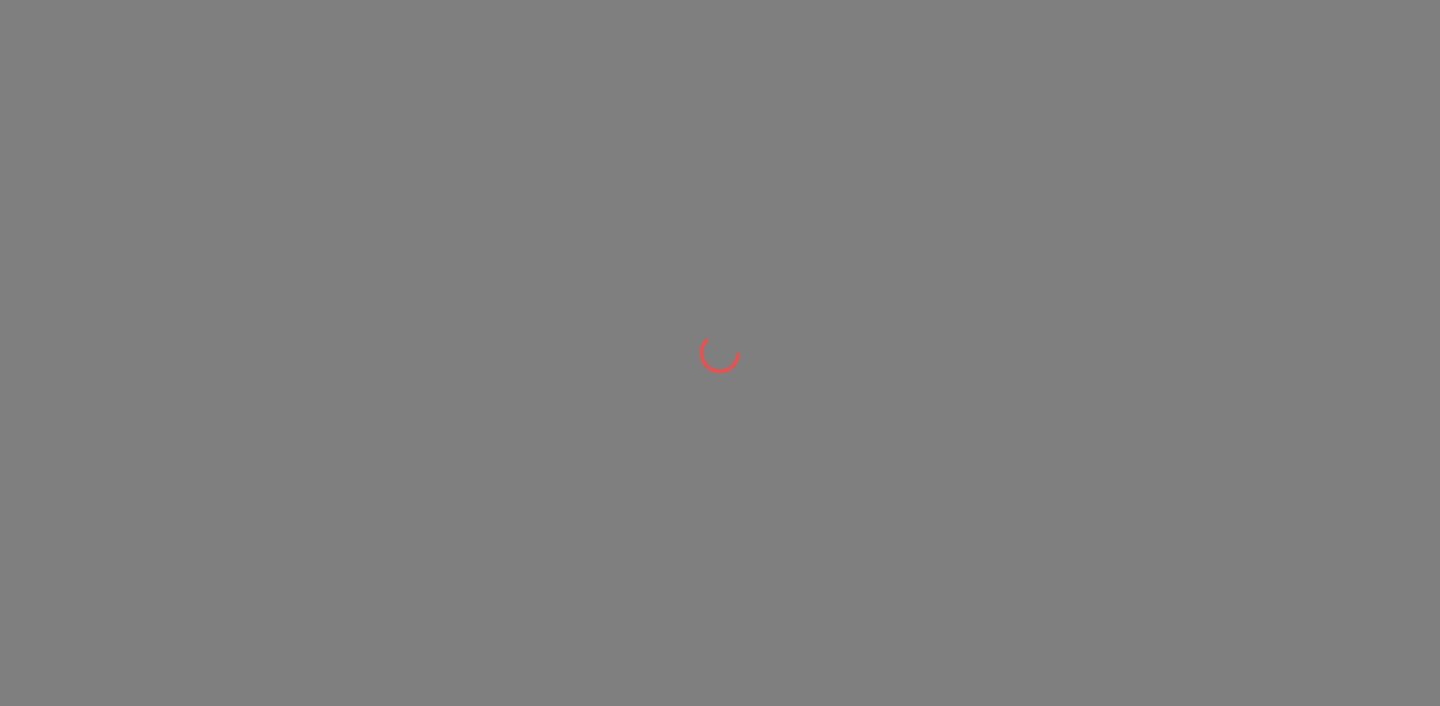 scroll, scrollTop: 0, scrollLeft: 0, axis: both 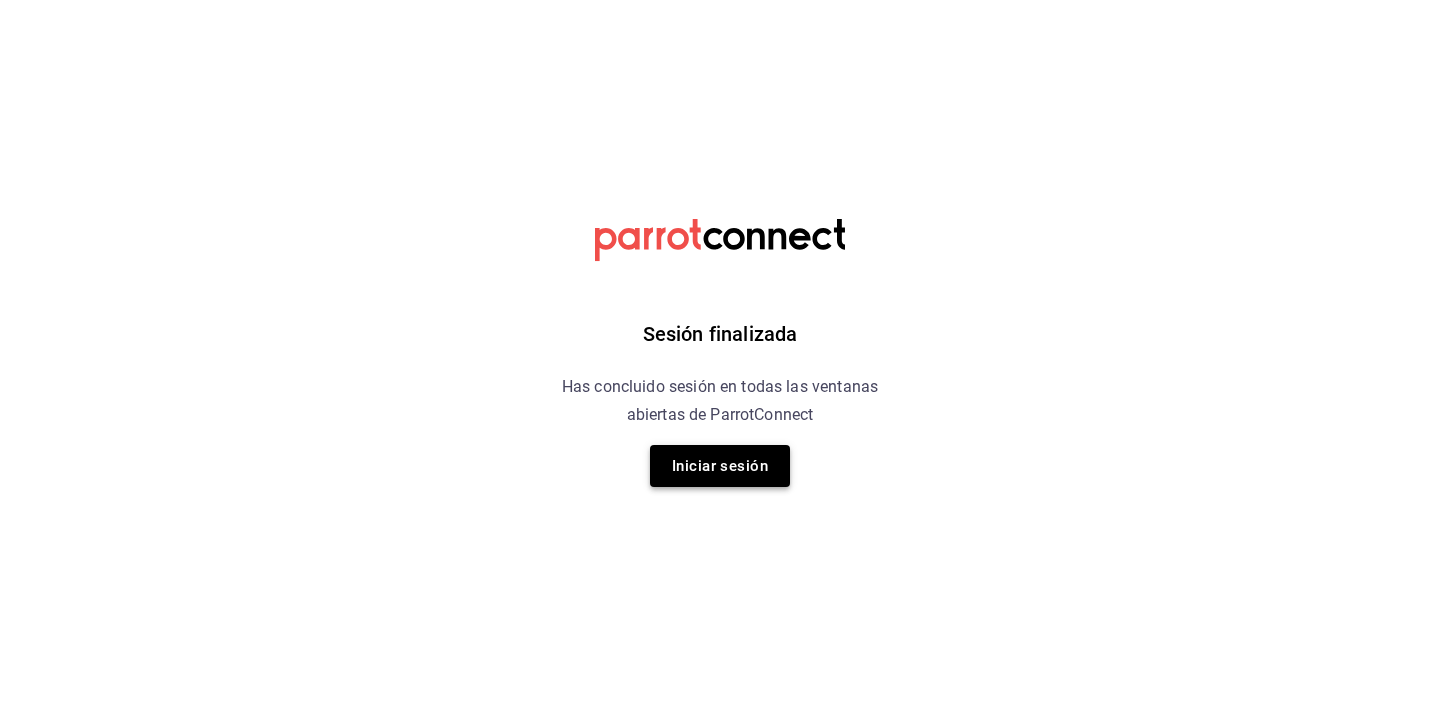click on "Iniciar sesión" at bounding box center (720, 466) 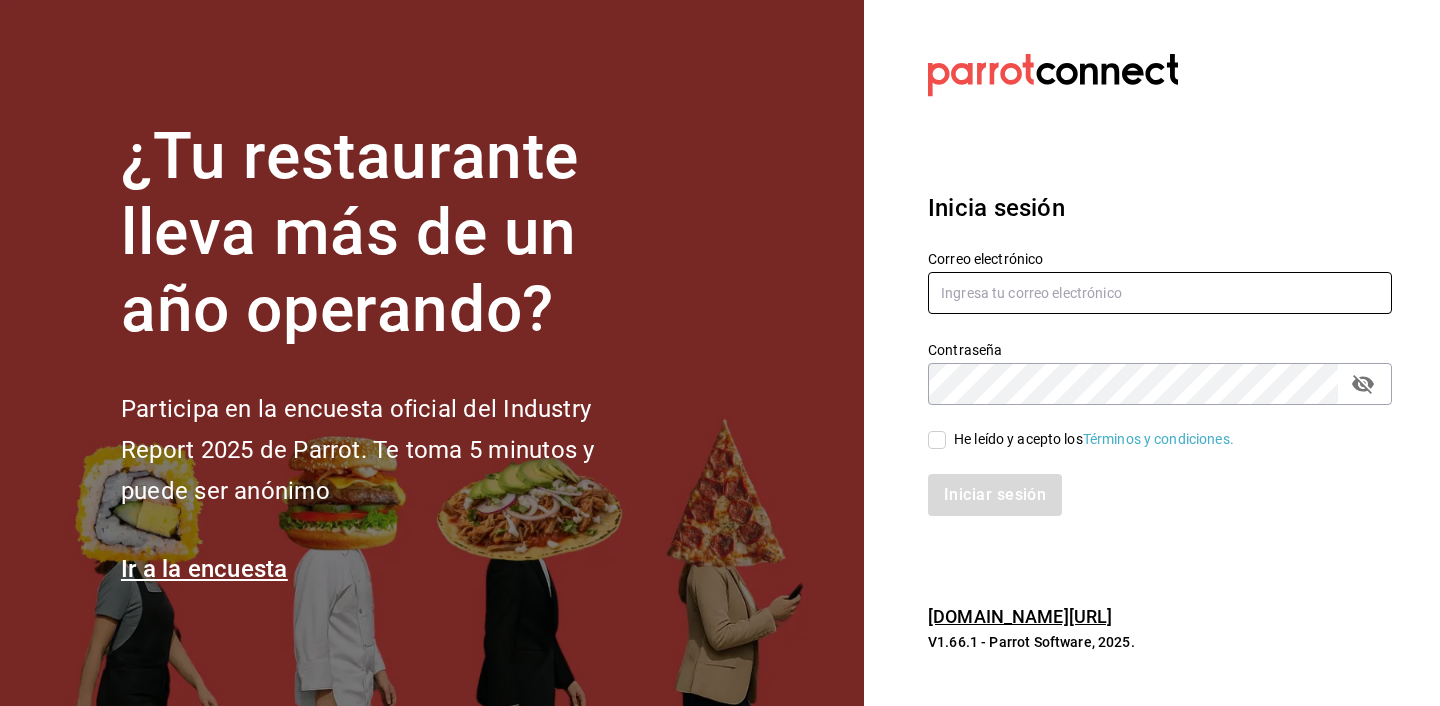 type on "admin@cholas.mx" 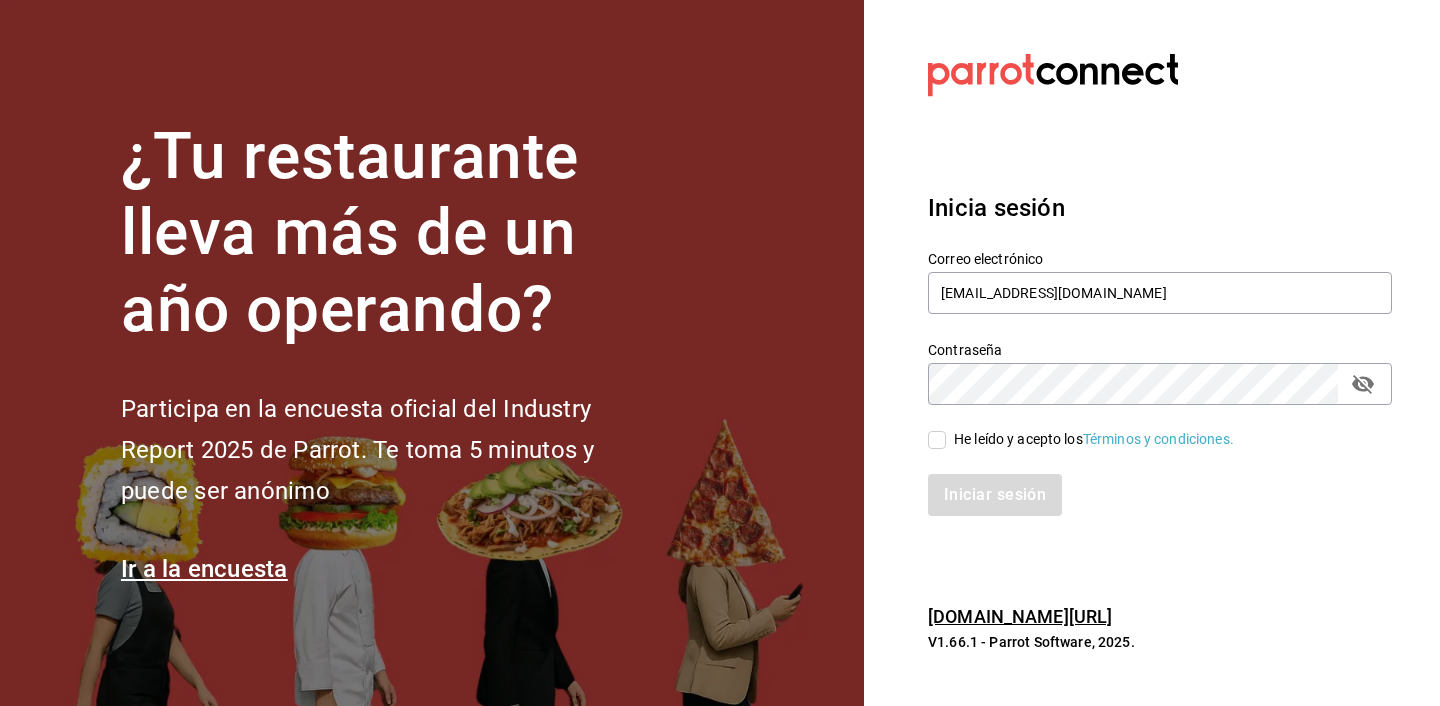 click on "He leído y acepto los  Términos y condiciones." at bounding box center (1094, 439) 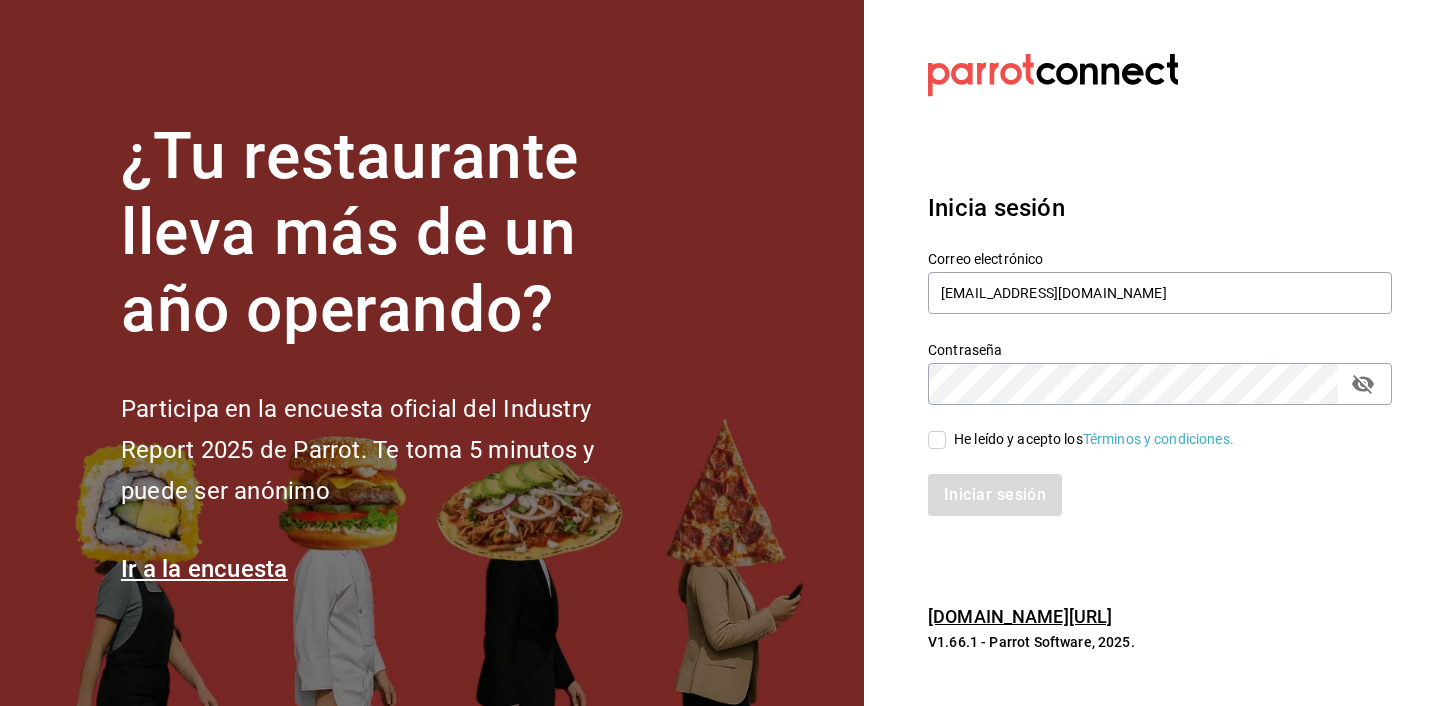 checkbox on "true" 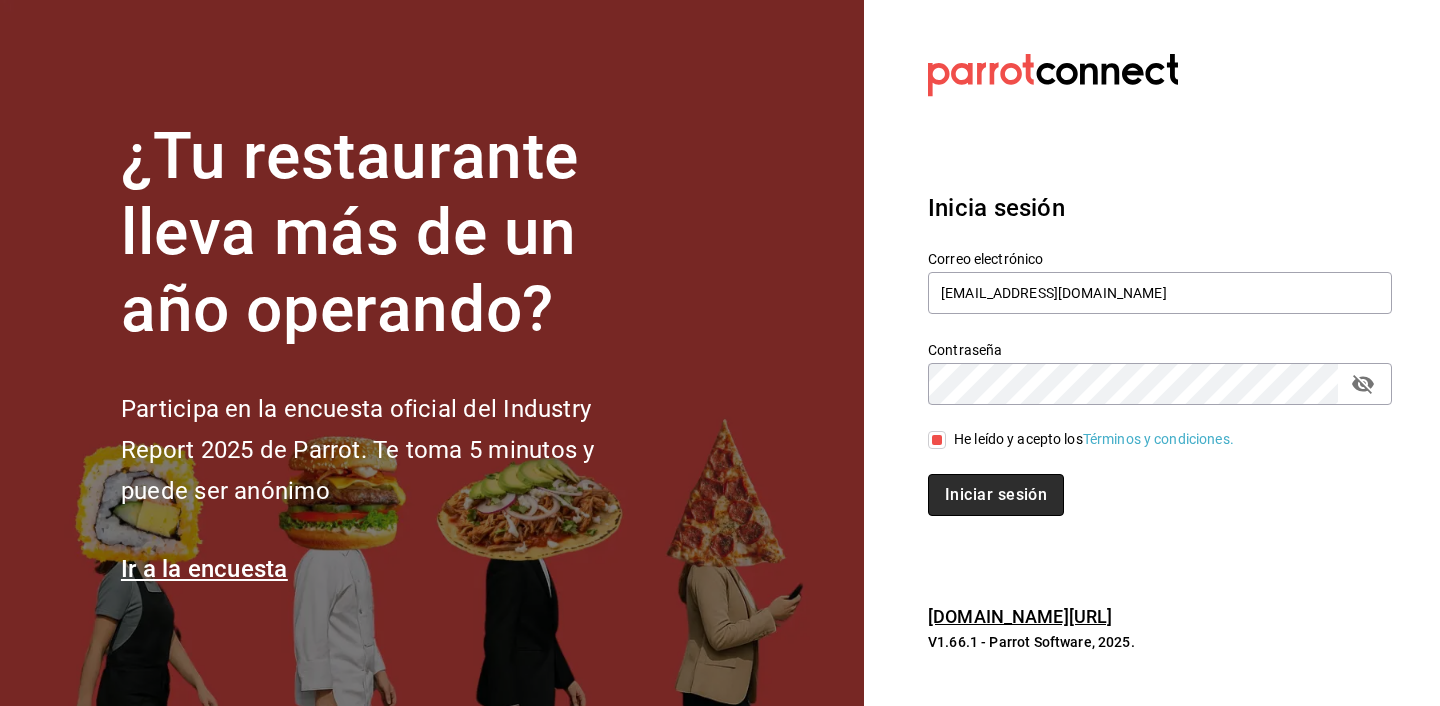 click on "Iniciar sesión" at bounding box center [996, 495] 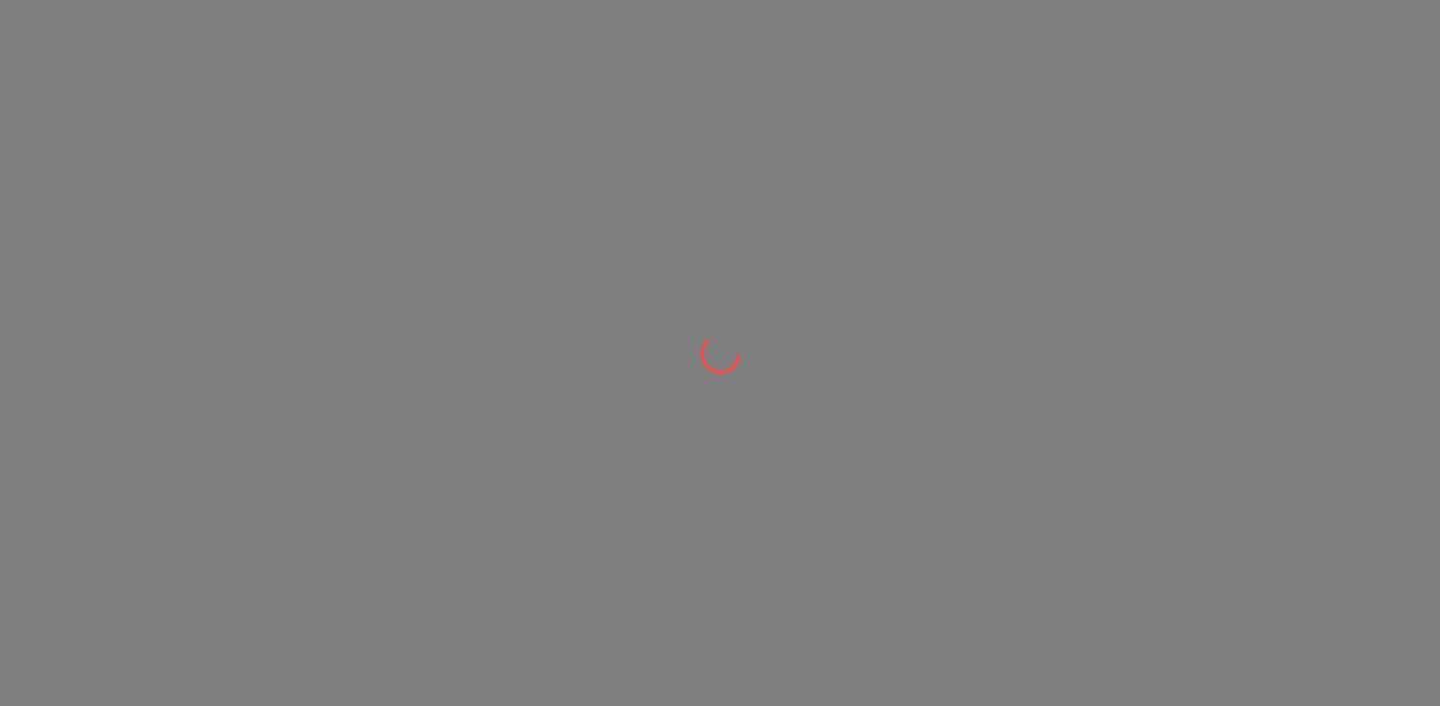 scroll, scrollTop: 0, scrollLeft: 0, axis: both 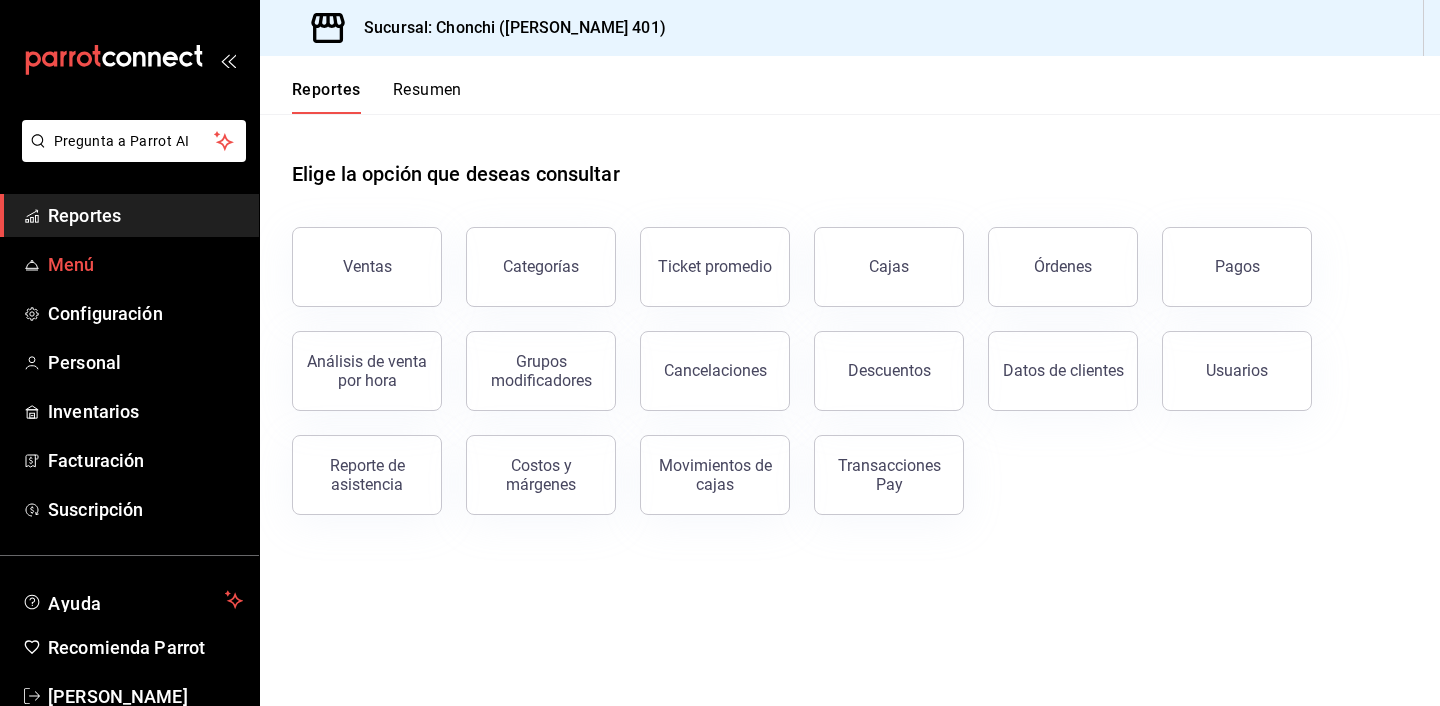click on "Menú" at bounding box center [145, 264] 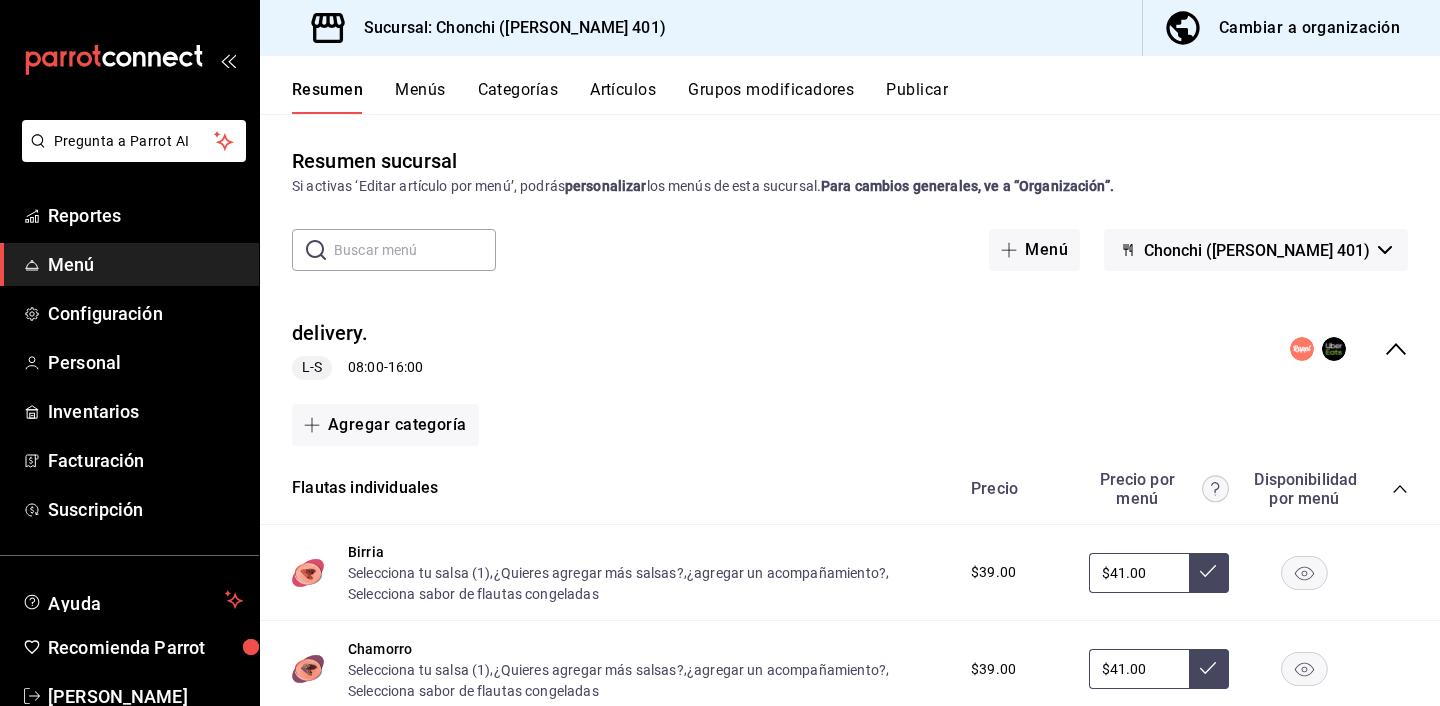 click 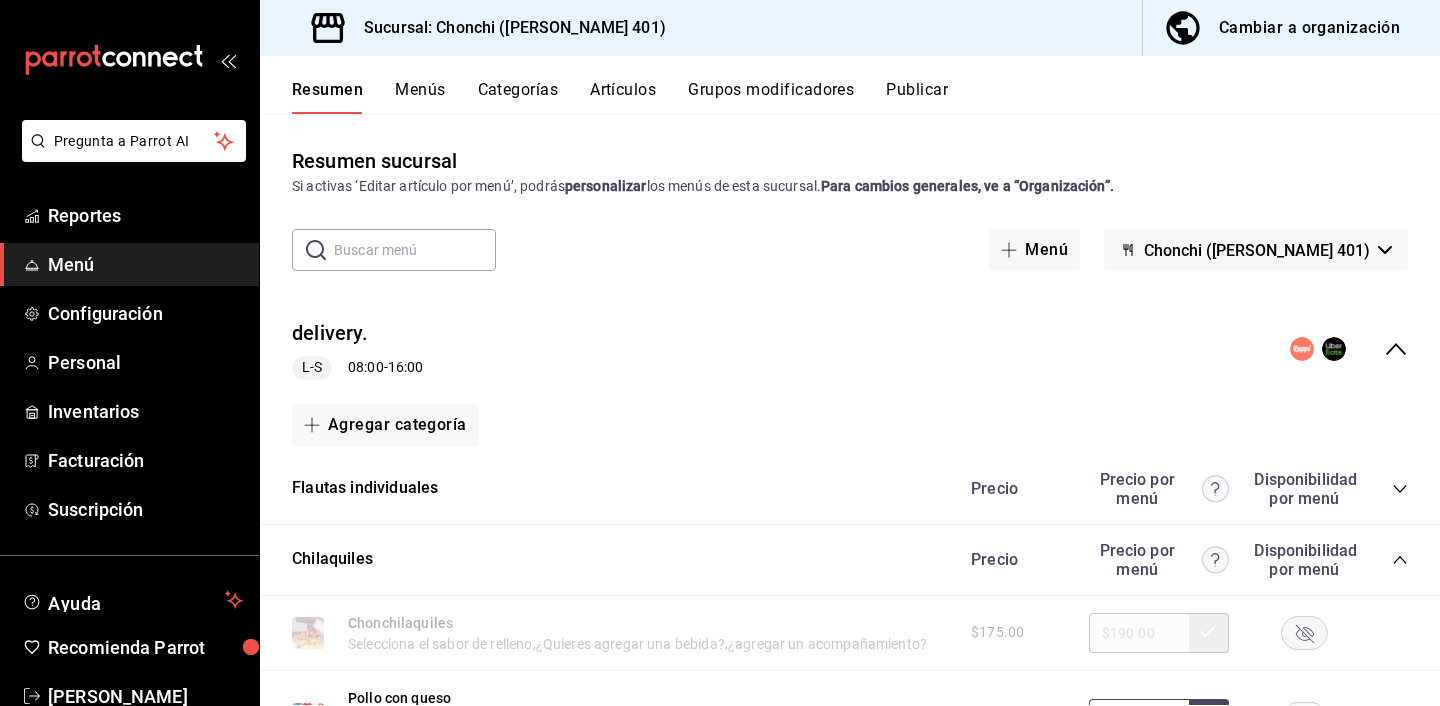 click 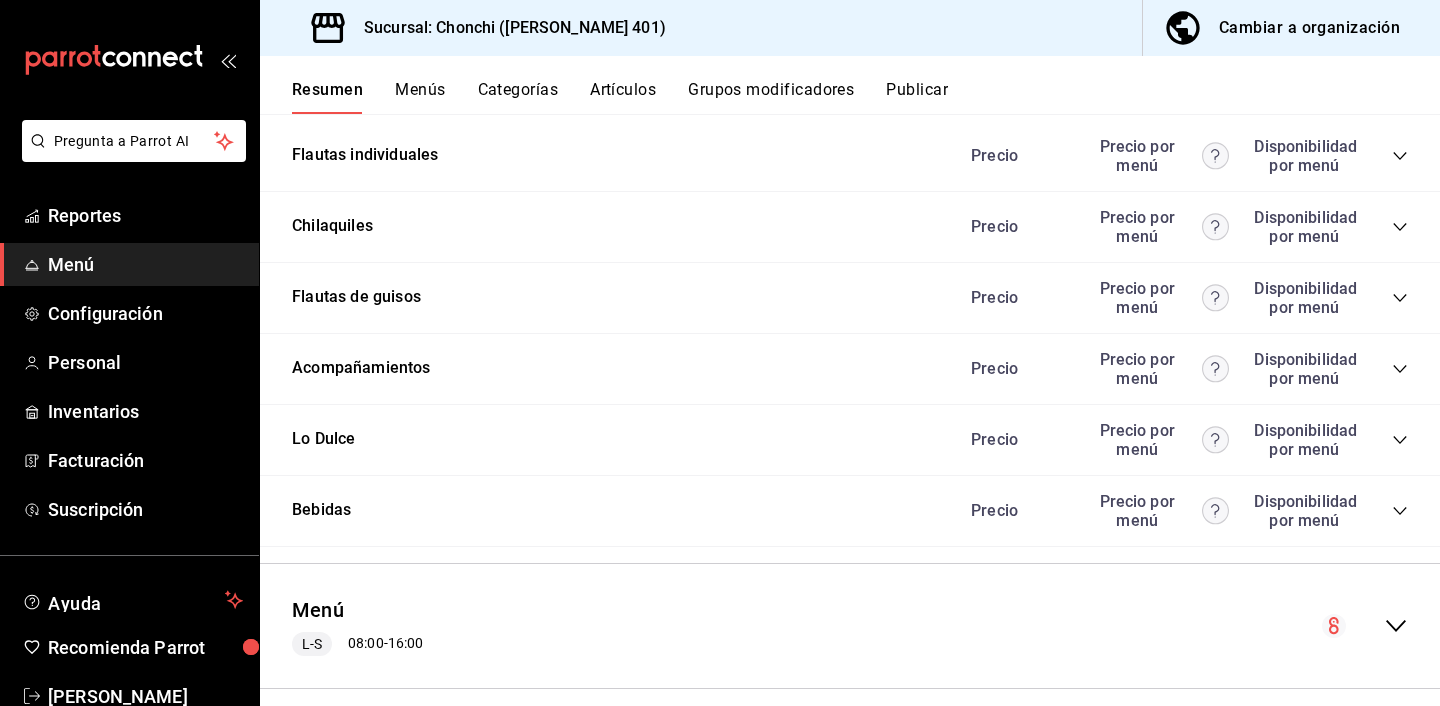 scroll, scrollTop: 357, scrollLeft: 0, axis: vertical 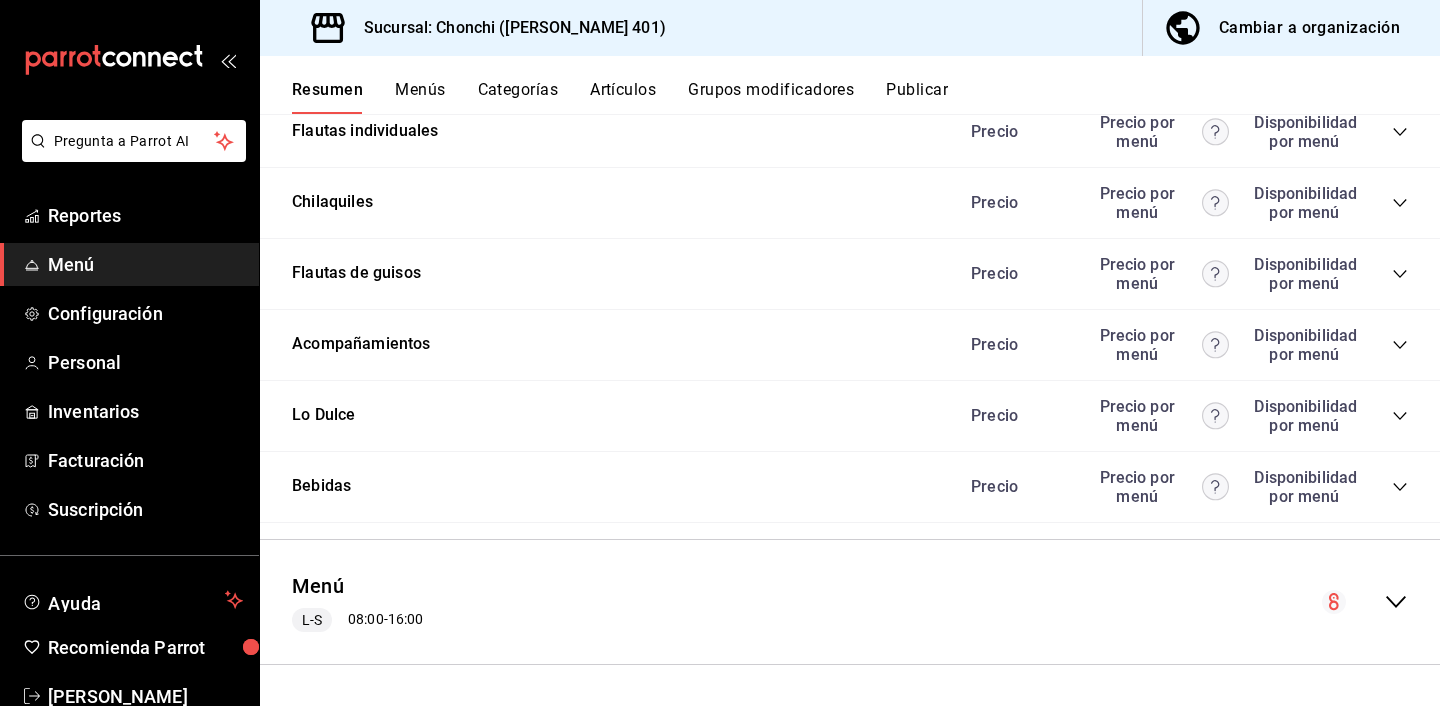 click 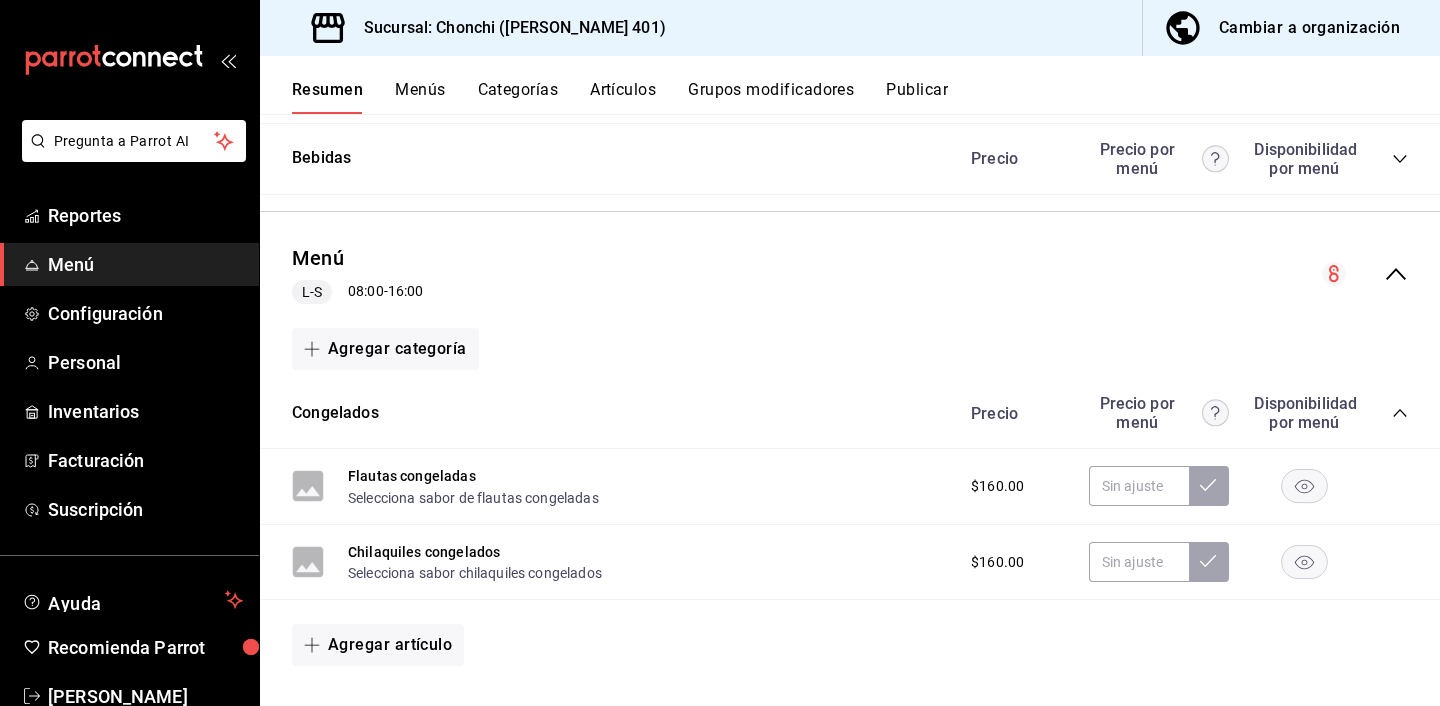 scroll, scrollTop: 694, scrollLeft: 0, axis: vertical 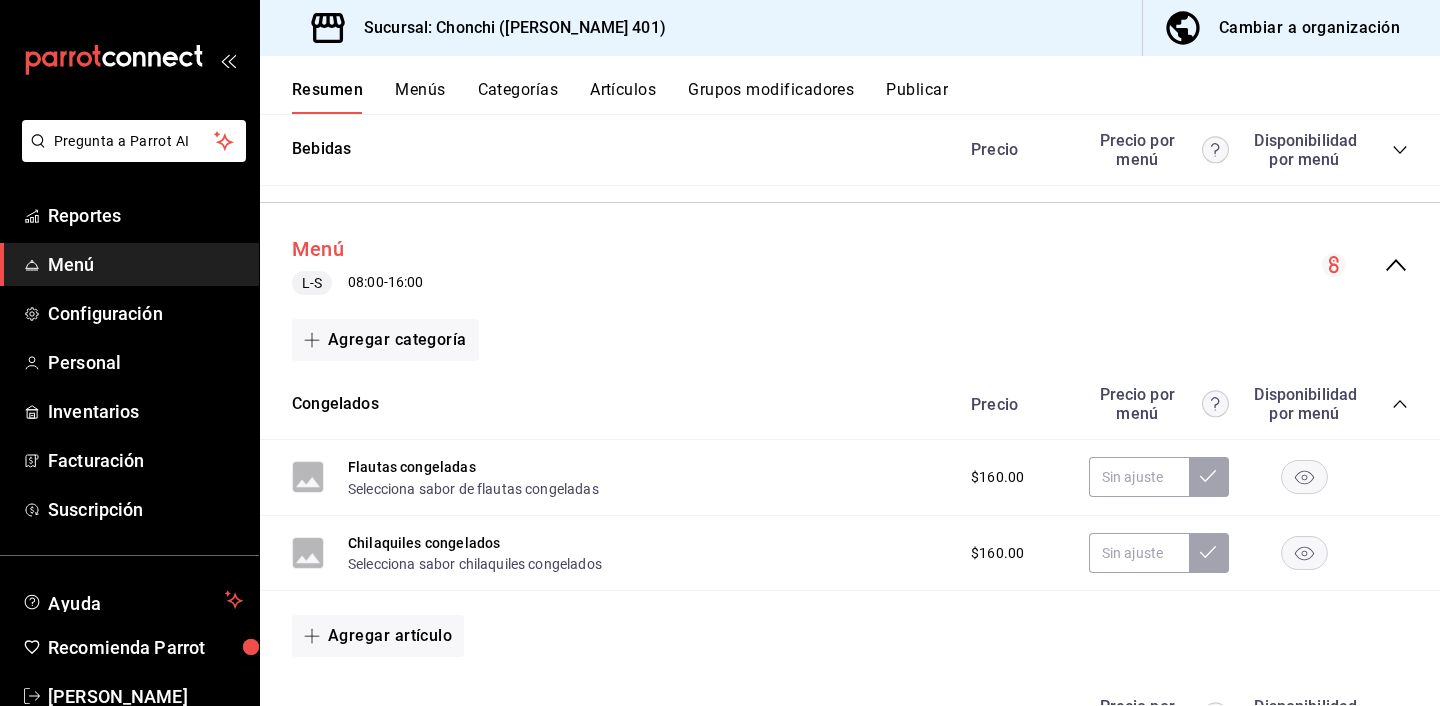 click on "Menú" at bounding box center [318, 249] 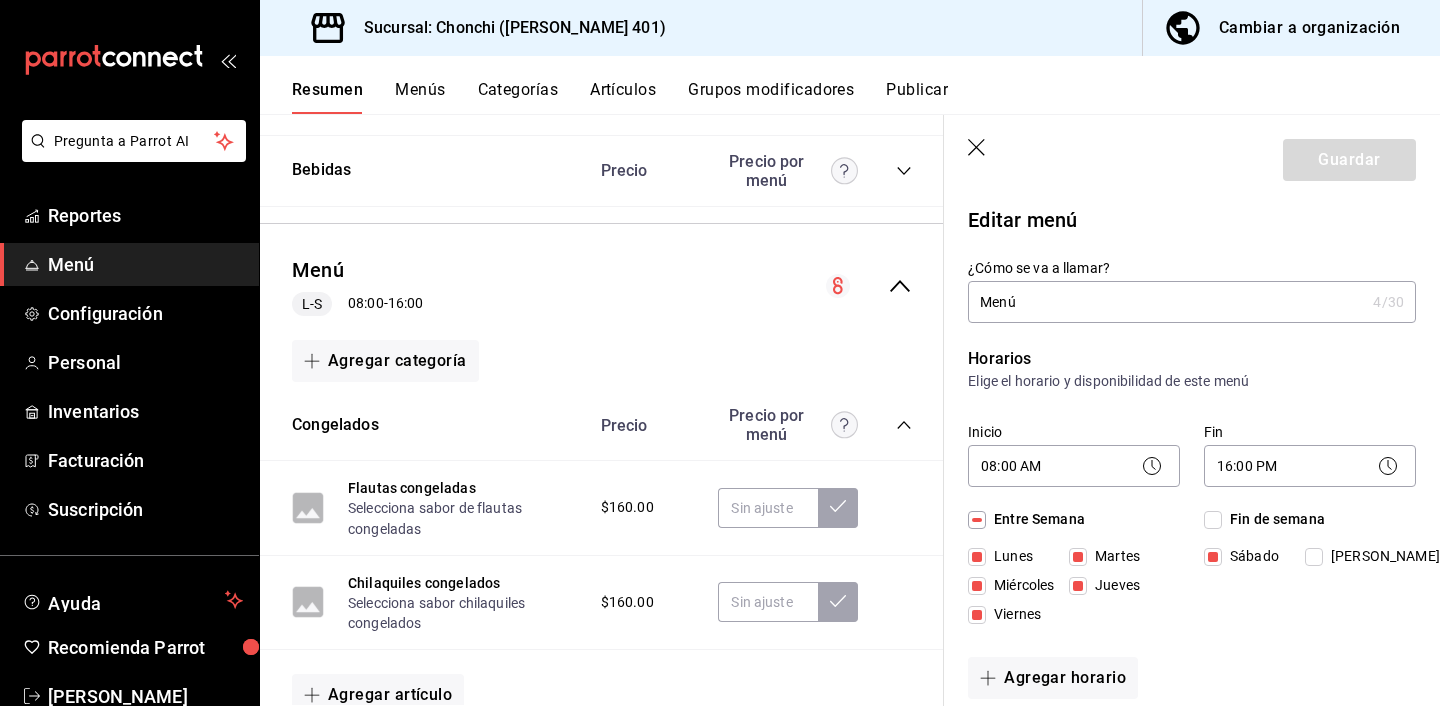 click on "Resumen Menús Categorías Artículos Grupos modificadores Publicar" at bounding box center [850, 85] 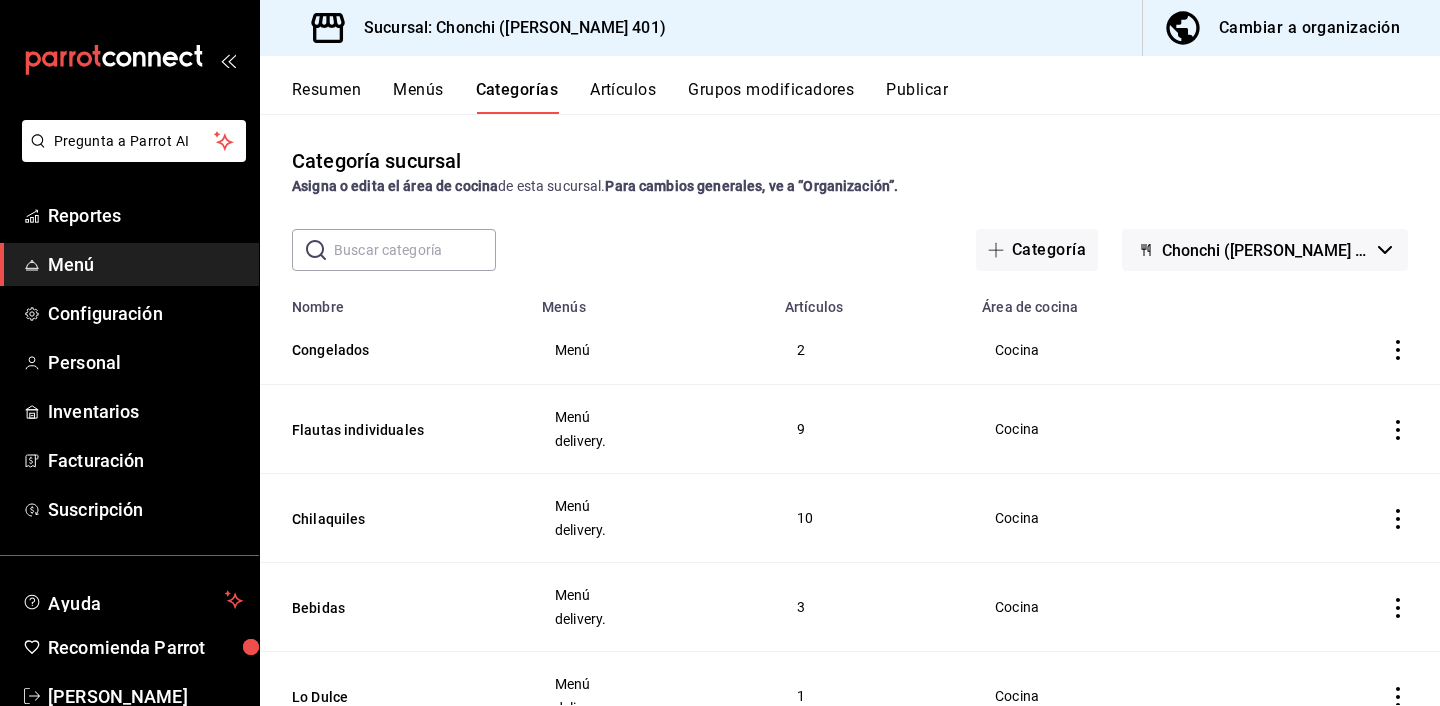 click 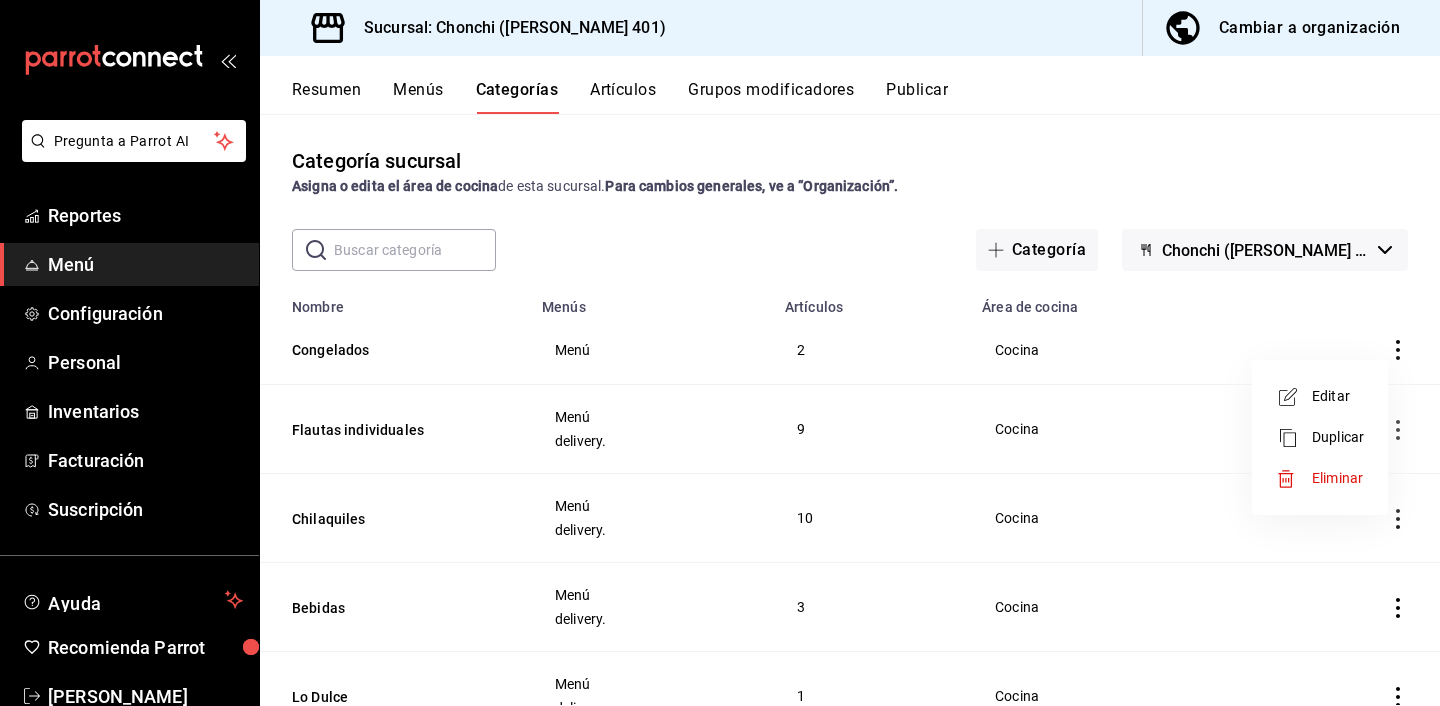 click on "Eliminar" at bounding box center (1337, 478) 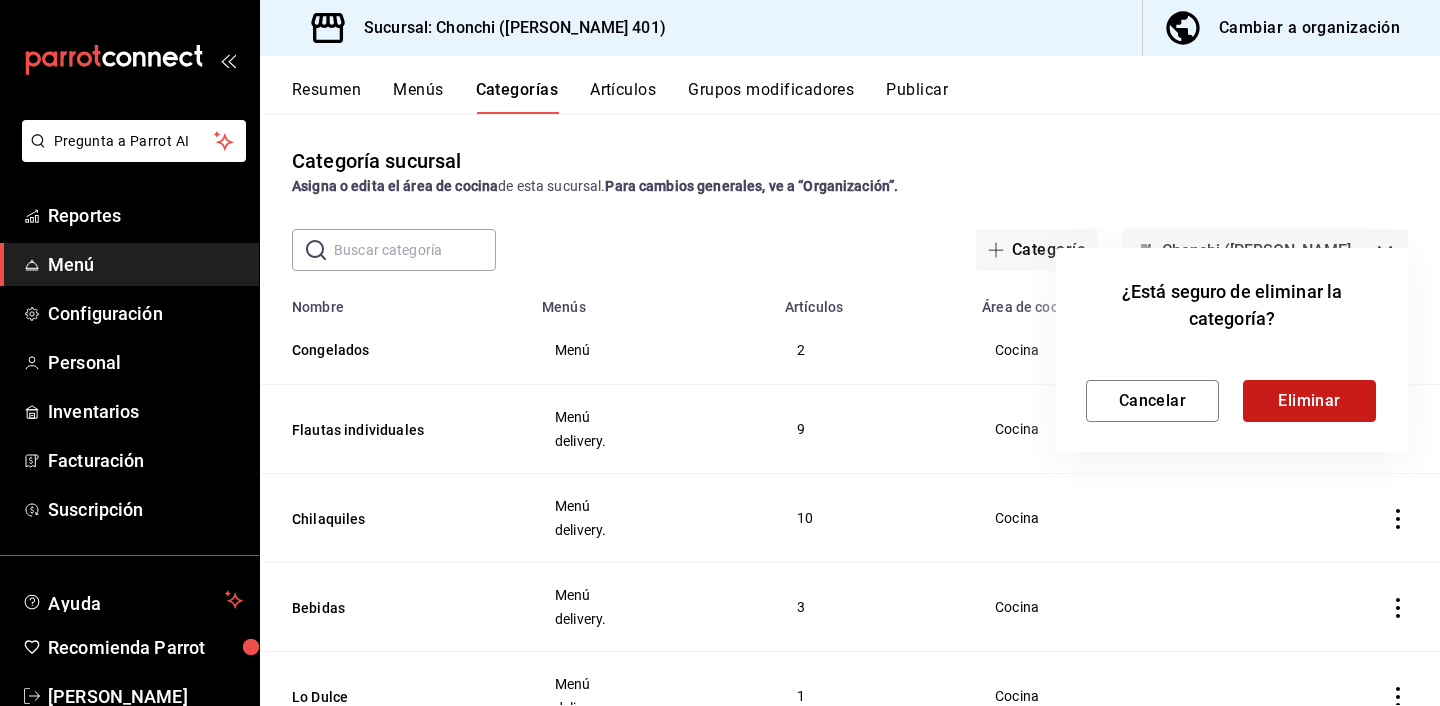 click on "Eliminar" at bounding box center [1309, 401] 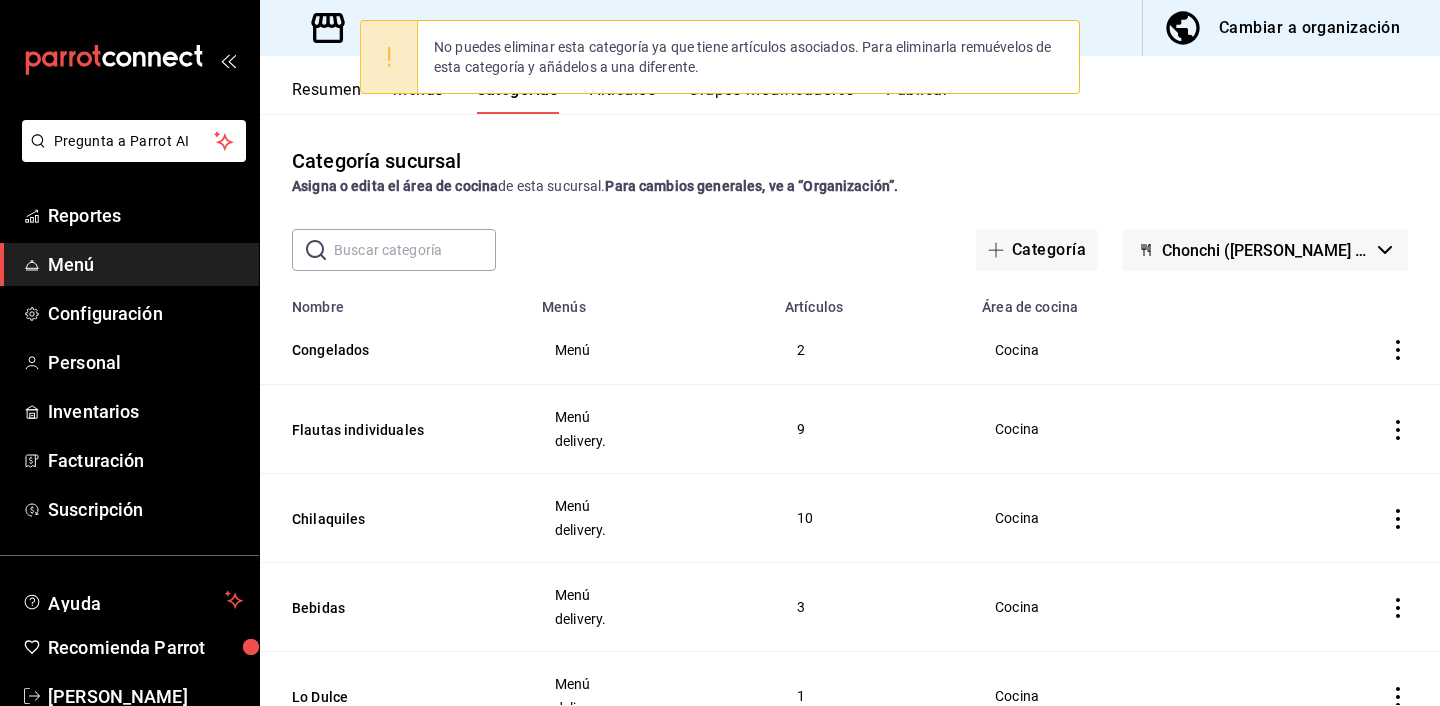 click on "​ ​ Categoría Chonchi (Calzada 401)" at bounding box center (850, 250) 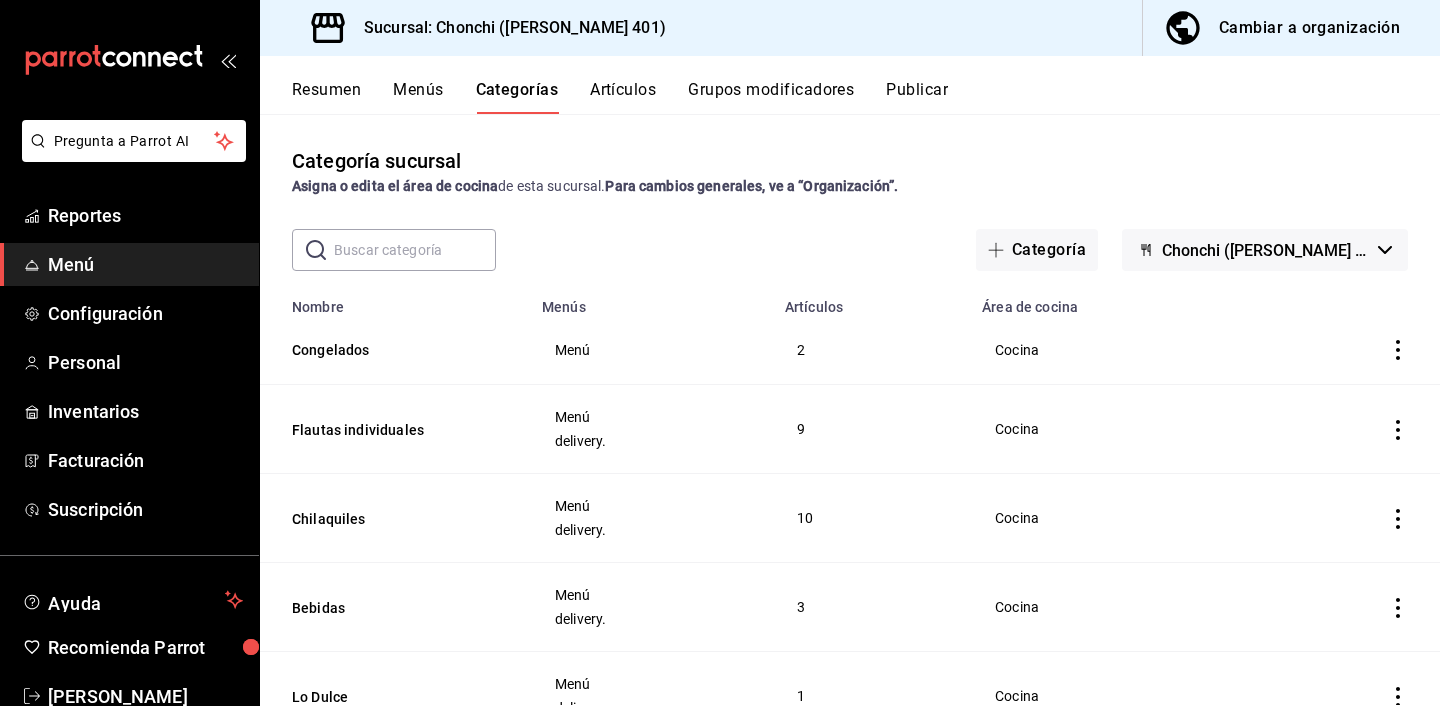 click on "Artículos" at bounding box center (623, 97) 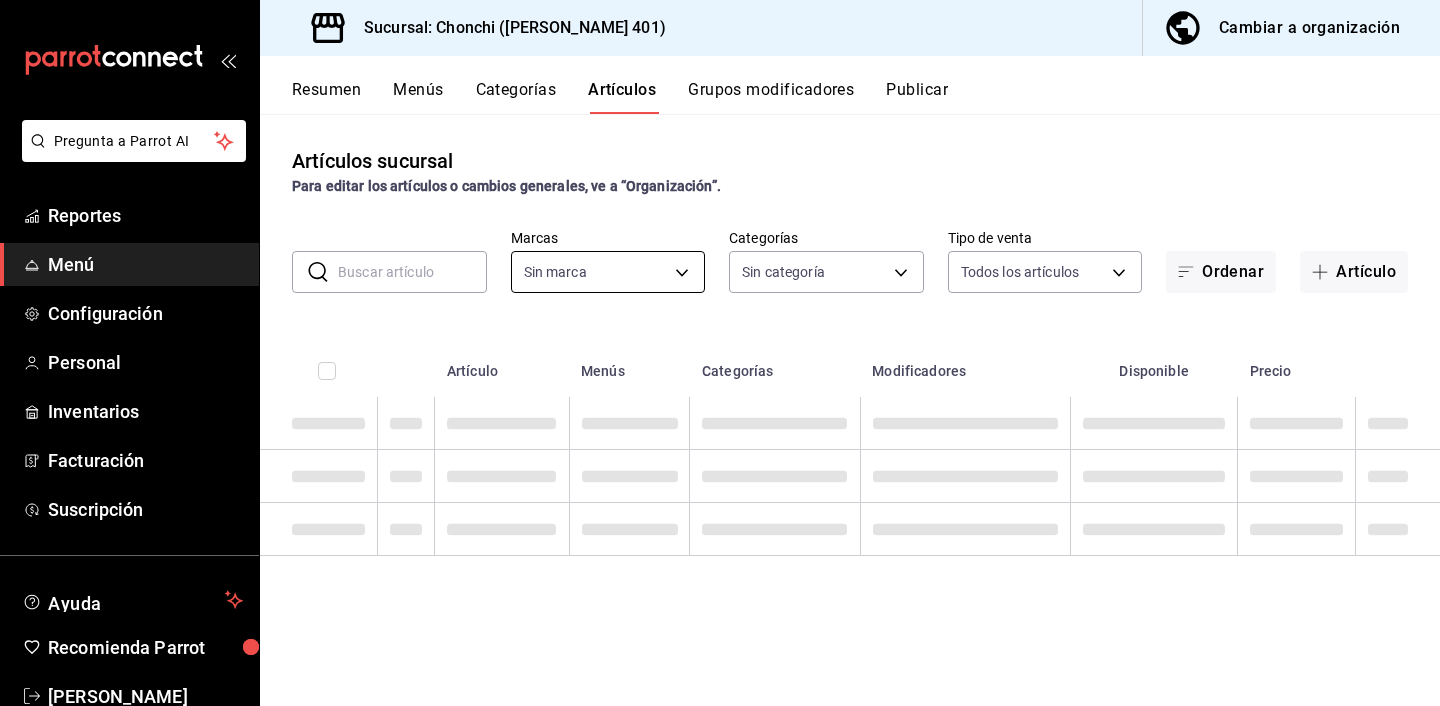 type on "f2574216-c9d5-4209-a573-7323e09c116e" 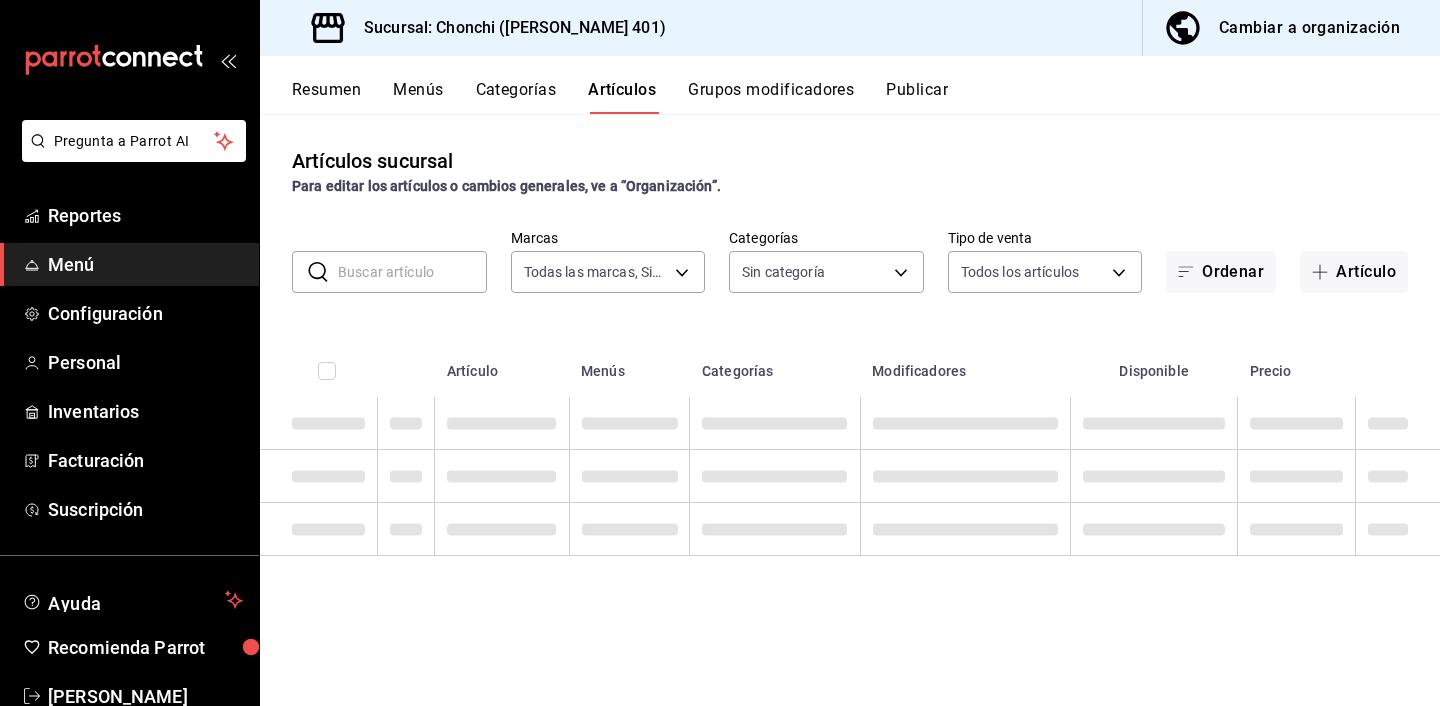 type on "22fd75c7-a824-4ce0-b517-485263083c86,8b8e7dbe-6abd-472c-a621-450b03534ebc,20fcba06-8f91-4571-b7d1-6d6ab7a50bb9,1a838cb1-870e-491f-89b2-38e641551752,8503cf37-51ca-4006-b7fa-5c91abcac6c4,4a5dfd97-dd43-4a1b-81f8-801a3b3ba6ed,22007659-92f6-4f0e-854a-0efc988a929d" 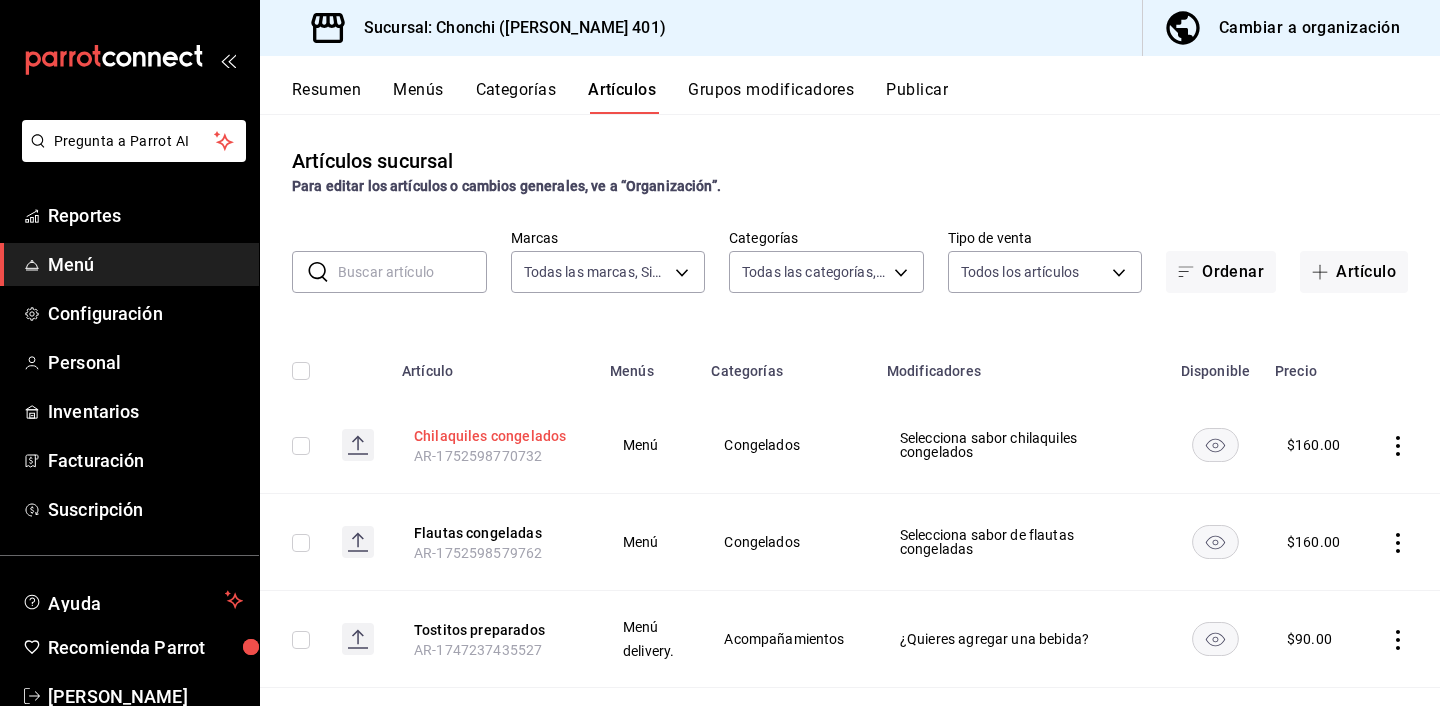 click on "Chilaquiles congelados" at bounding box center (494, 436) 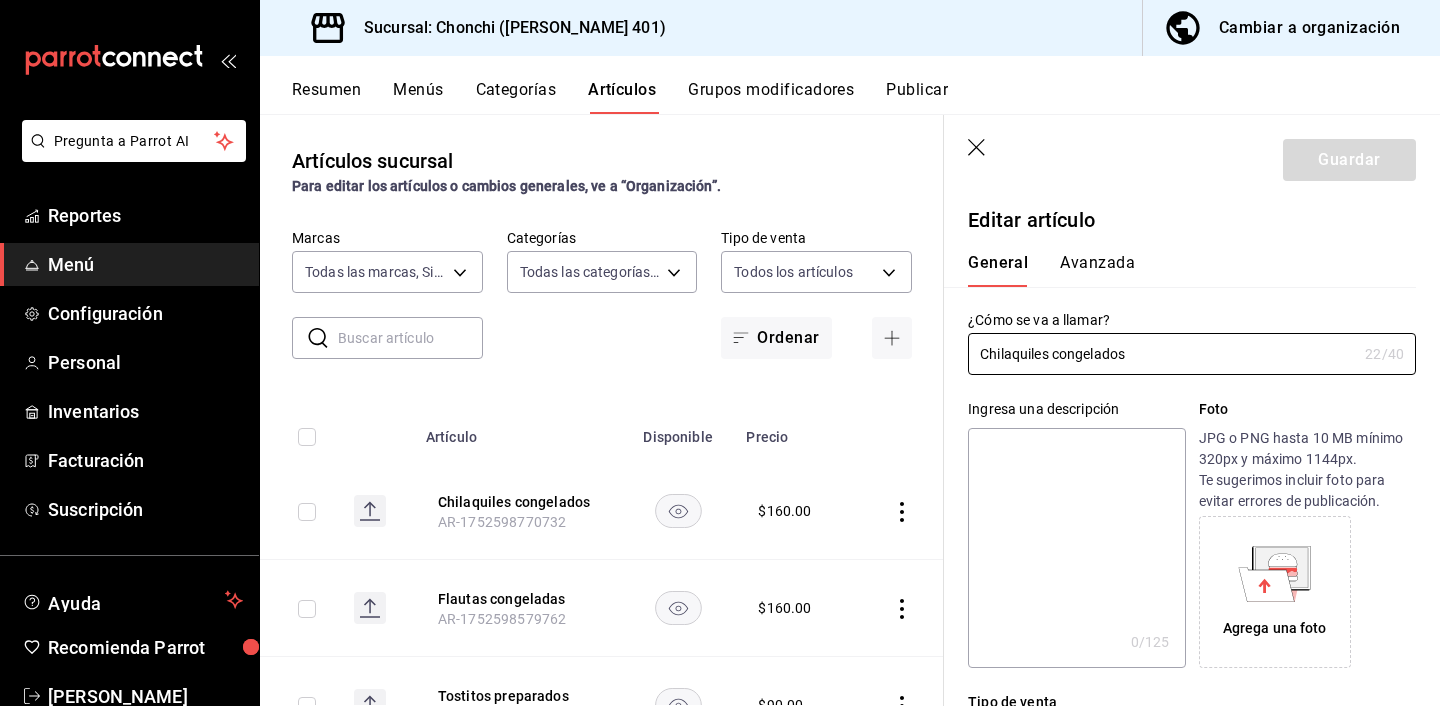 type on "$160.00" 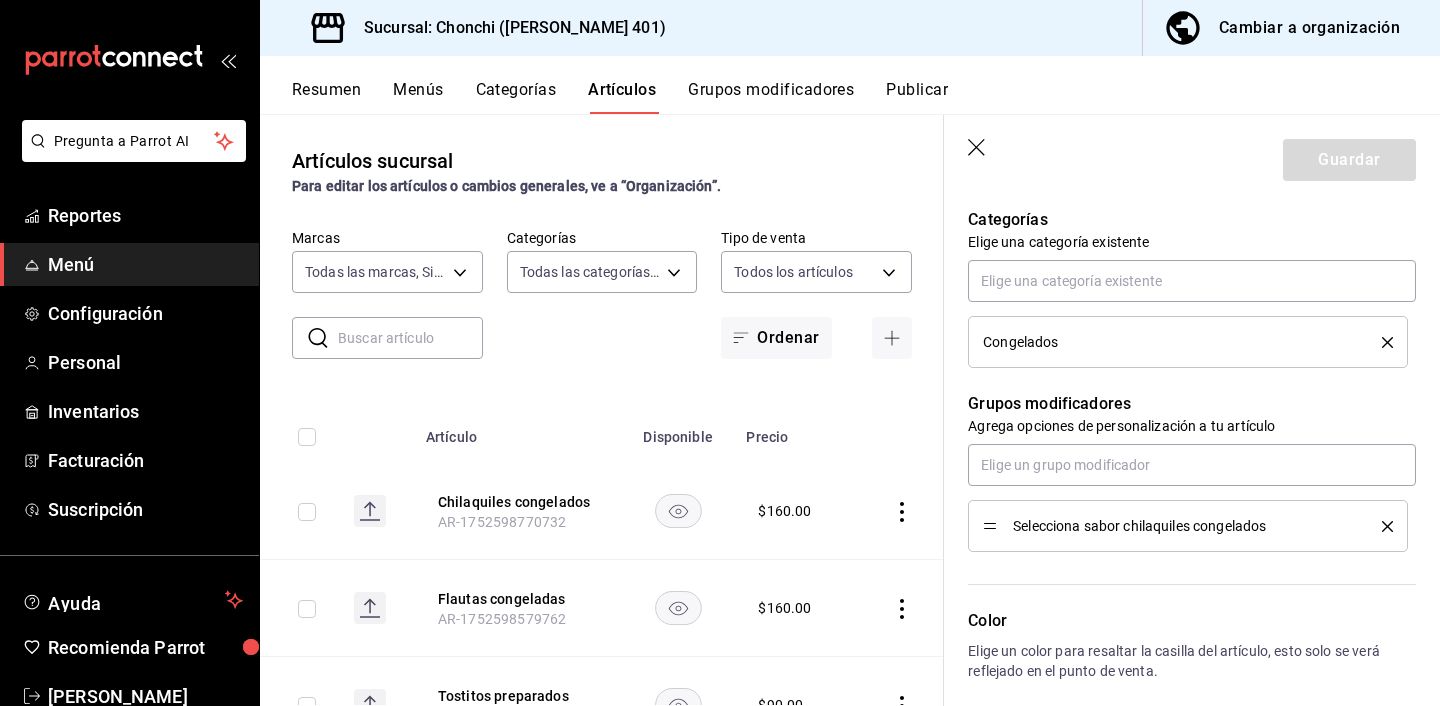 scroll, scrollTop: 0, scrollLeft: 0, axis: both 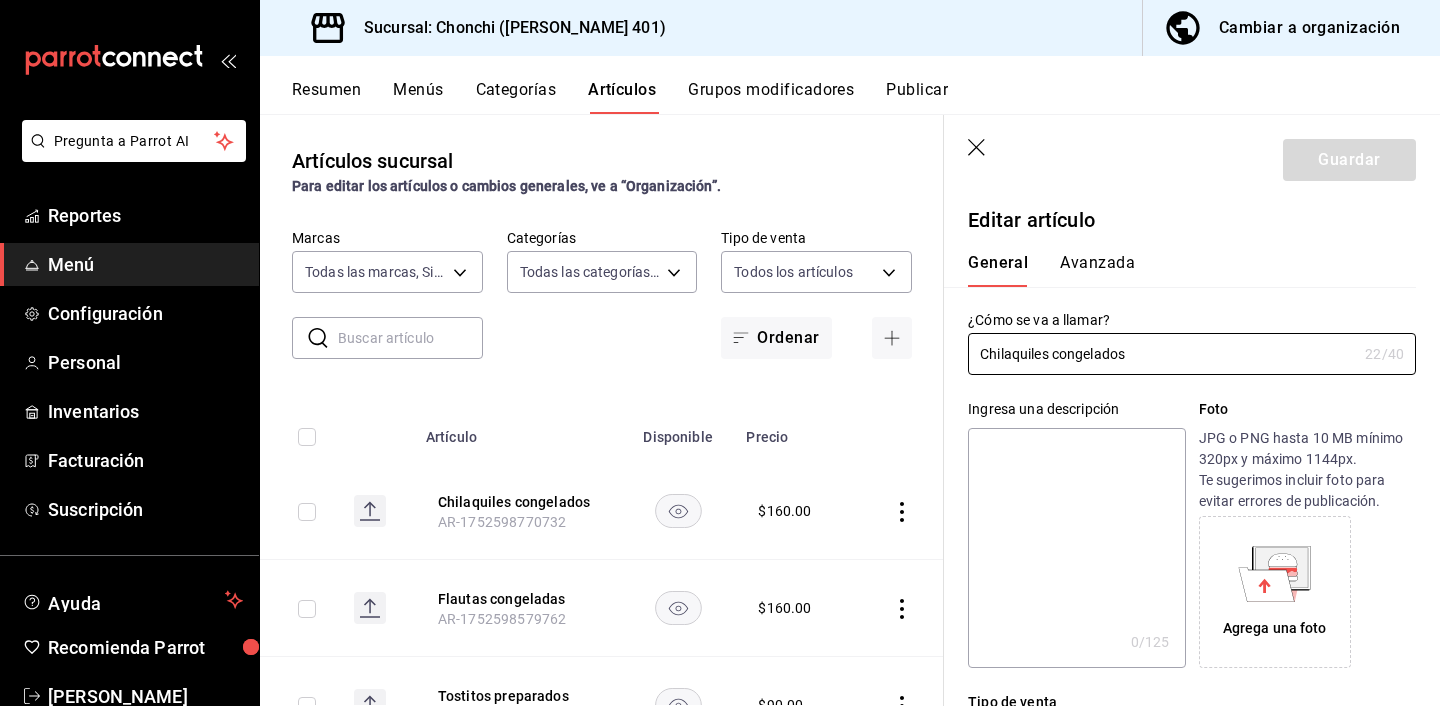 click 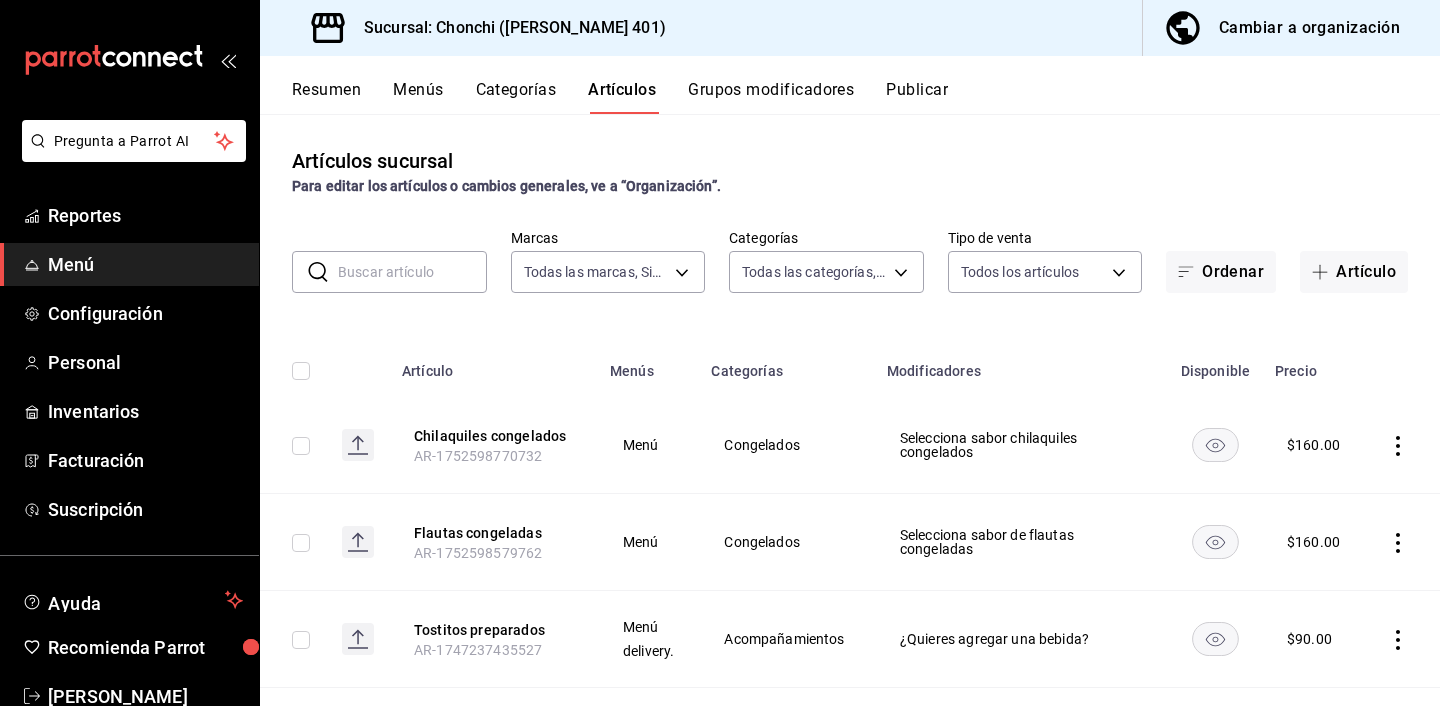 click 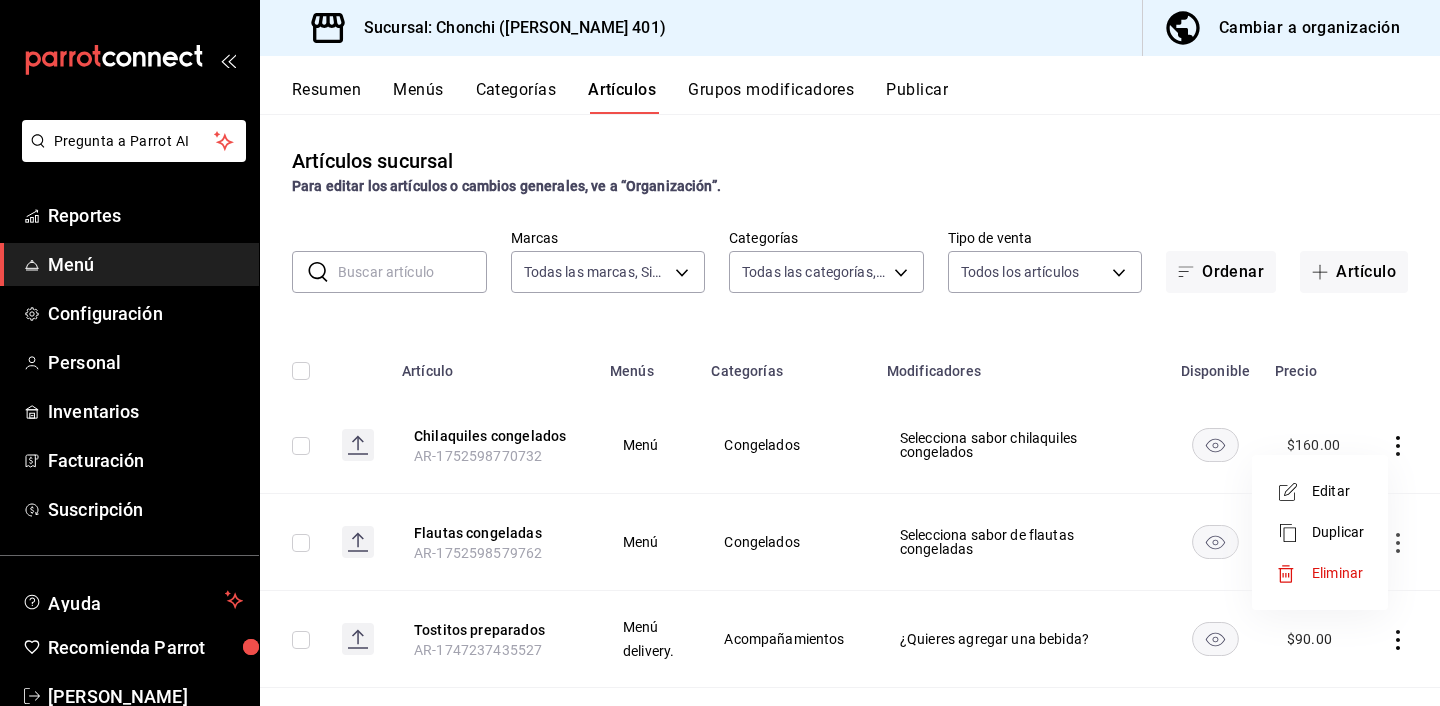 click on "Eliminar" at bounding box center (1337, 573) 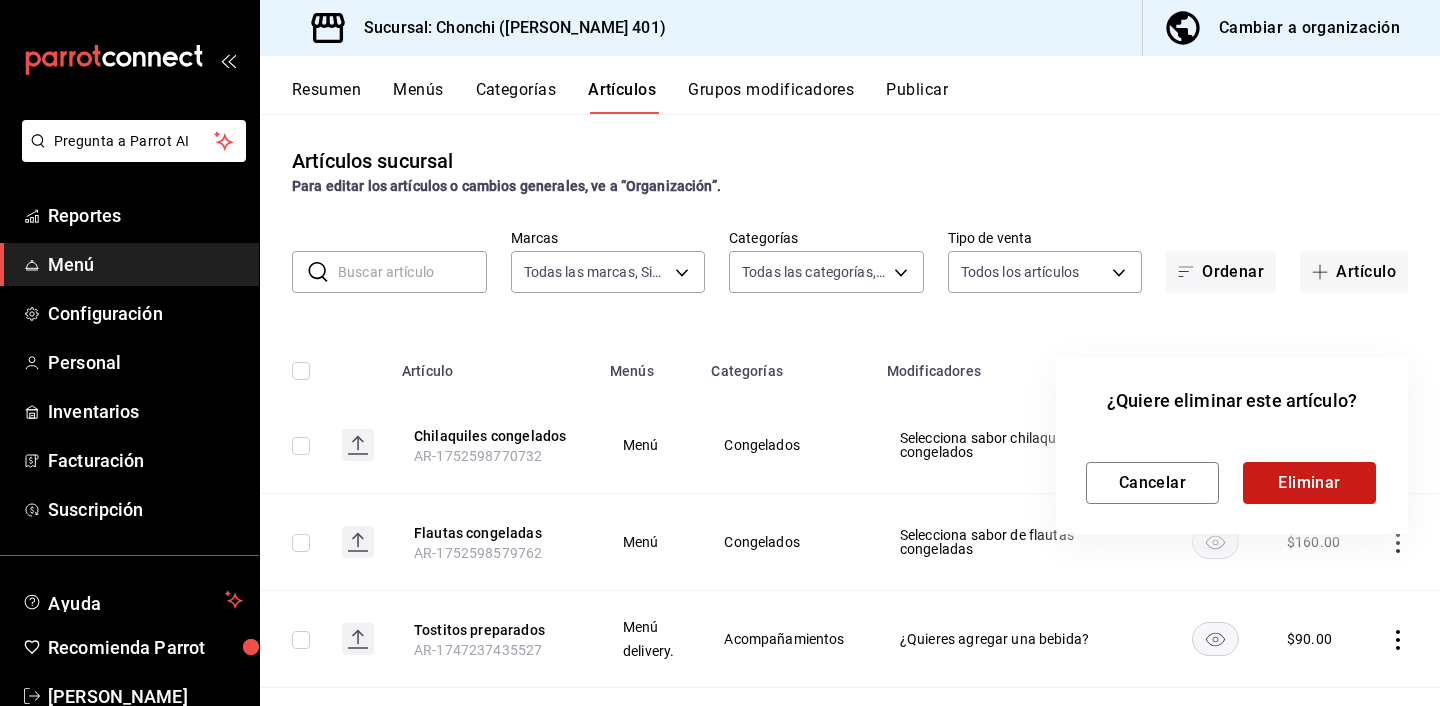 click on "Eliminar" at bounding box center (1309, 483) 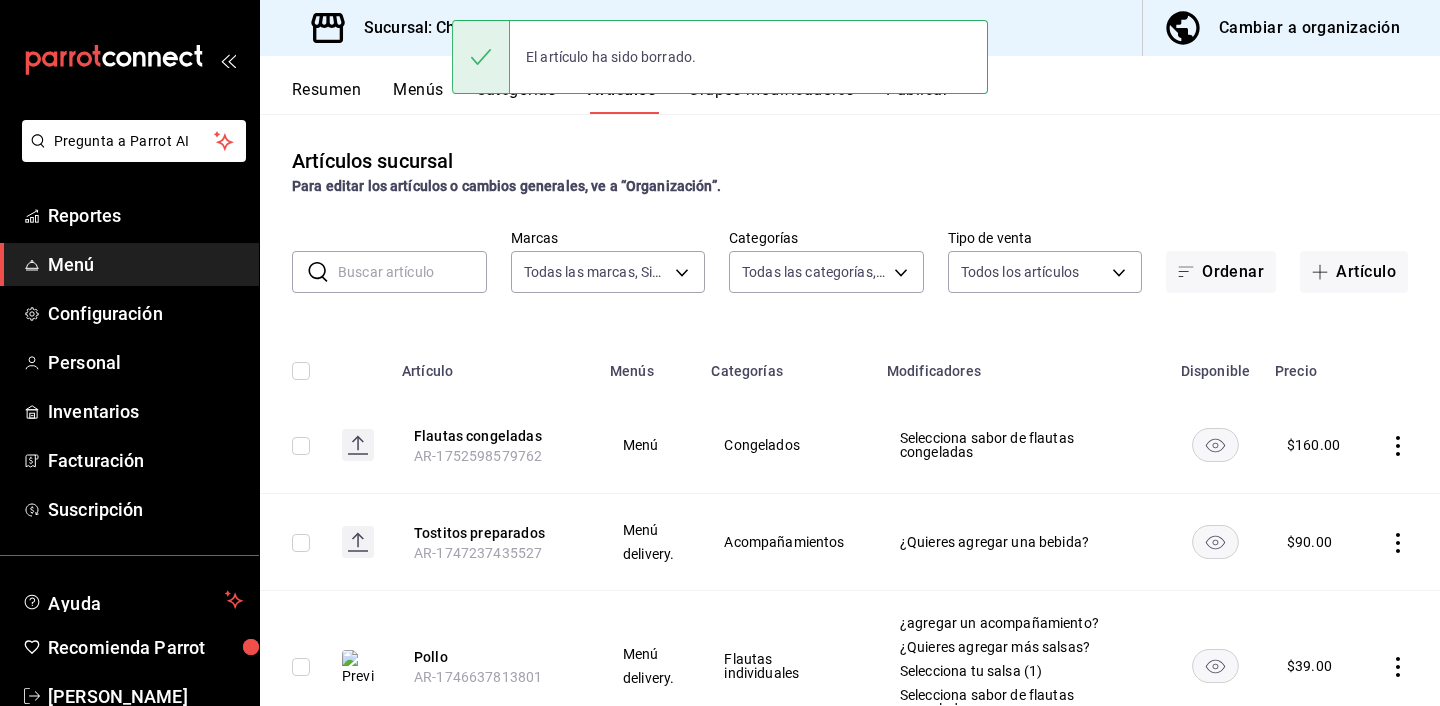 click 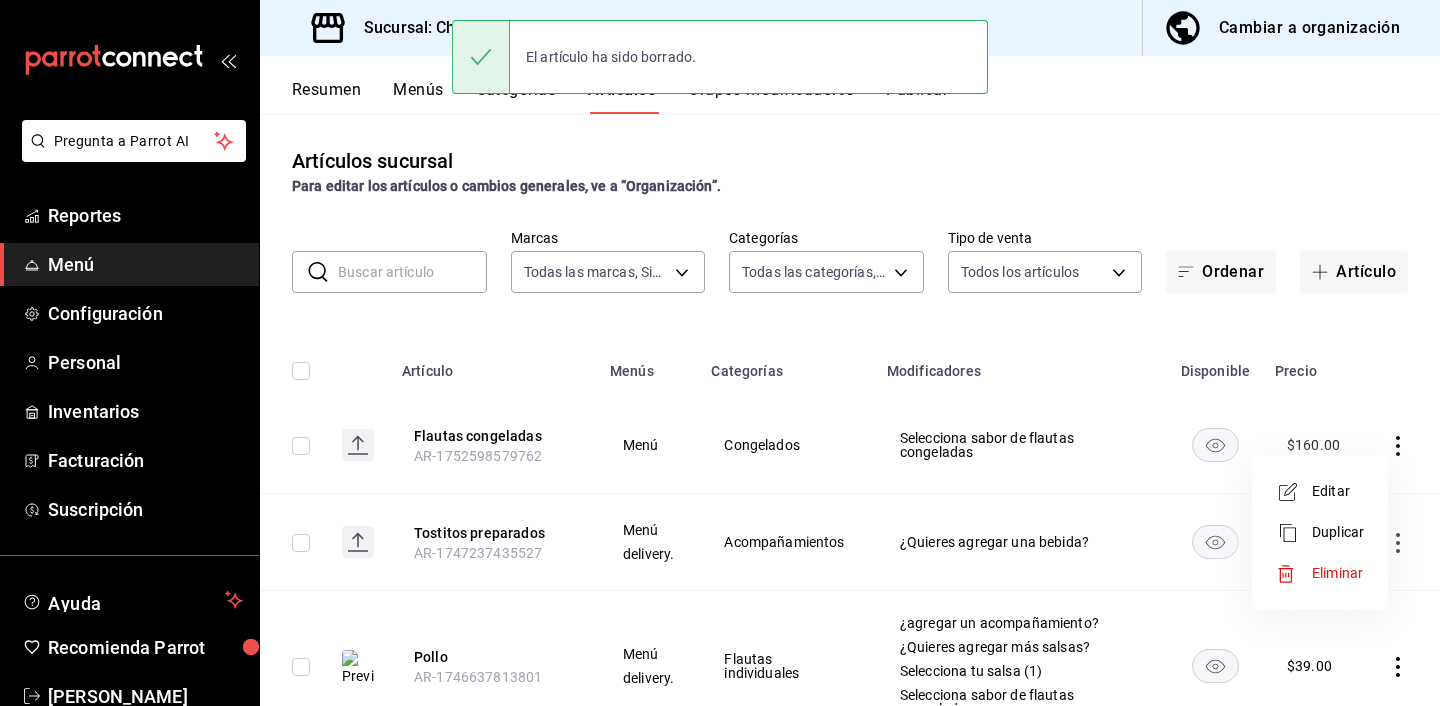 click on "Eliminar" at bounding box center [1337, 573] 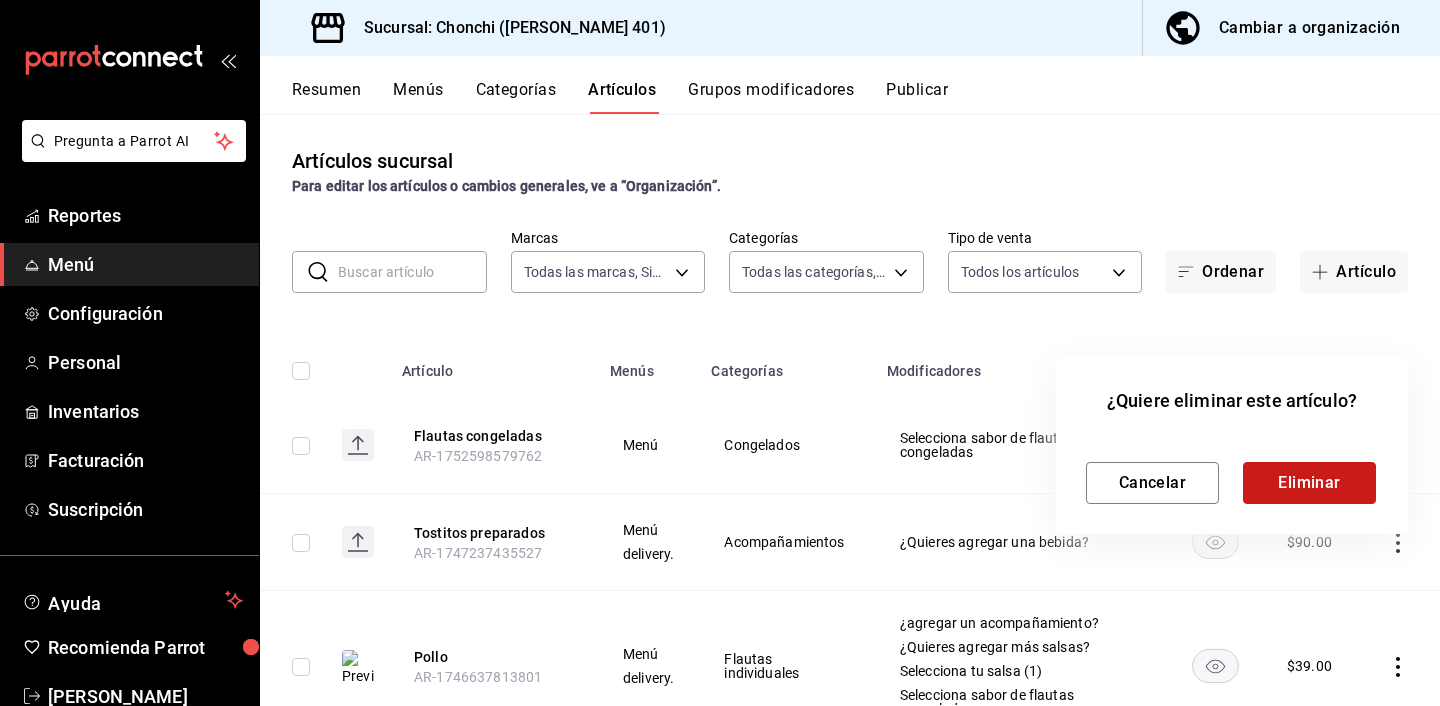 click on "Eliminar" at bounding box center [1309, 483] 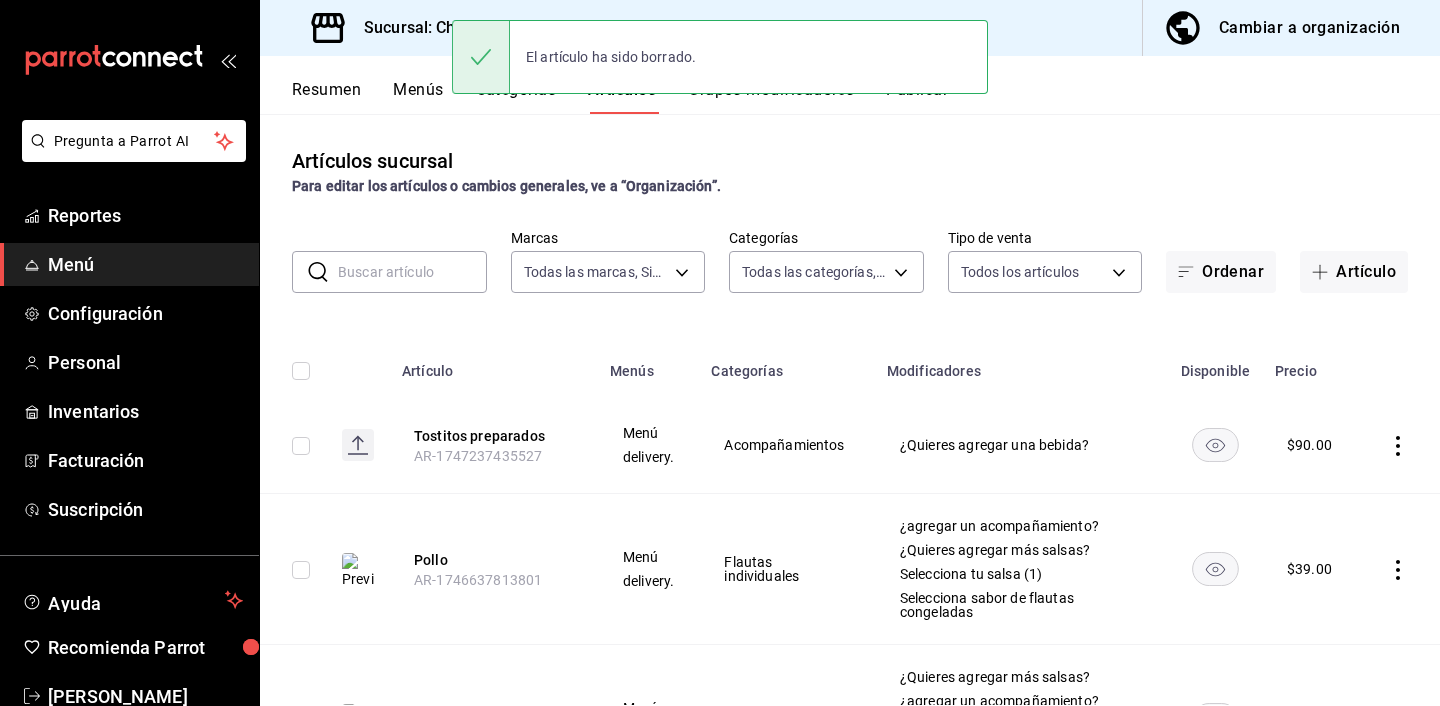 click on "Publicar" at bounding box center (917, 97) 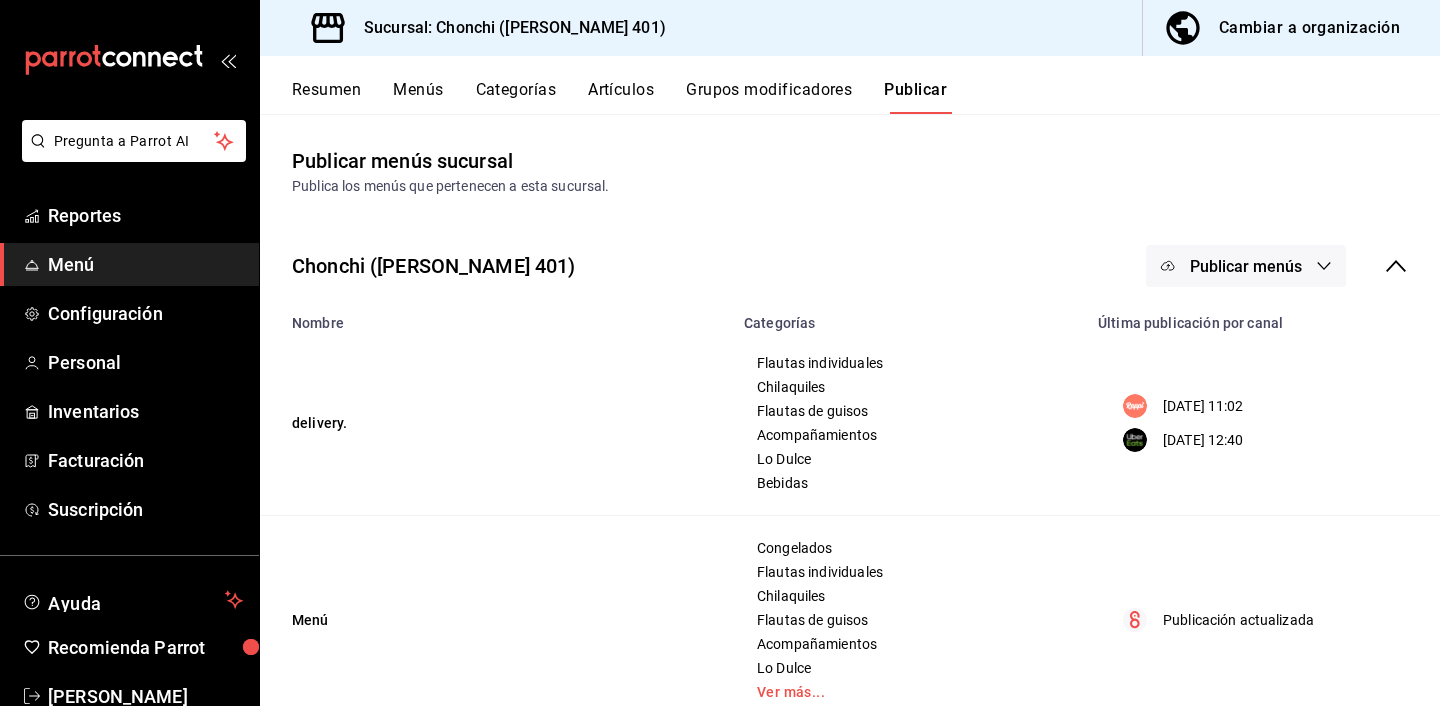 click on "Publicar menús" at bounding box center (1246, 266) 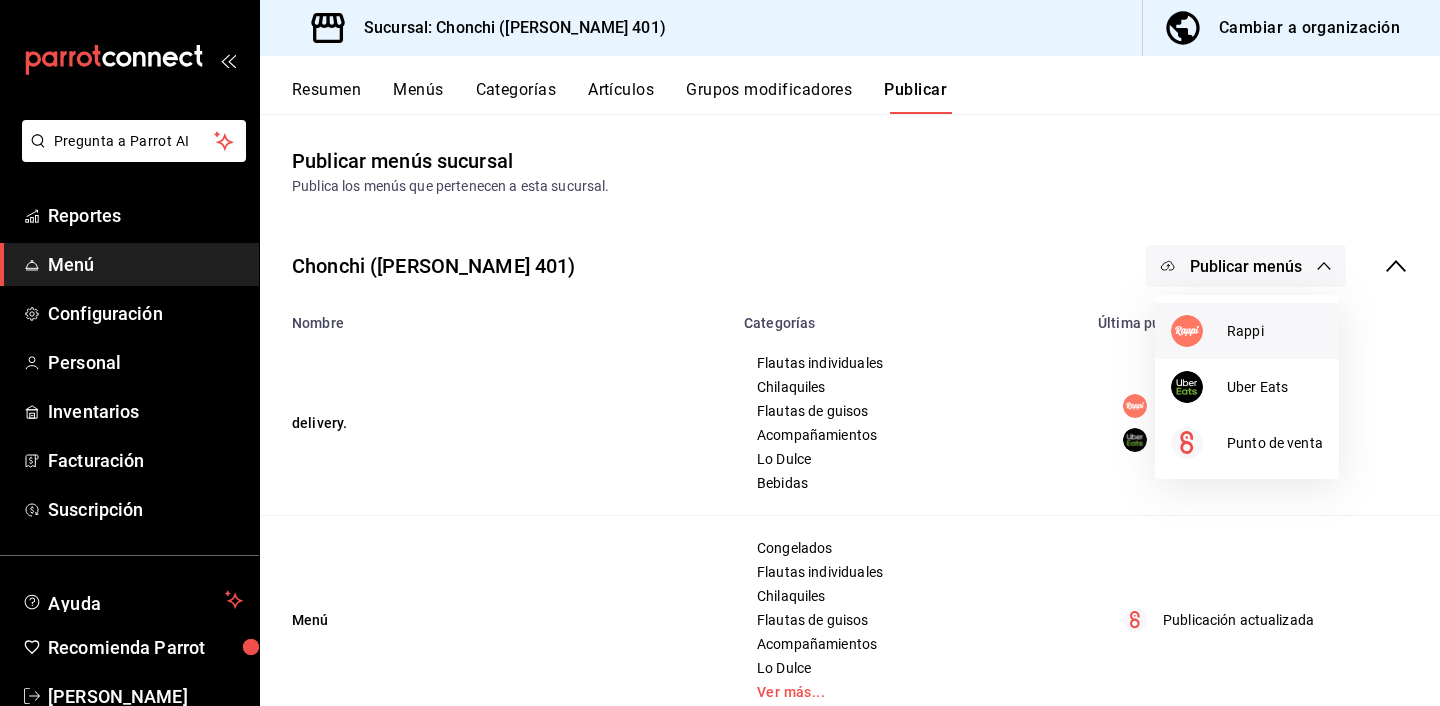 click on "Rappi" at bounding box center (1275, 331) 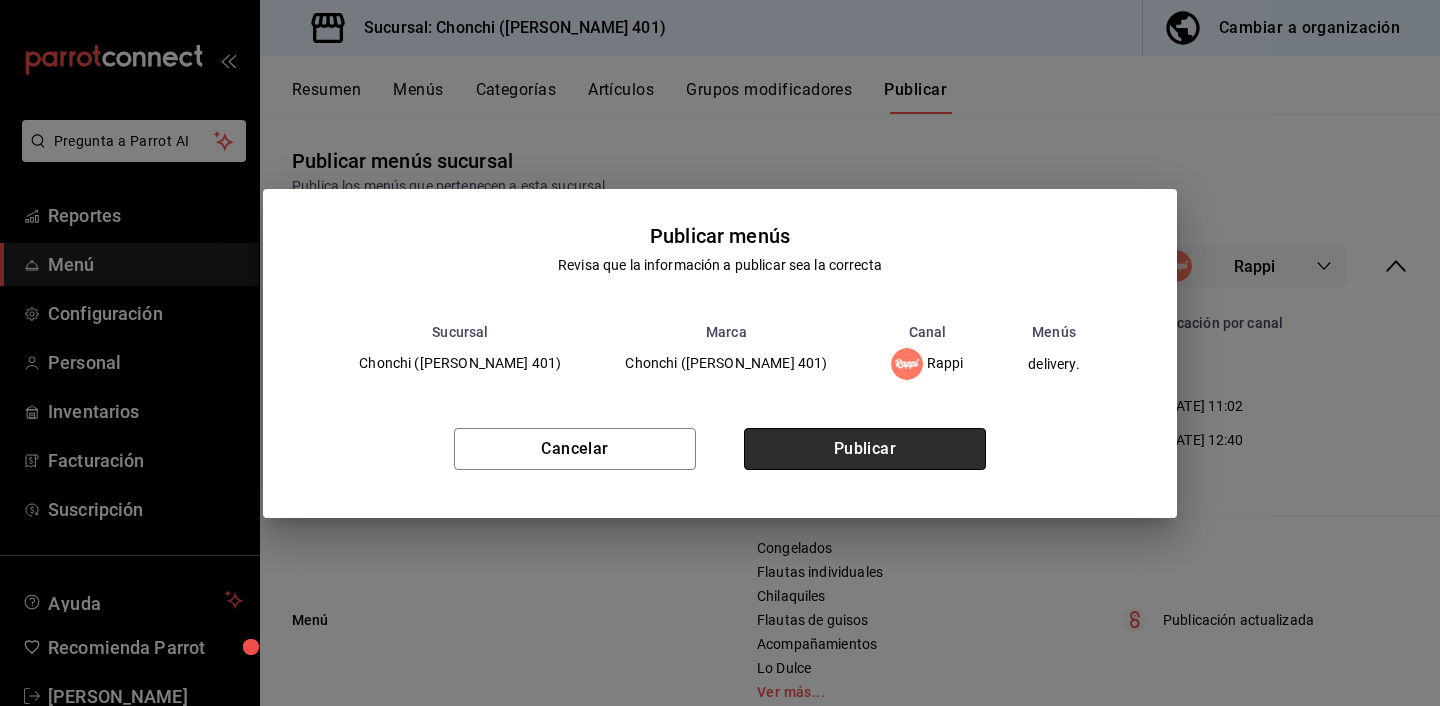 click on "Publicar" at bounding box center [865, 449] 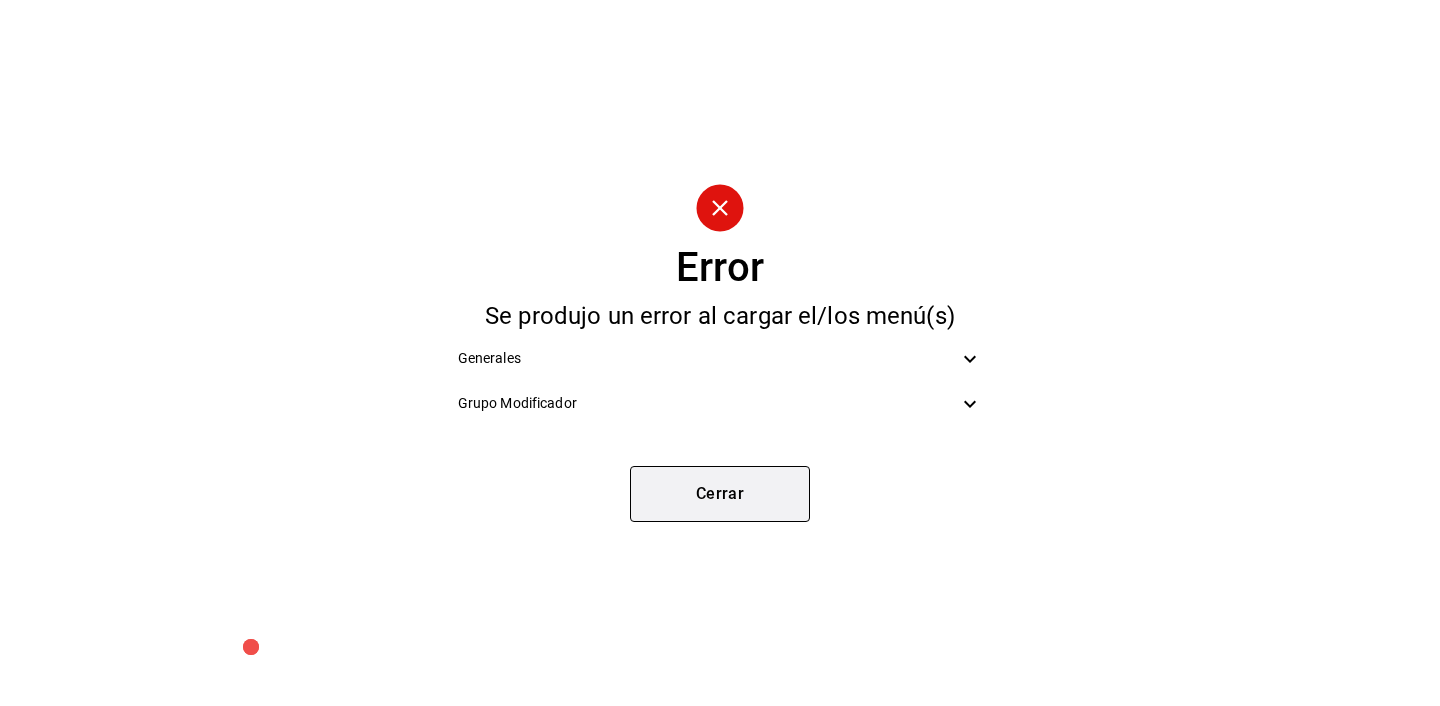 click on "Cerrar" at bounding box center (720, 494) 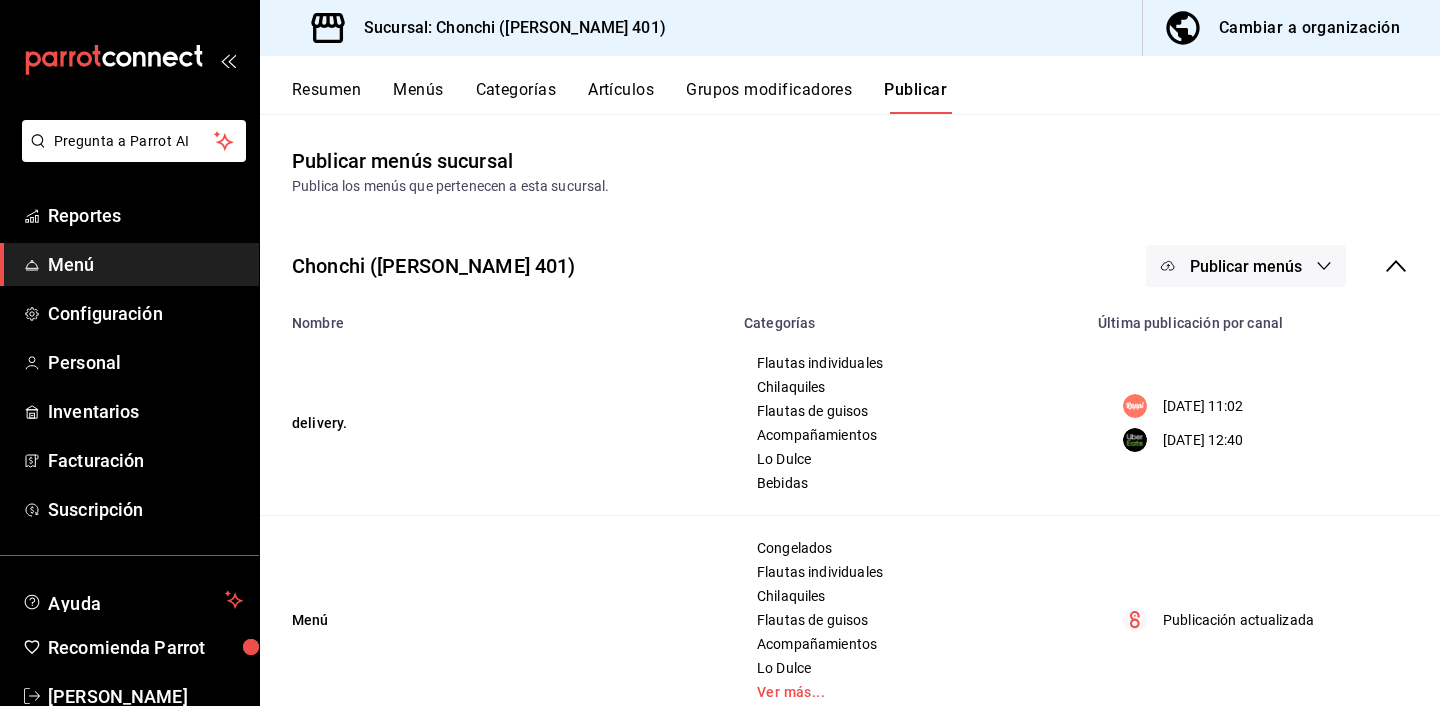 click on "Publicar menús" at bounding box center (1246, 266) 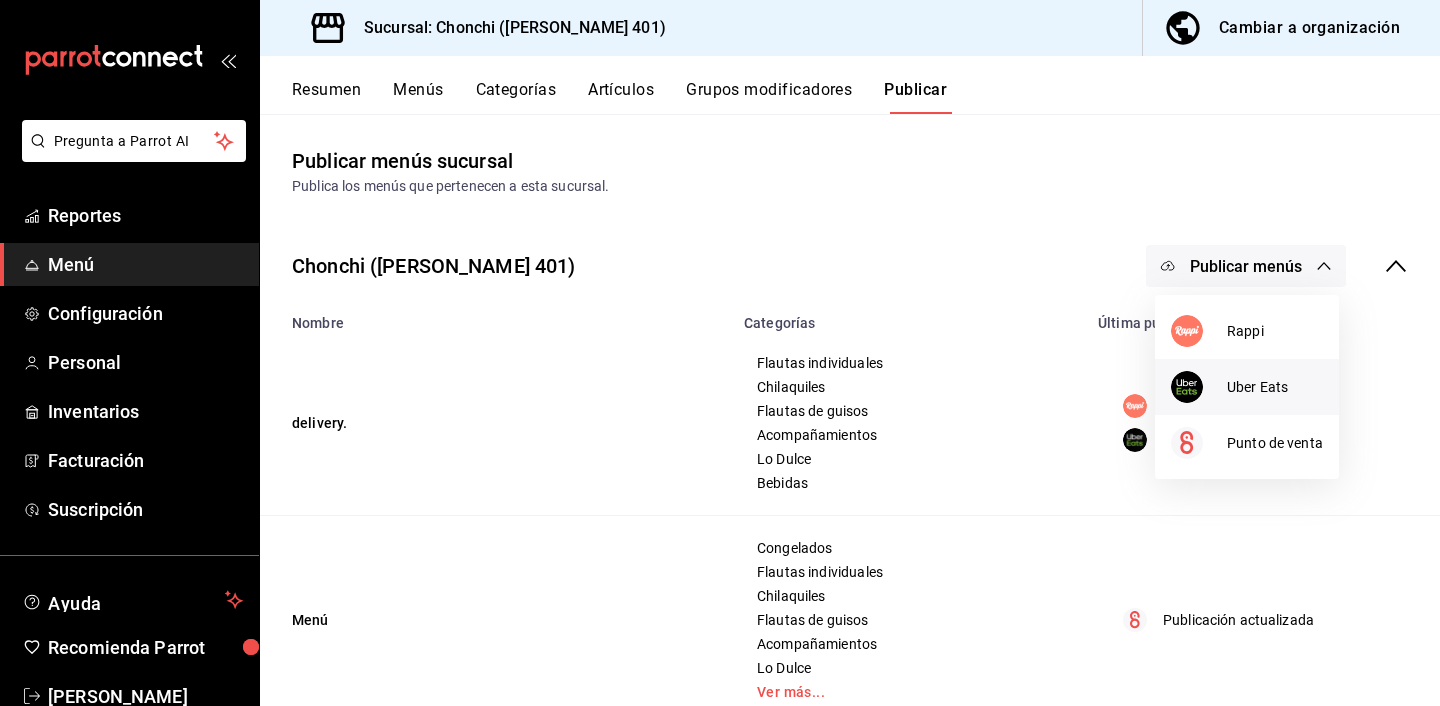 click at bounding box center [1199, 387] 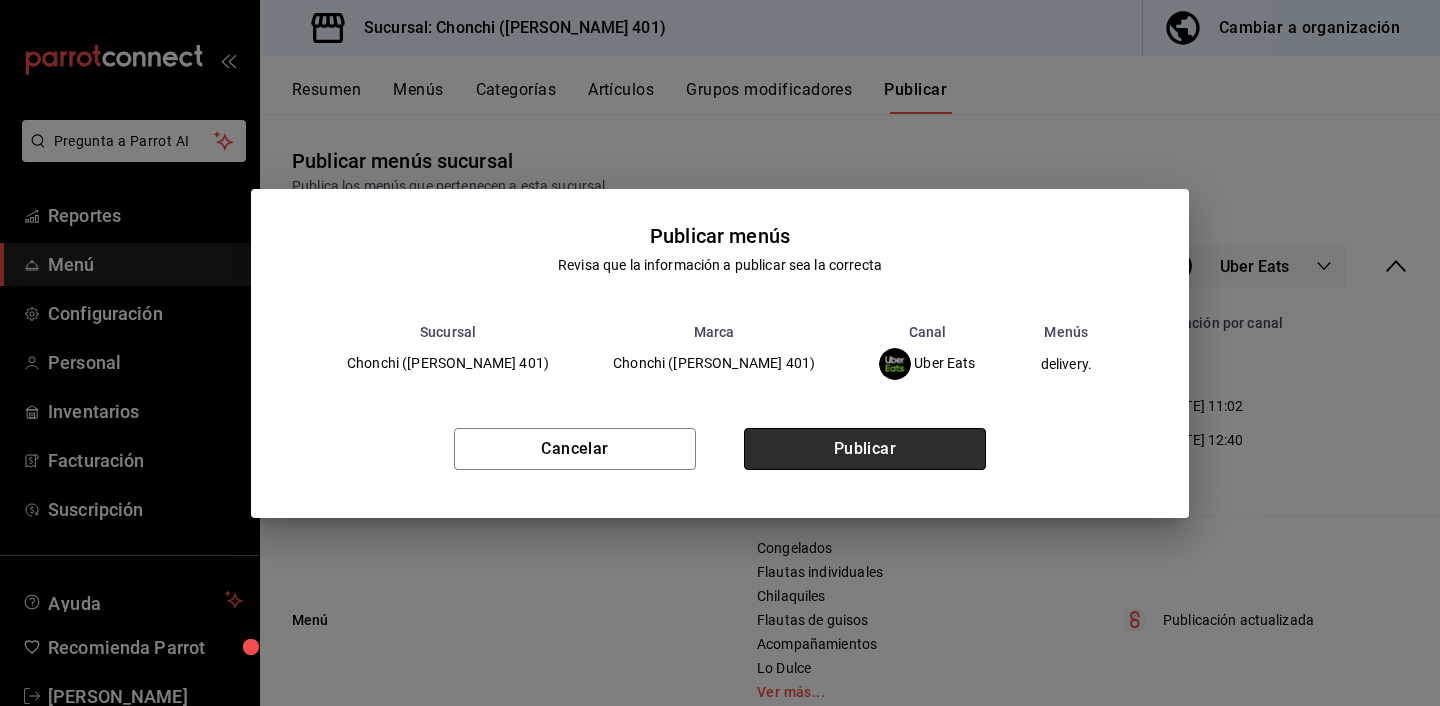 click on "Publicar" at bounding box center (865, 449) 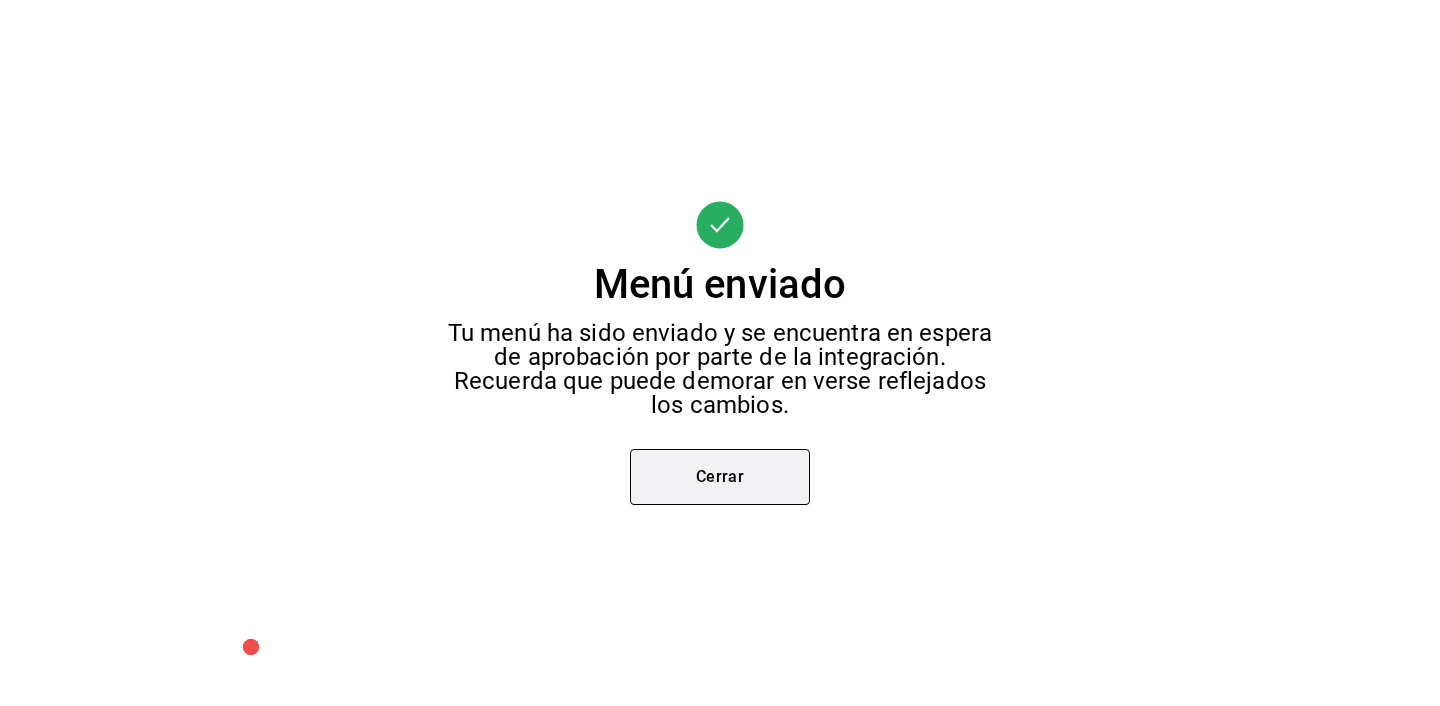 click on "Cerrar" at bounding box center (720, 477) 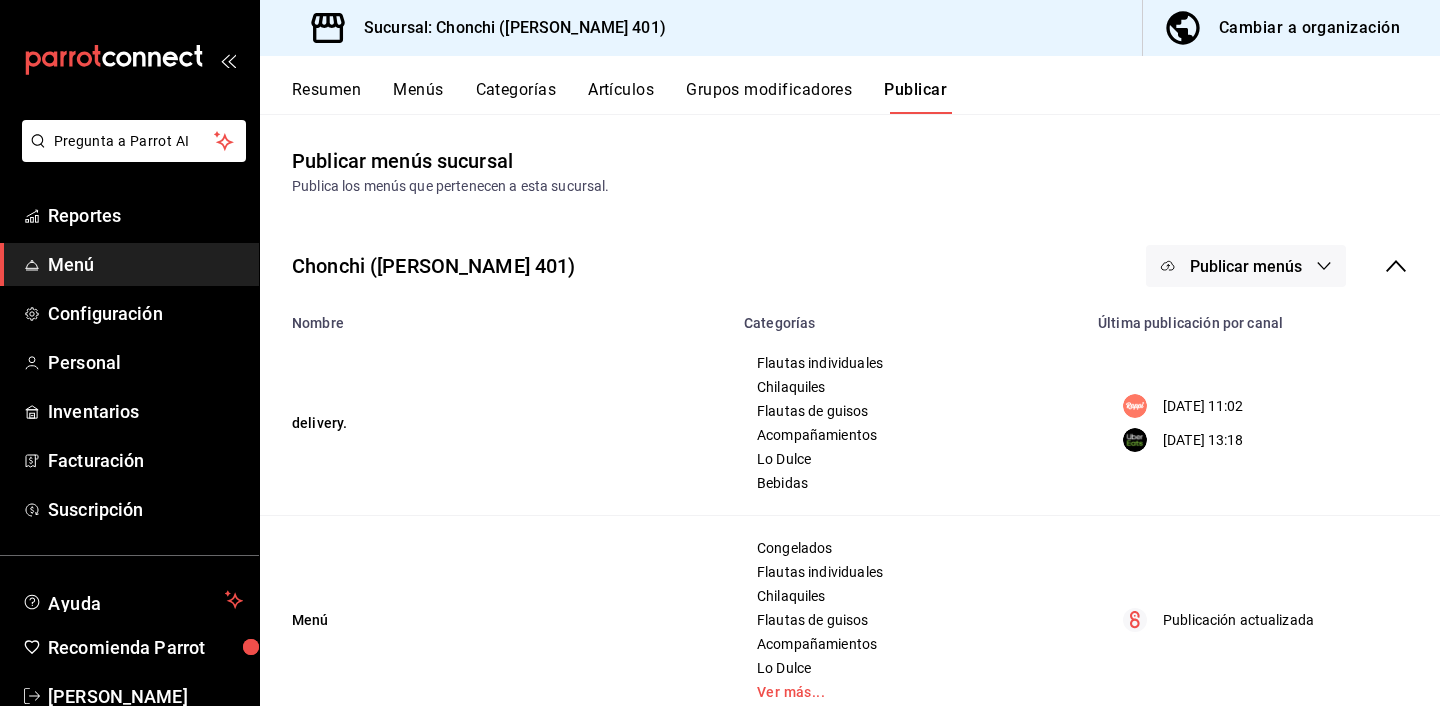 click on "Publicar menús" at bounding box center (1246, 266) 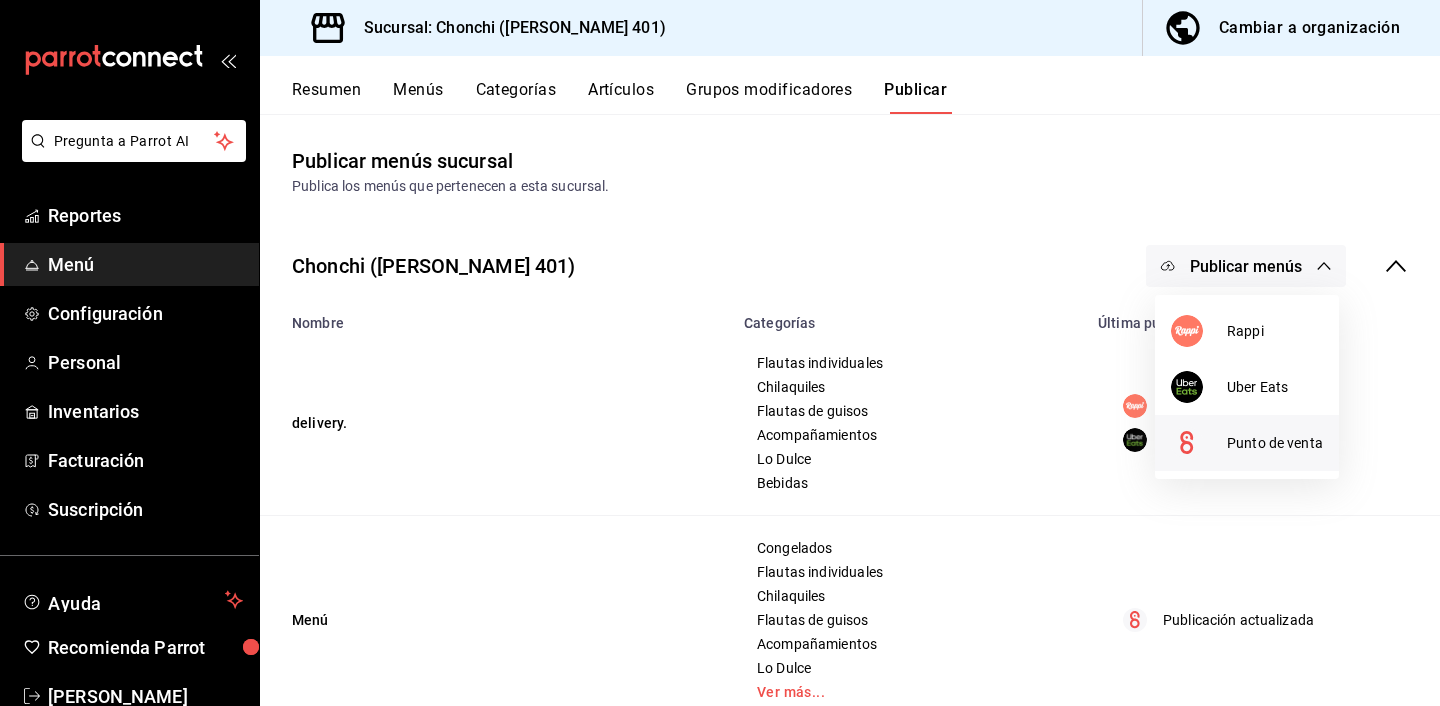 click at bounding box center [1199, 443] 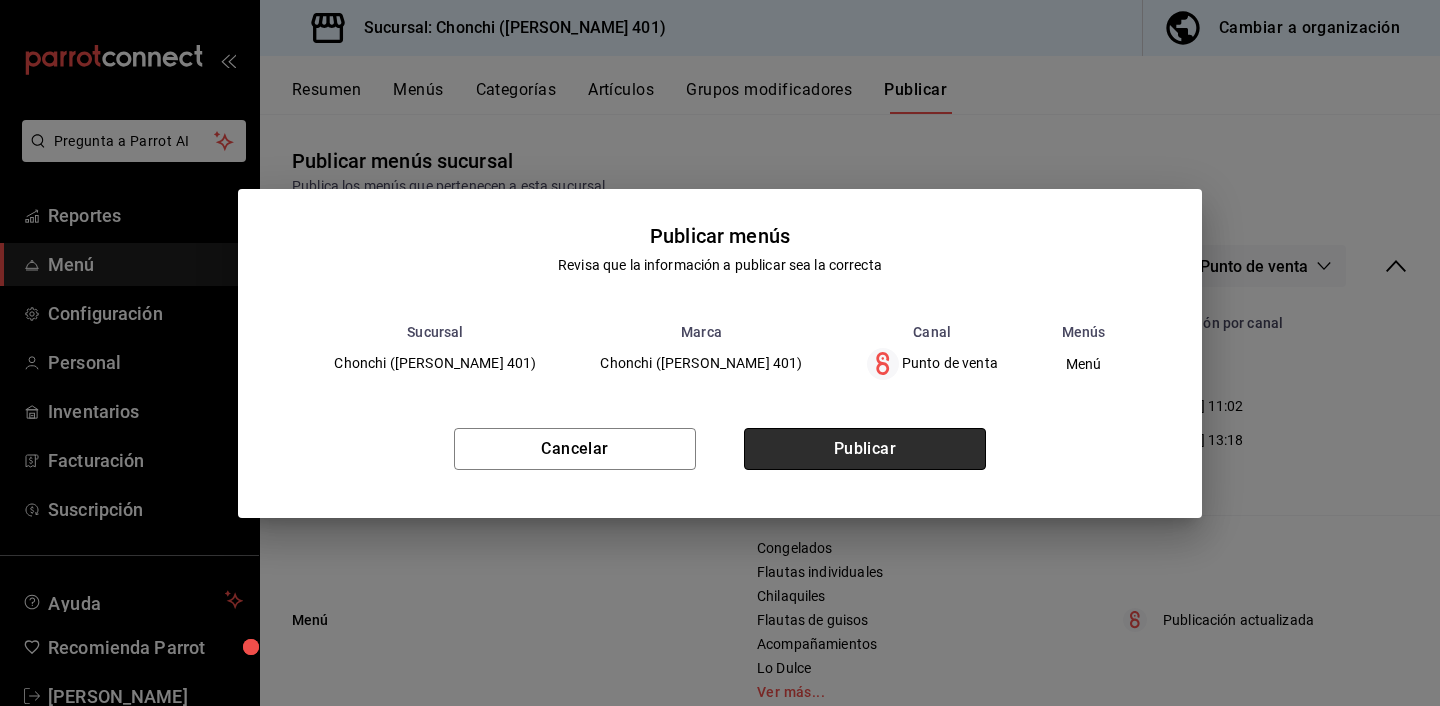 click on "Publicar" at bounding box center (865, 449) 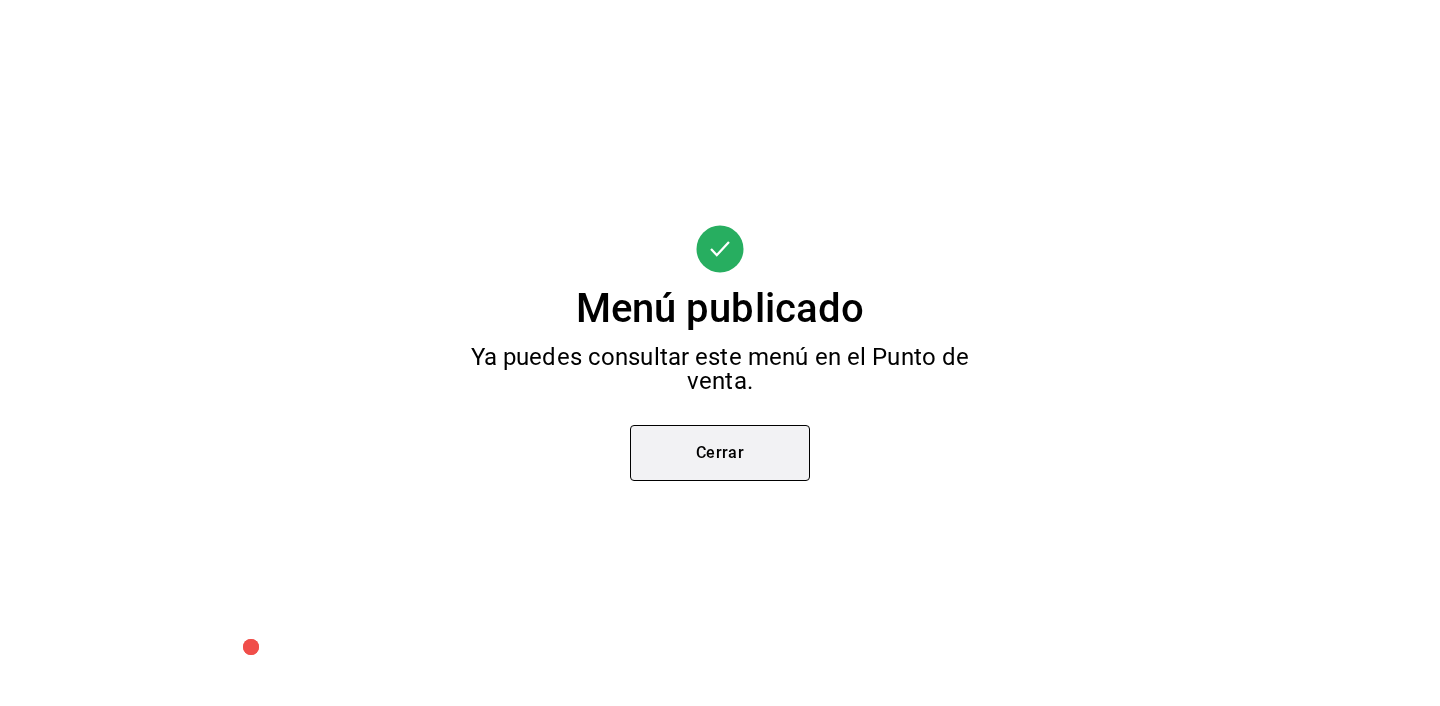 click on "Cerrar" at bounding box center [720, 453] 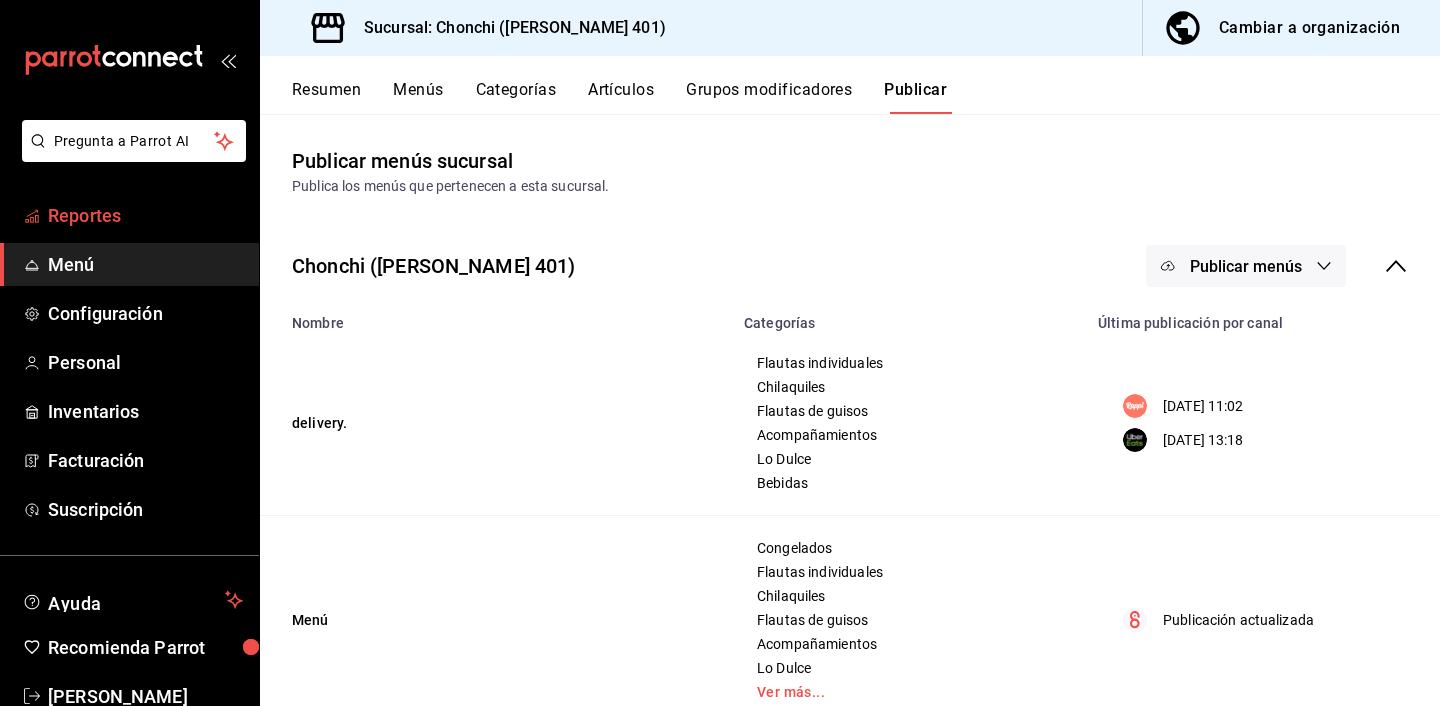 click on "Reportes" at bounding box center [145, 215] 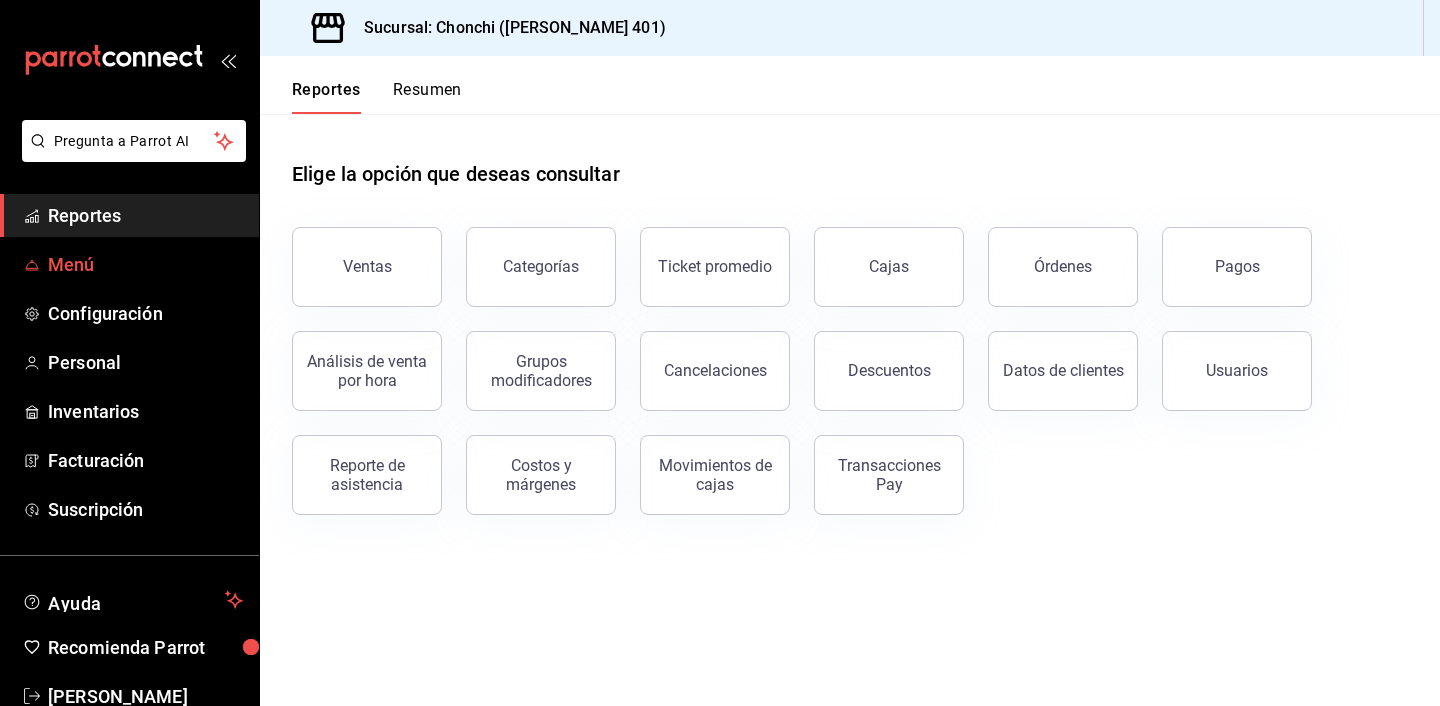 click on "Menú" at bounding box center (145, 264) 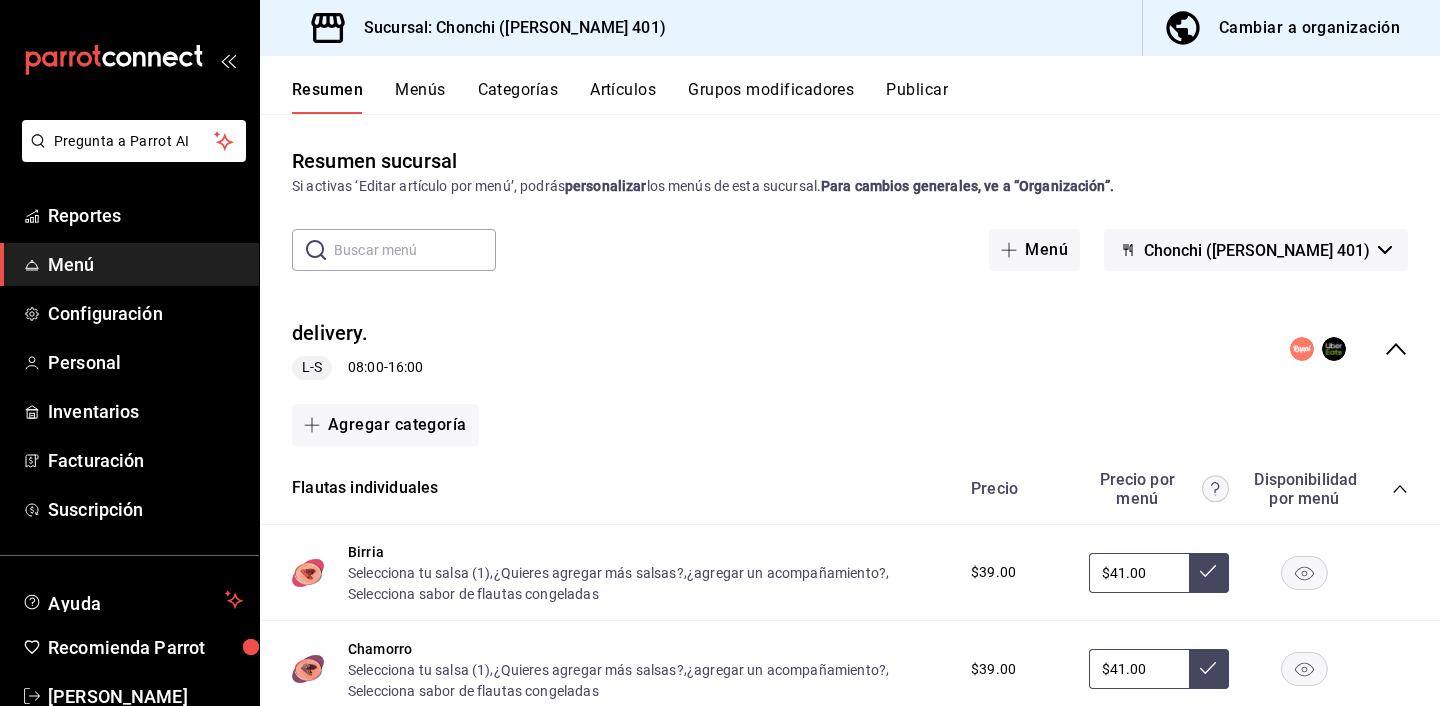 click 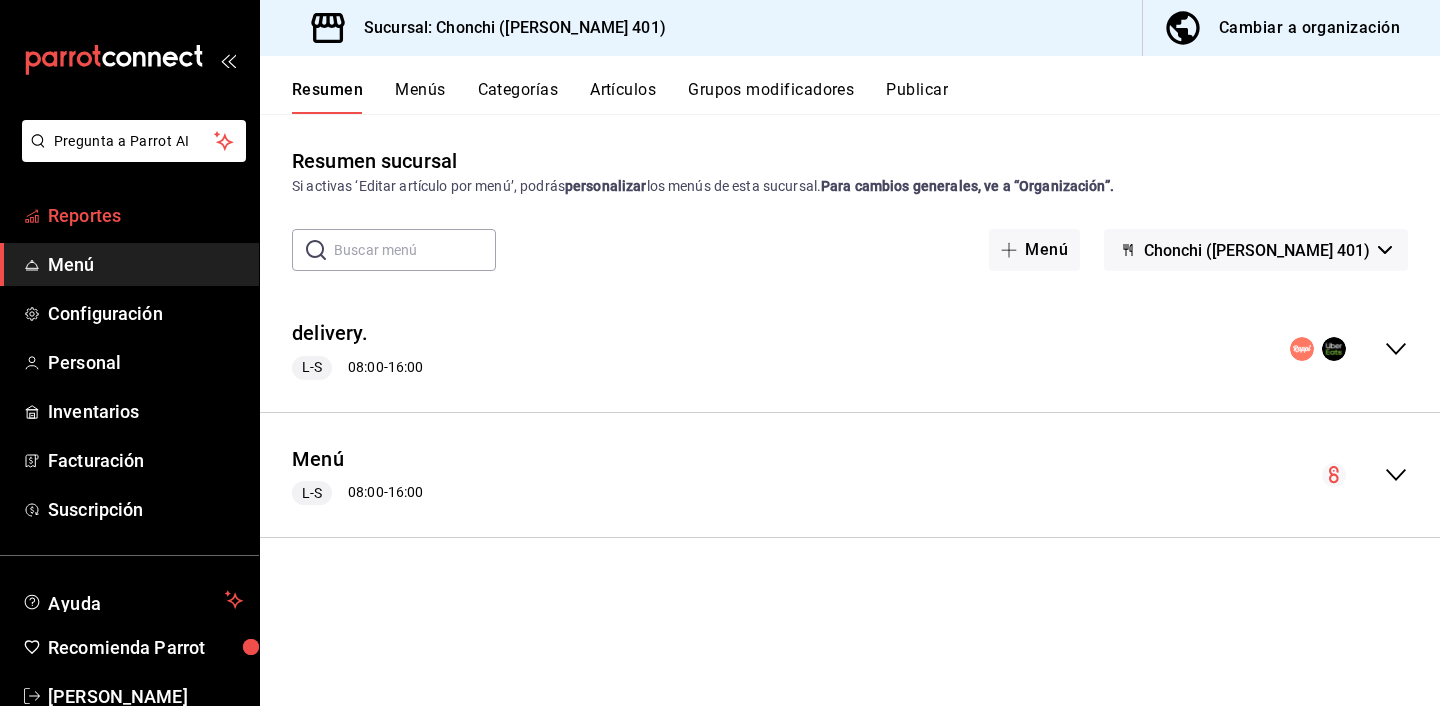 click on "Reportes" at bounding box center [145, 215] 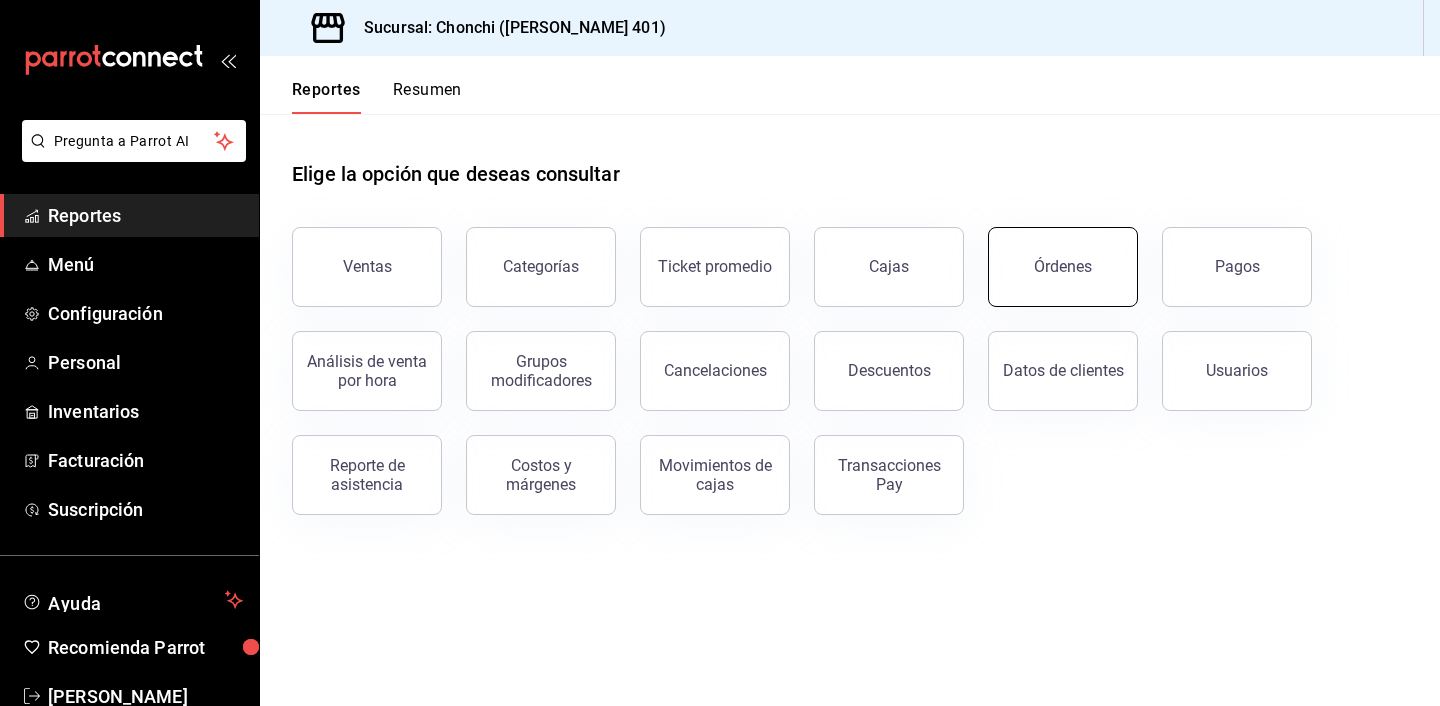click on "Órdenes" at bounding box center (1063, 266) 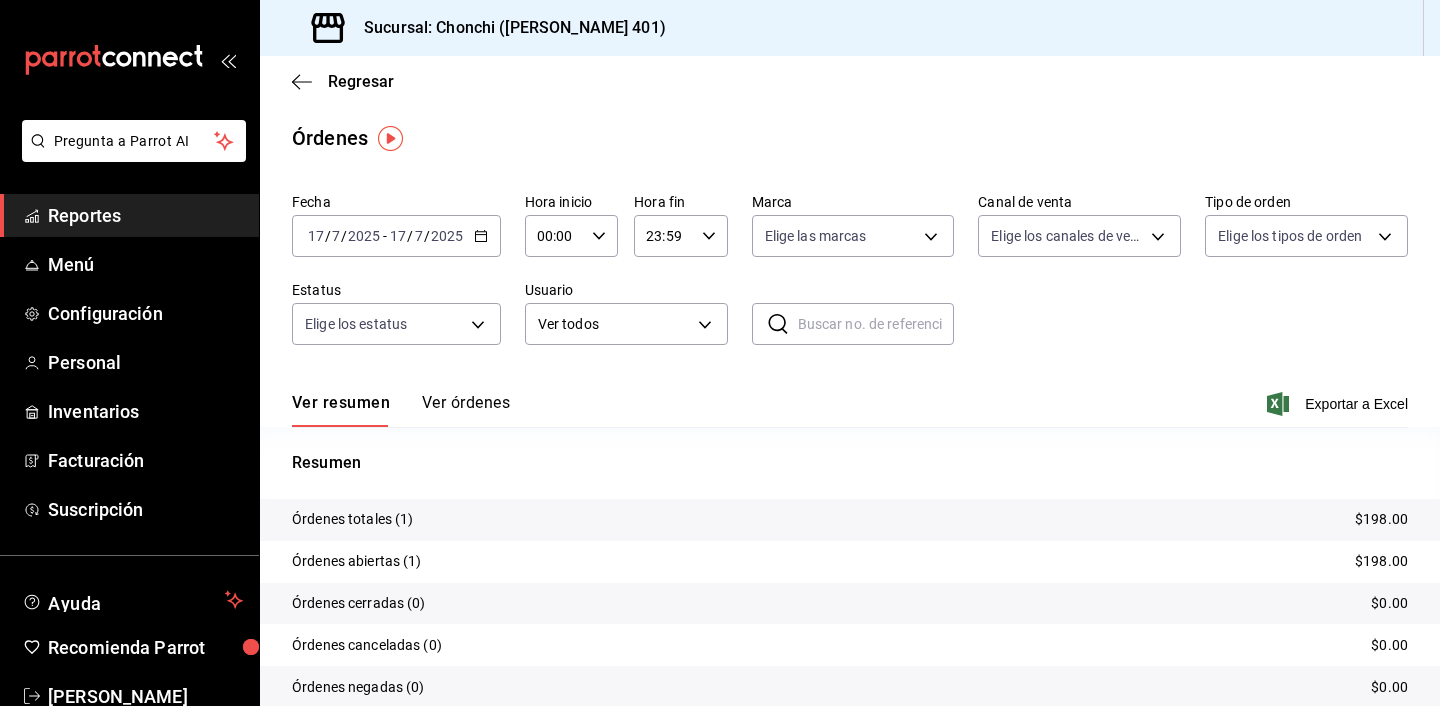 scroll, scrollTop: 79, scrollLeft: 0, axis: vertical 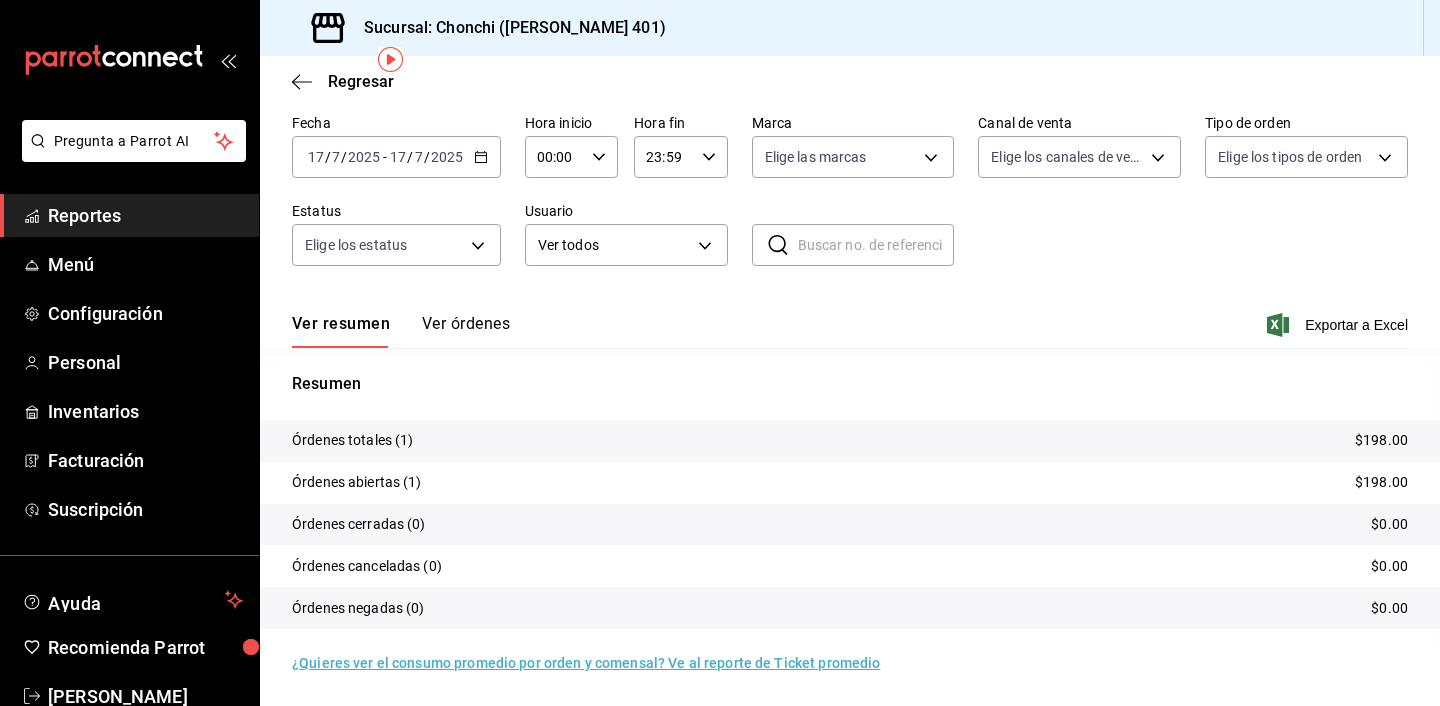 click on "Ver órdenes" at bounding box center [466, 331] 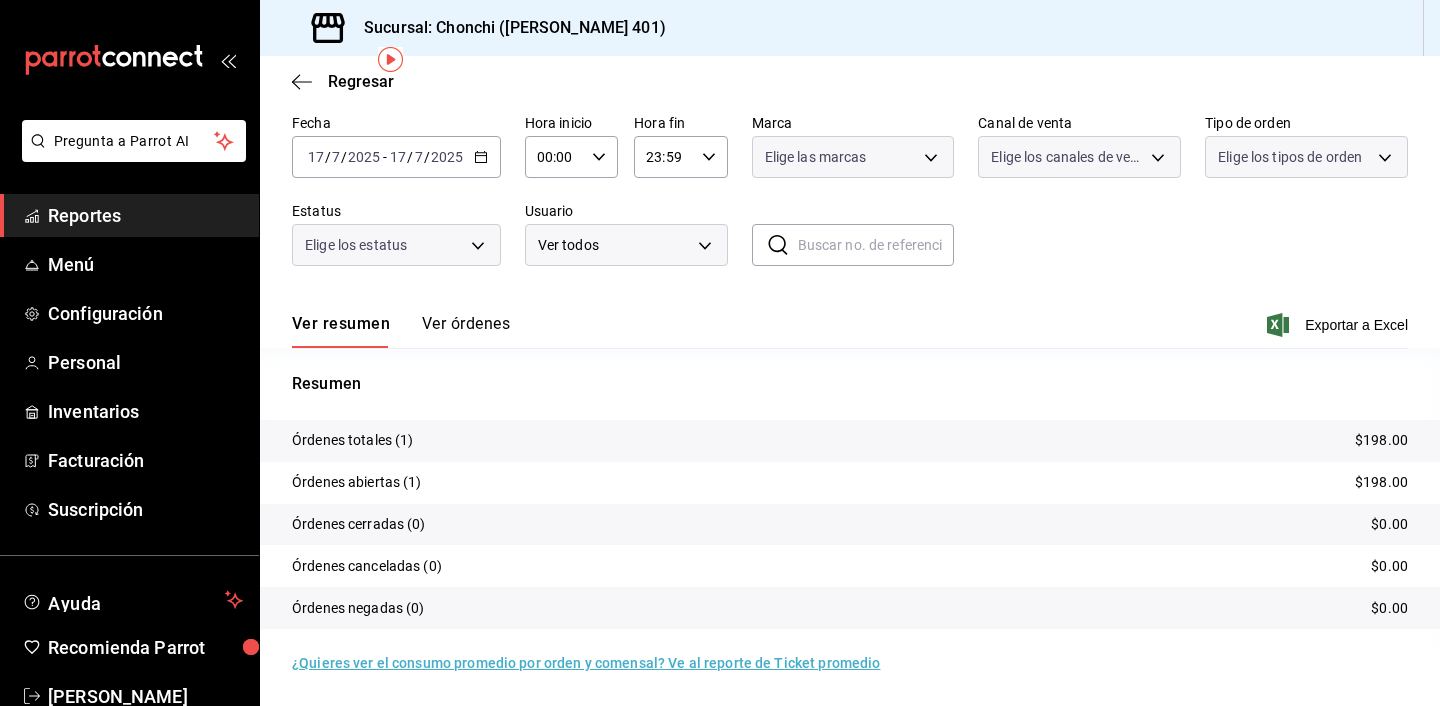 scroll, scrollTop: 0, scrollLeft: 0, axis: both 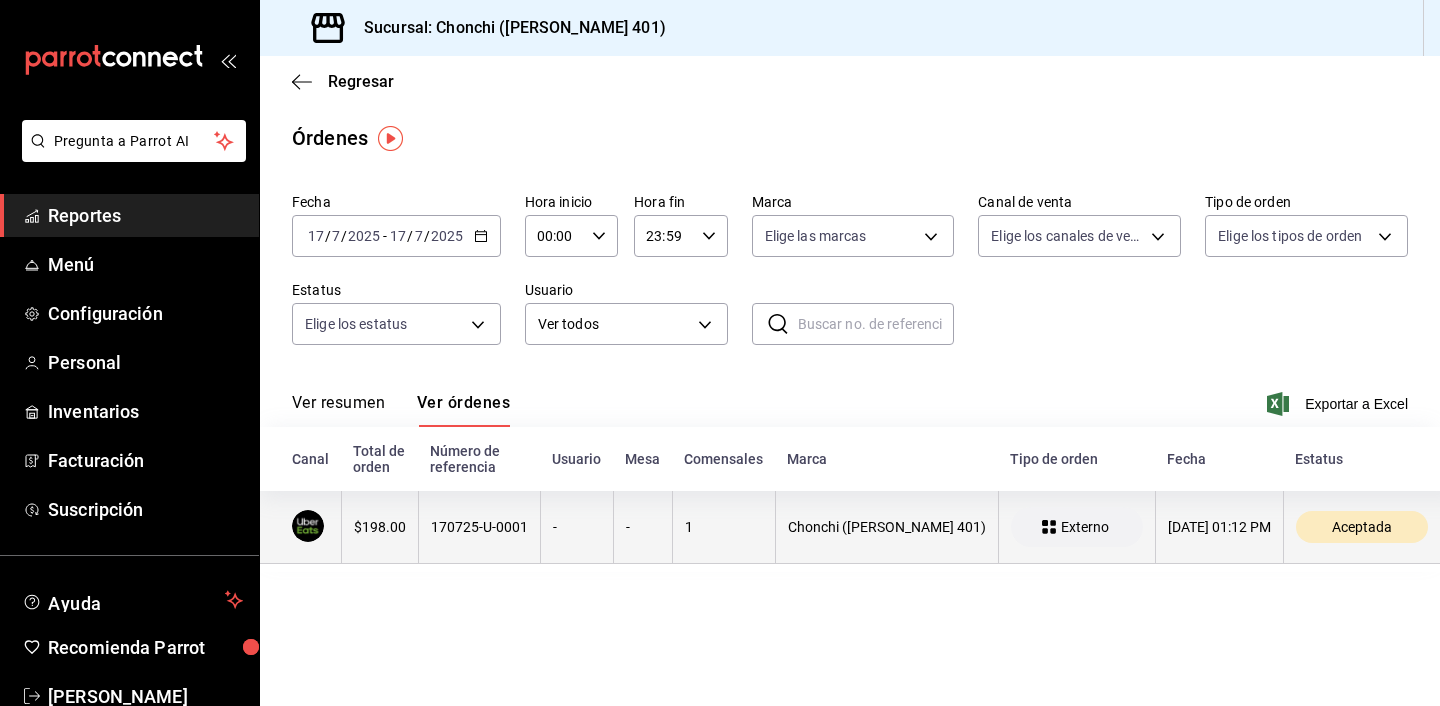click on "170725-U-0001" at bounding box center [479, 527] 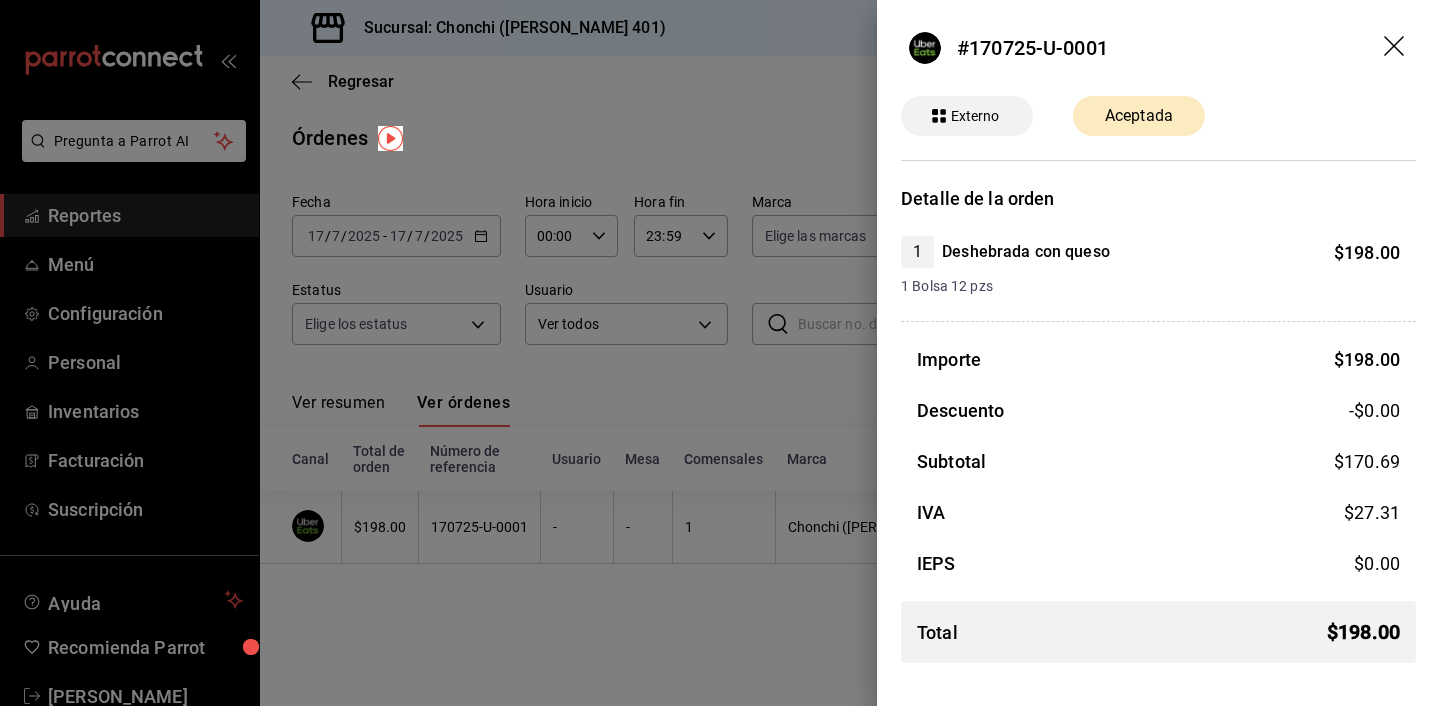 click at bounding box center [720, 353] 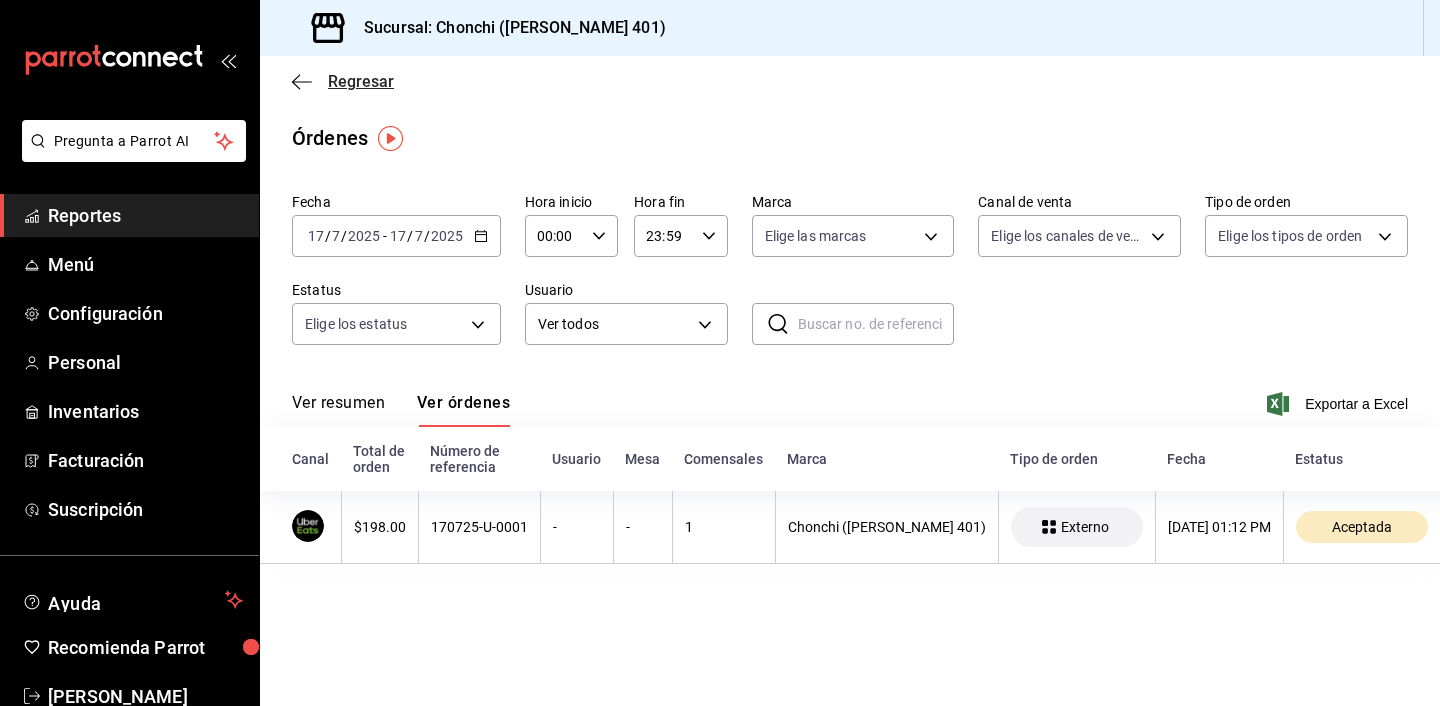 click on "Regresar" at bounding box center [361, 81] 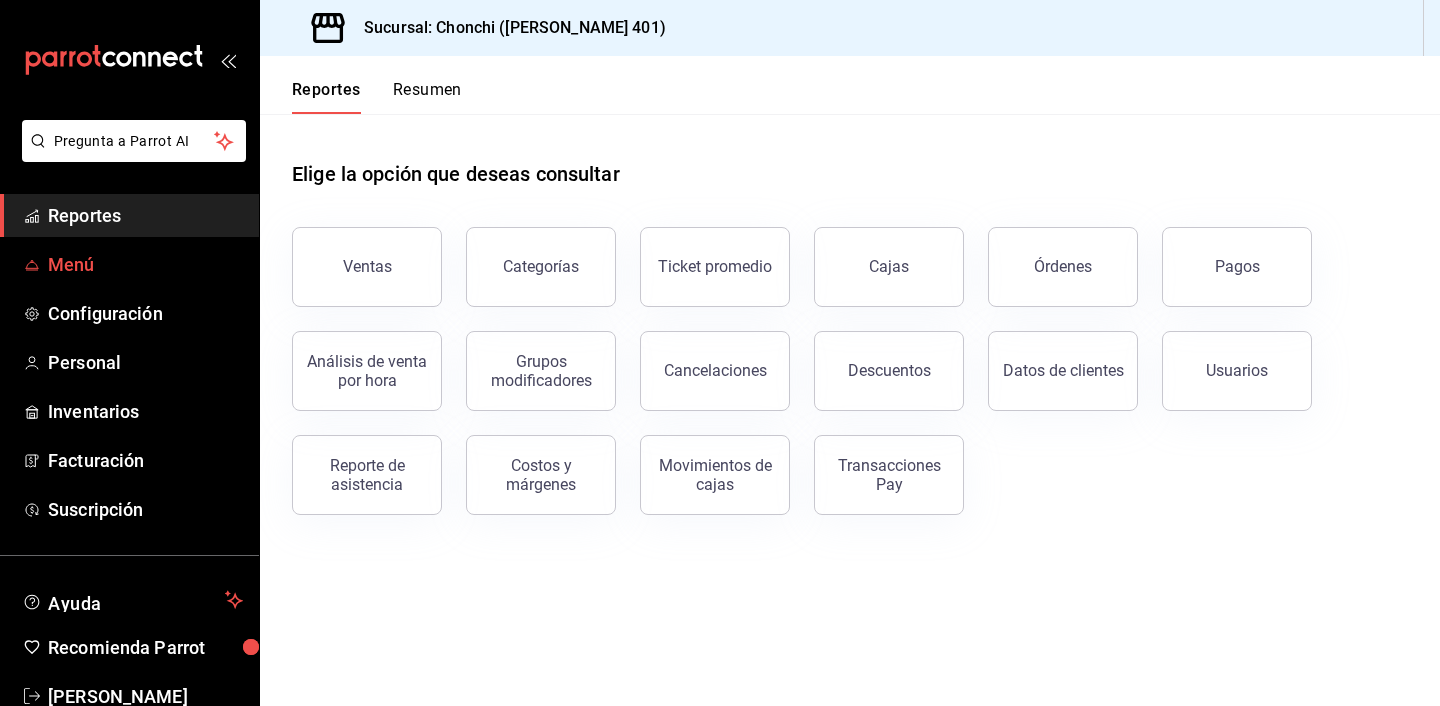 click on "Menú" at bounding box center [145, 264] 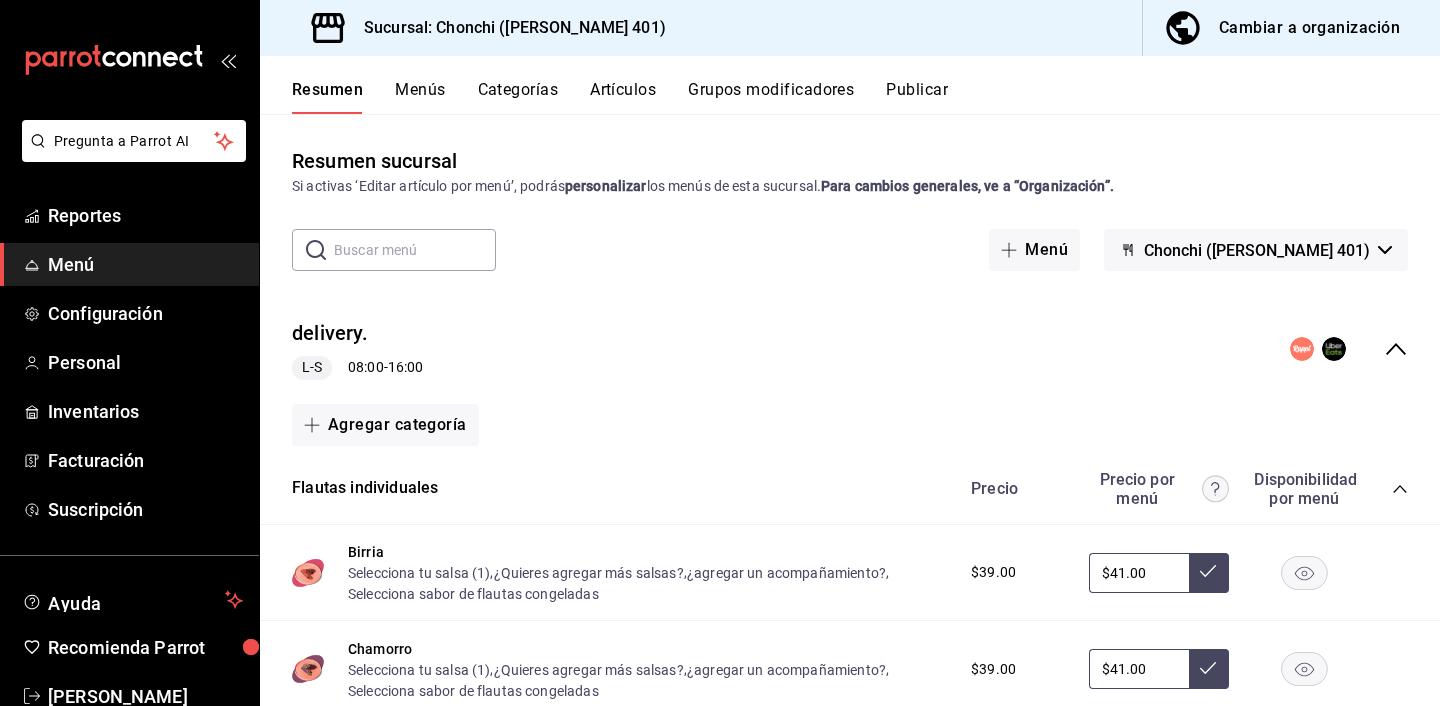 click on "Publicar" at bounding box center (917, 97) 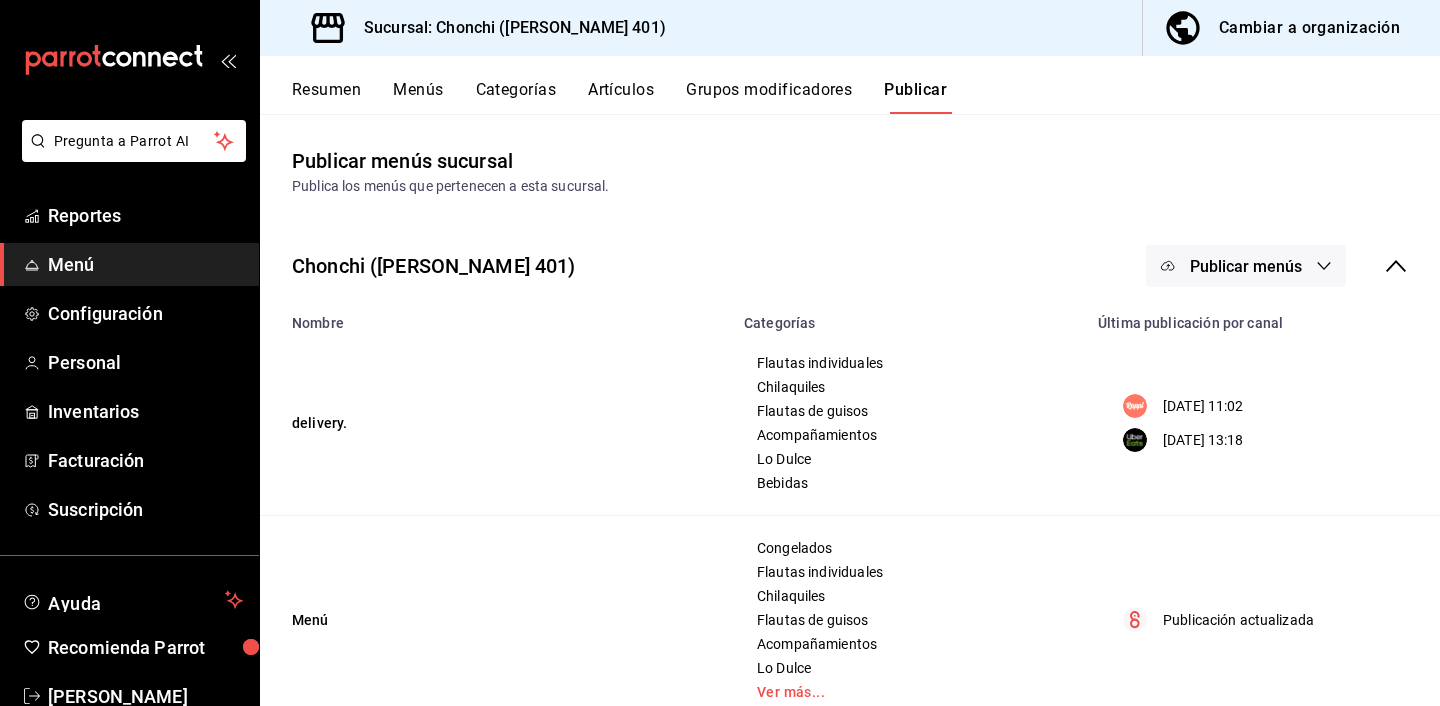 click on "Menús" at bounding box center (418, 97) 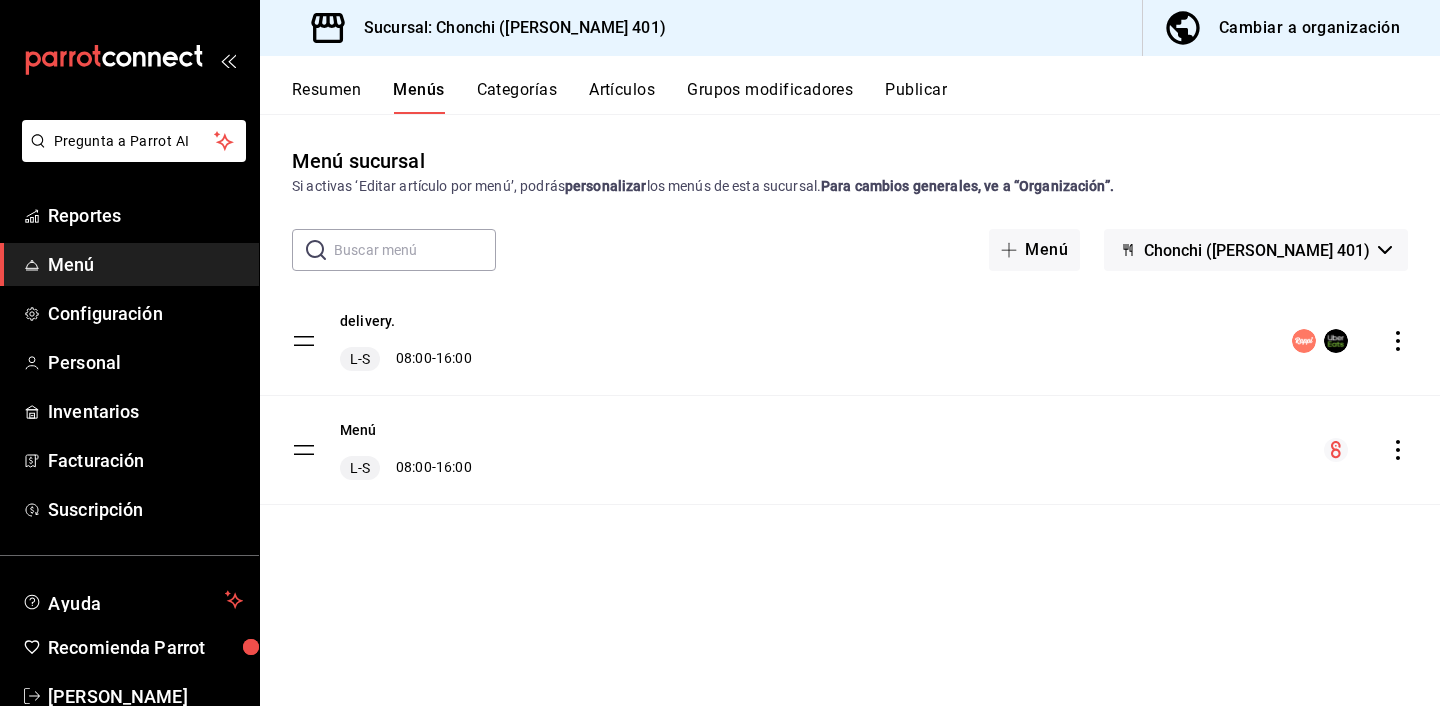 click on "Resumen" at bounding box center [326, 97] 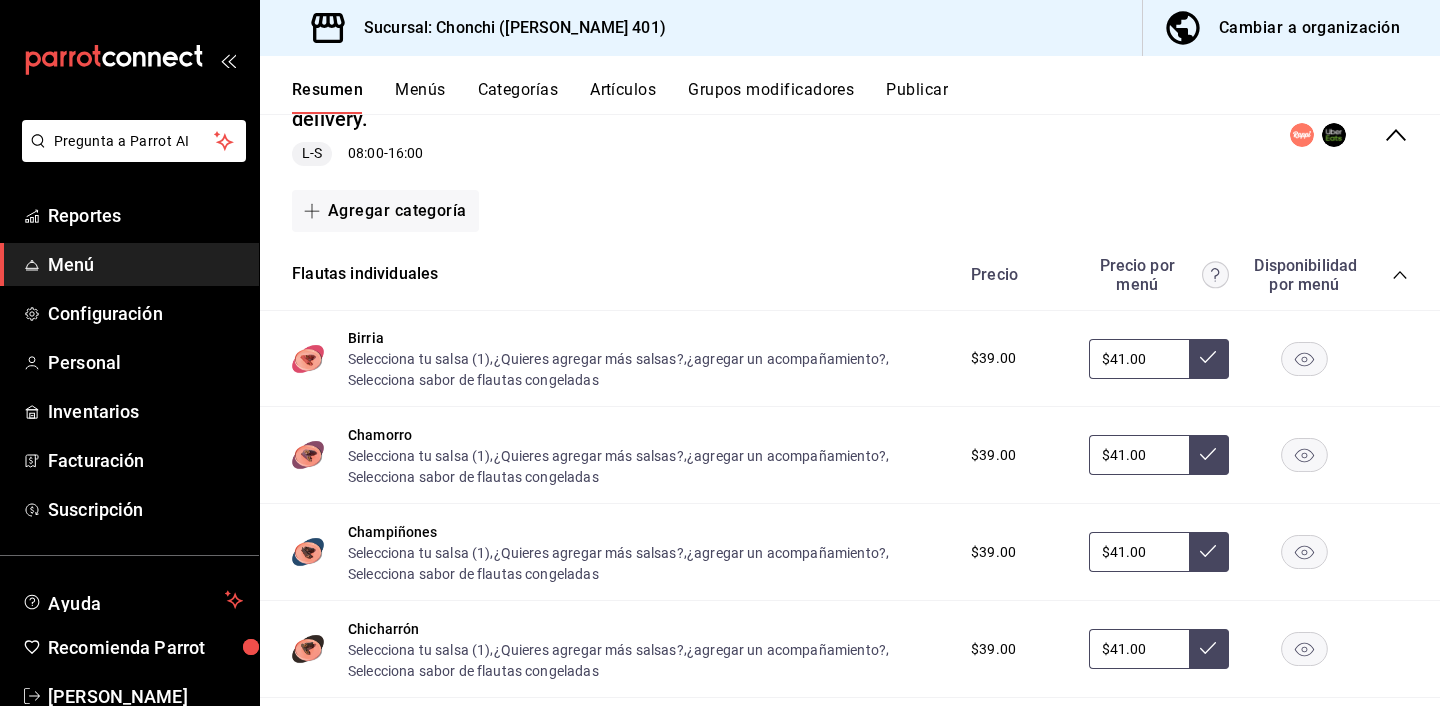 scroll, scrollTop: 238, scrollLeft: 0, axis: vertical 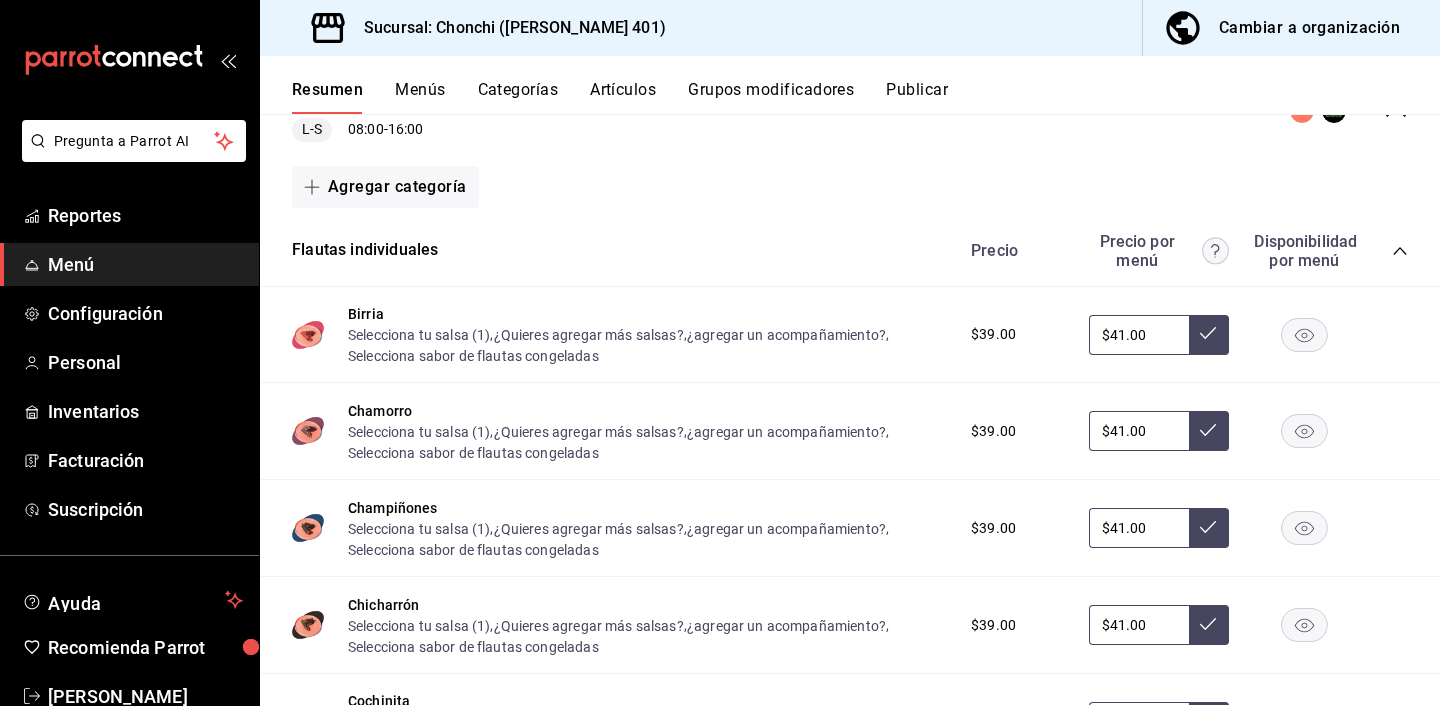 click 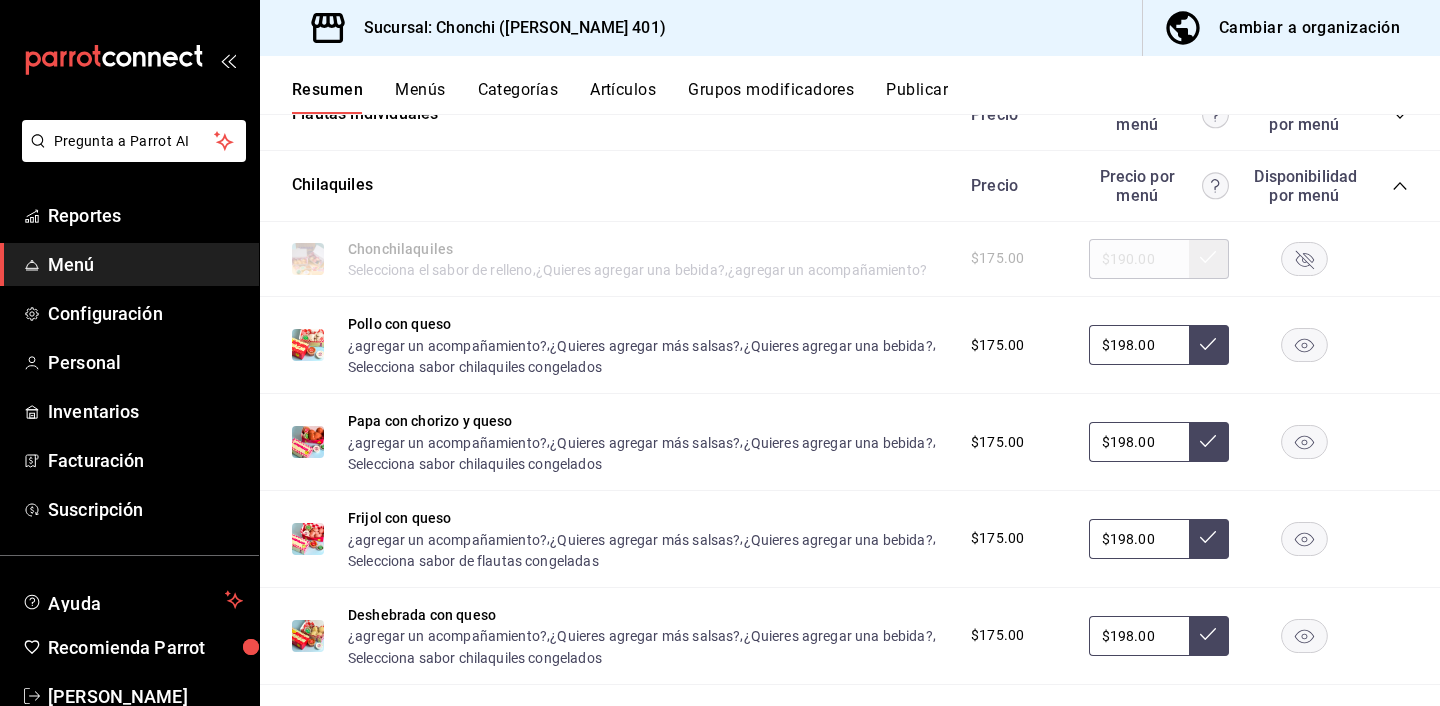 scroll, scrollTop: 375, scrollLeft: 0, axis: vertical 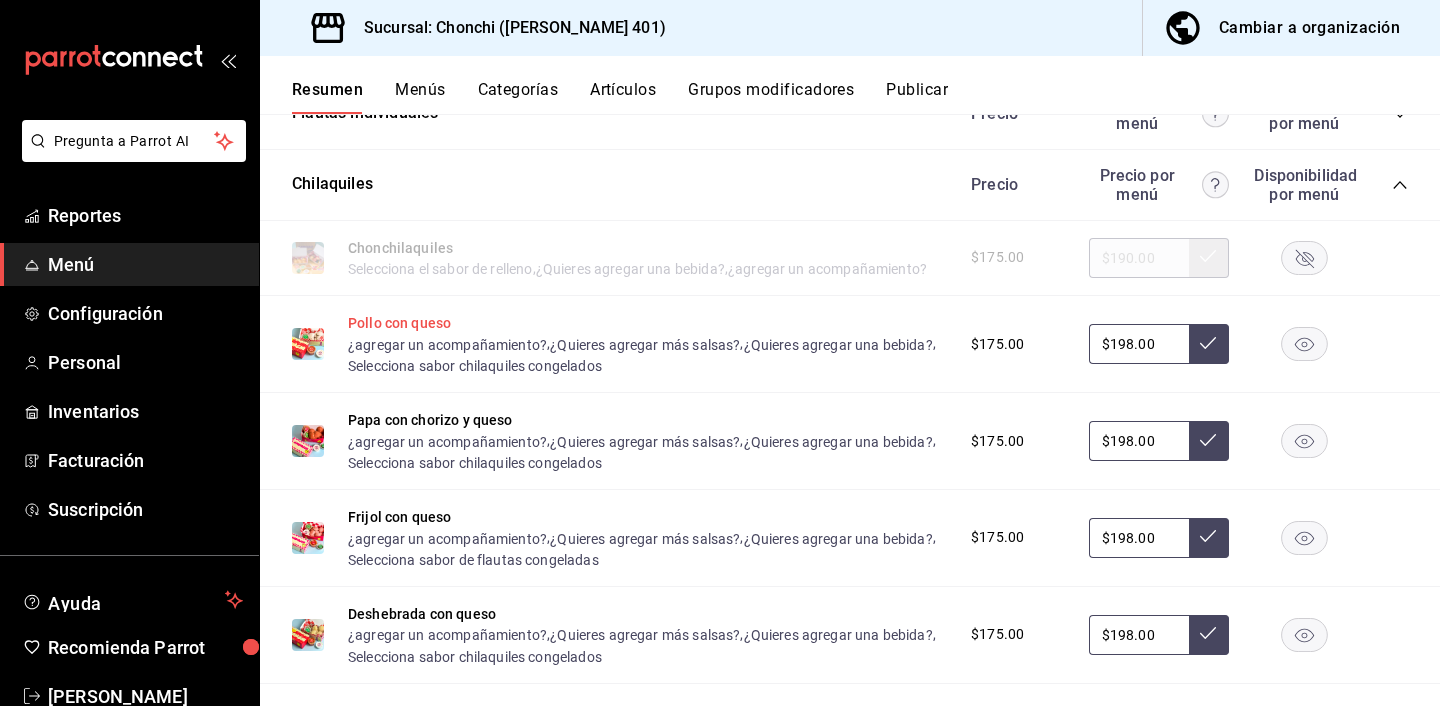 click on "Pollo con queso" at bounding box center (399, 323) 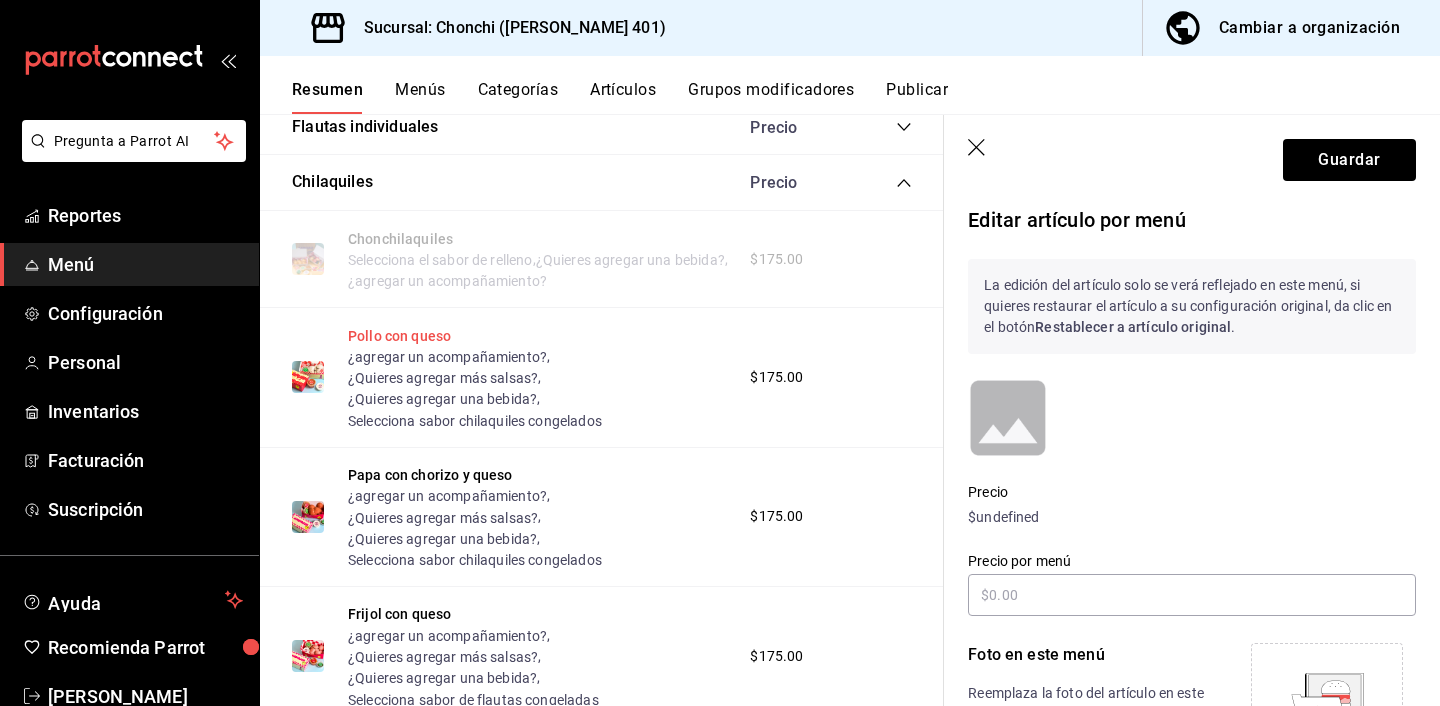 scroll, scrollTop: 367, scrollLeft: 0, axis: vertical 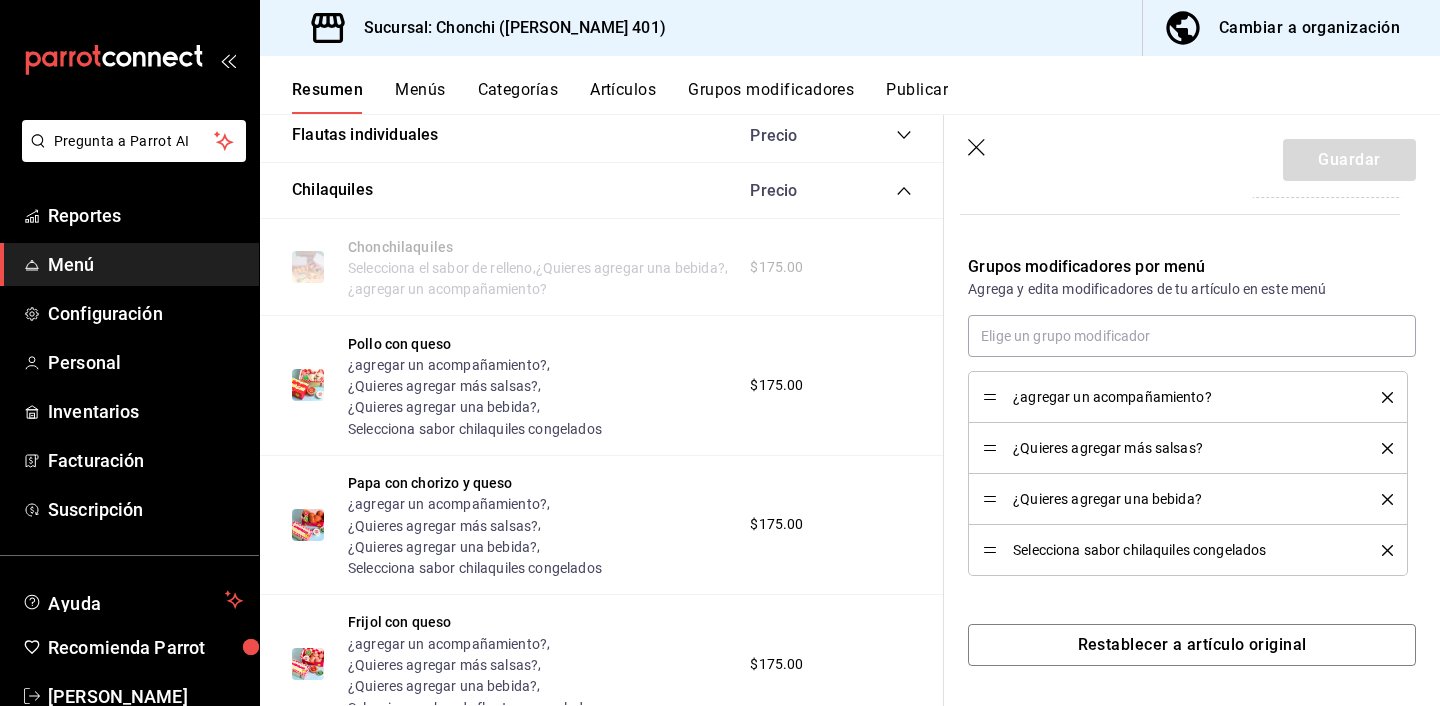 click 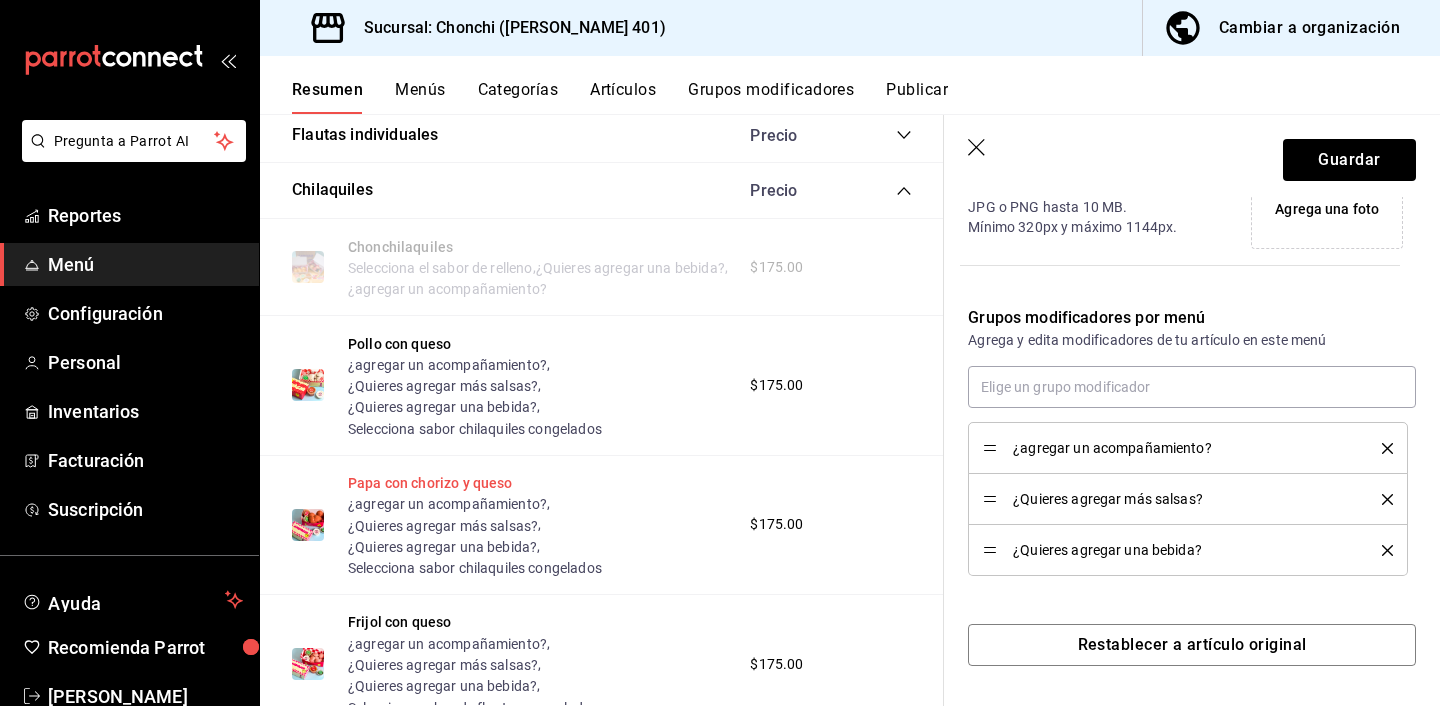 click on "Papa con chorizo y queso" at bounding box center [430, 483] 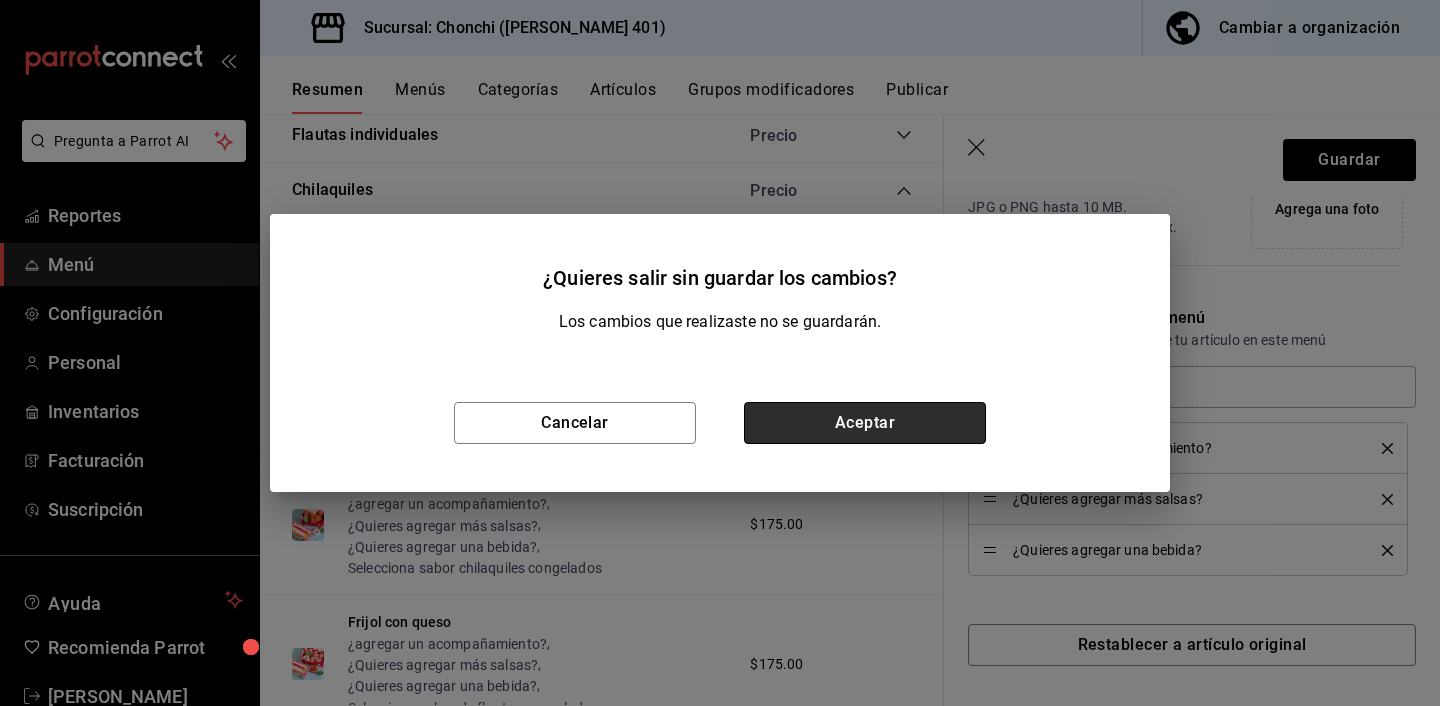 click on "Aceptar" at bounding box center (865, 423) 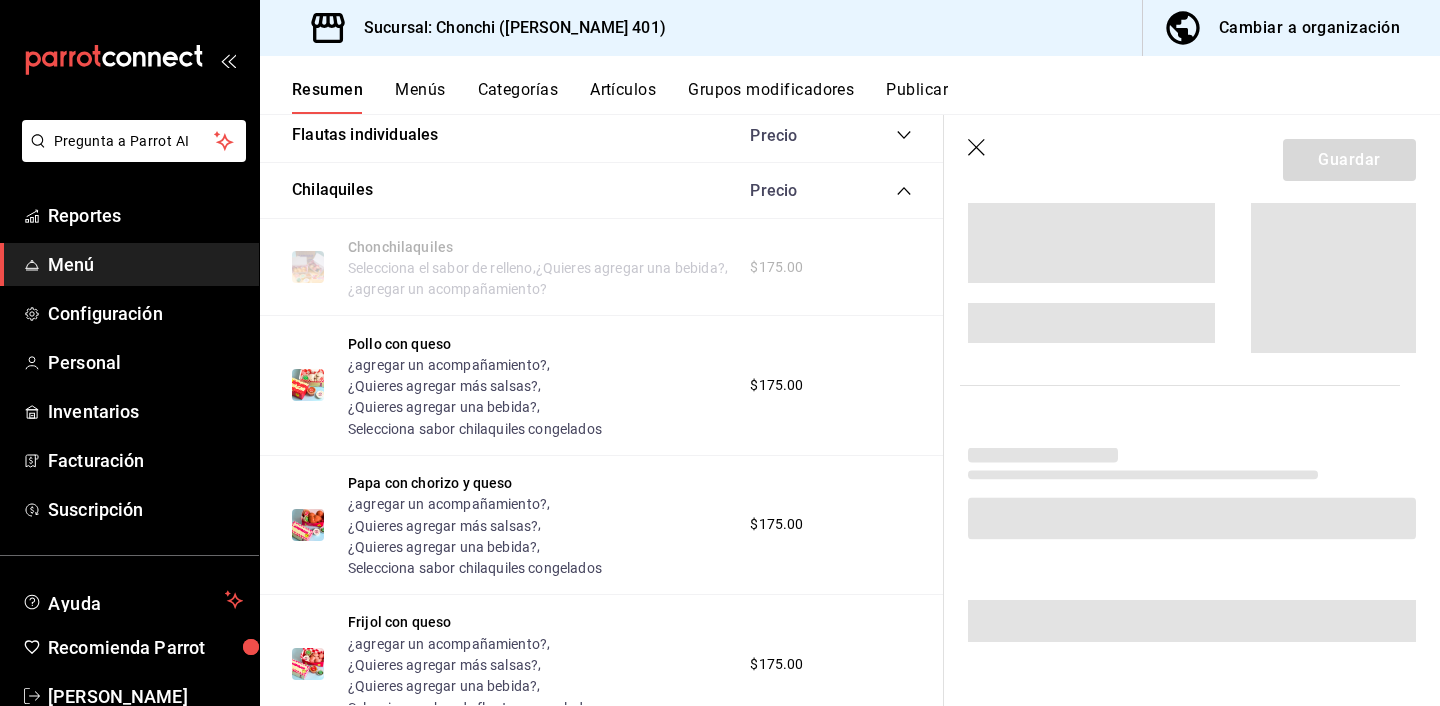 scroll, scrollTop: 546, scrollLeft: 0, axis: vertical 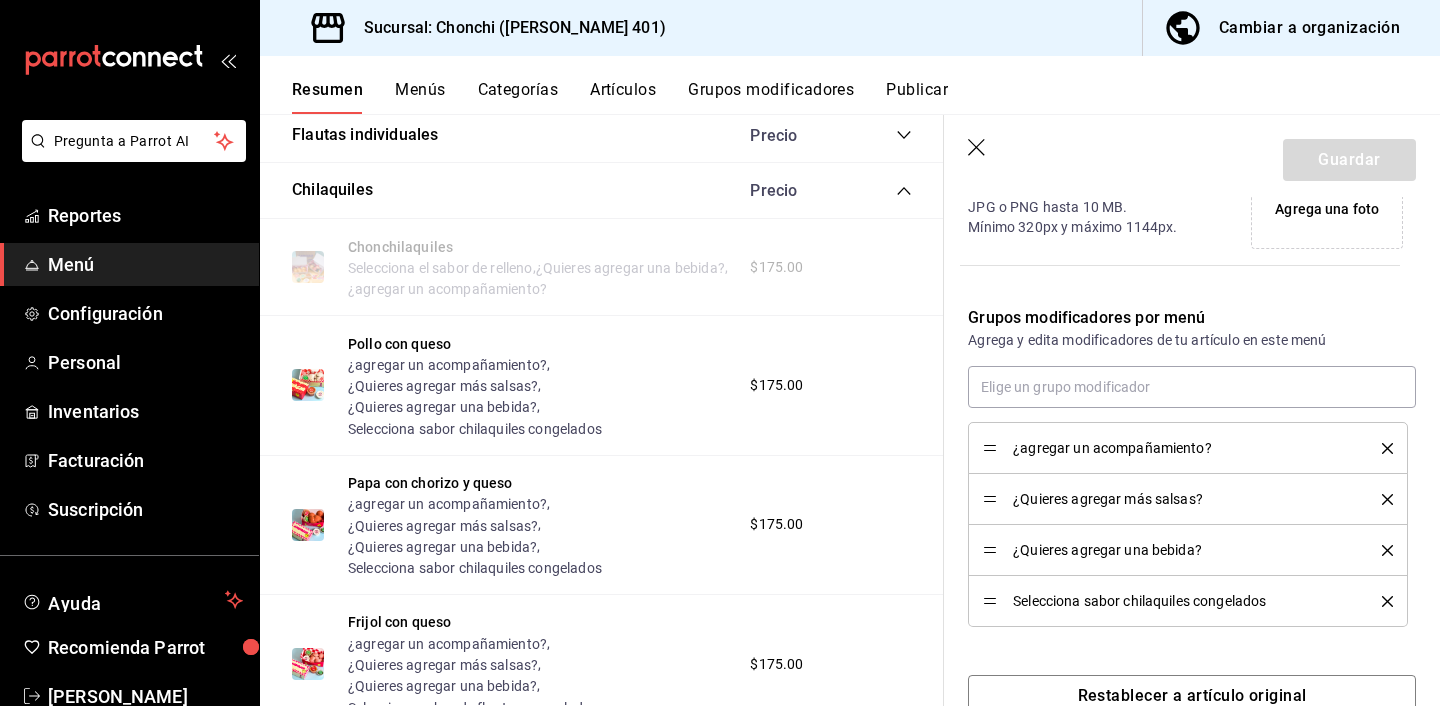 click at bounding box center [1380, 601] 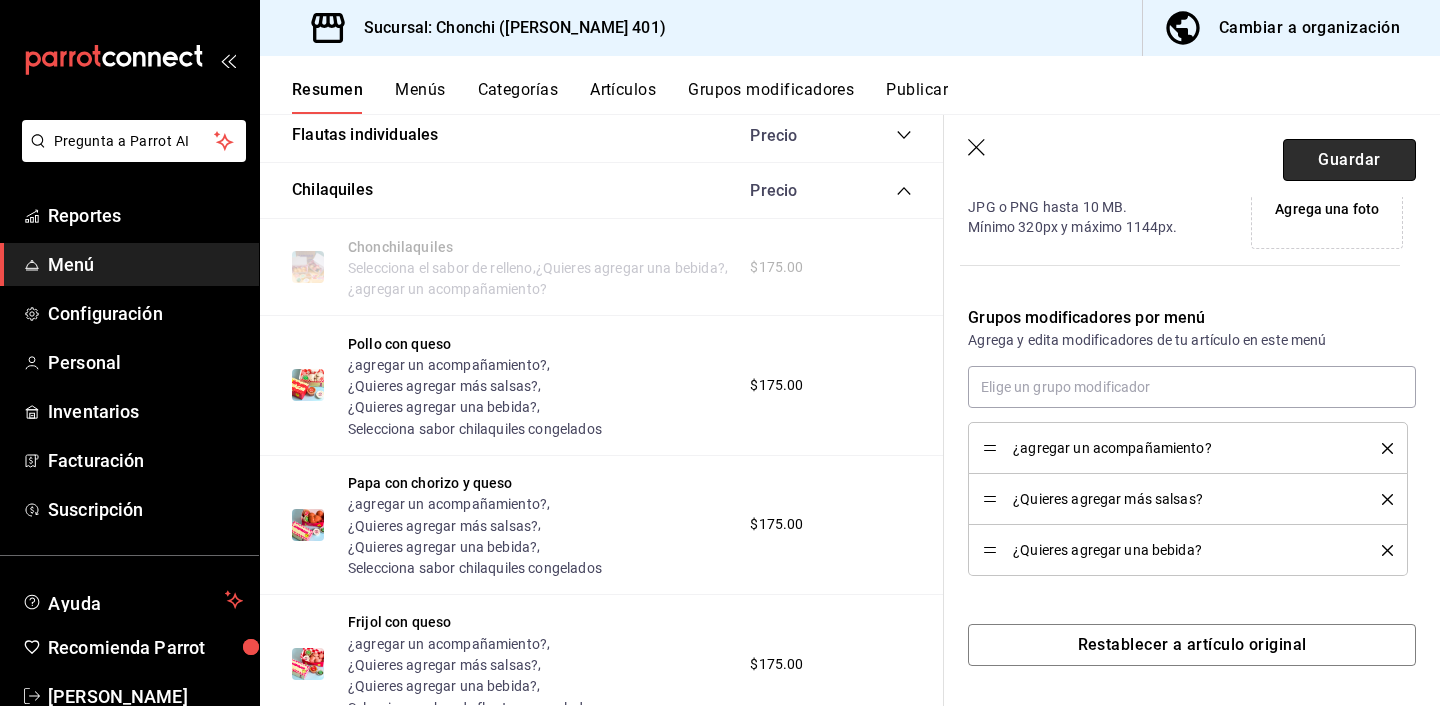 click on "Guardar" at bounding box center [1349, 160] 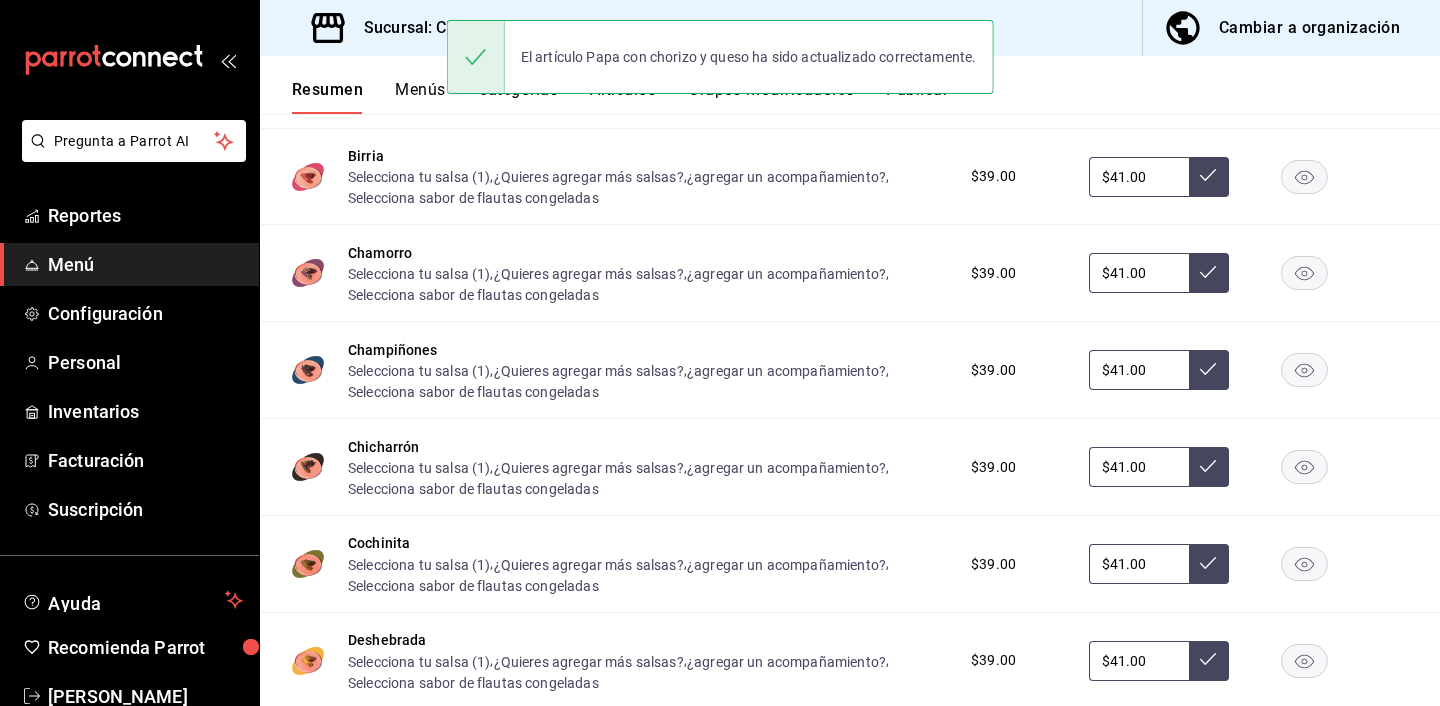 scroll, scrollTop: 60, scrollLeft: 0, axis: vertical 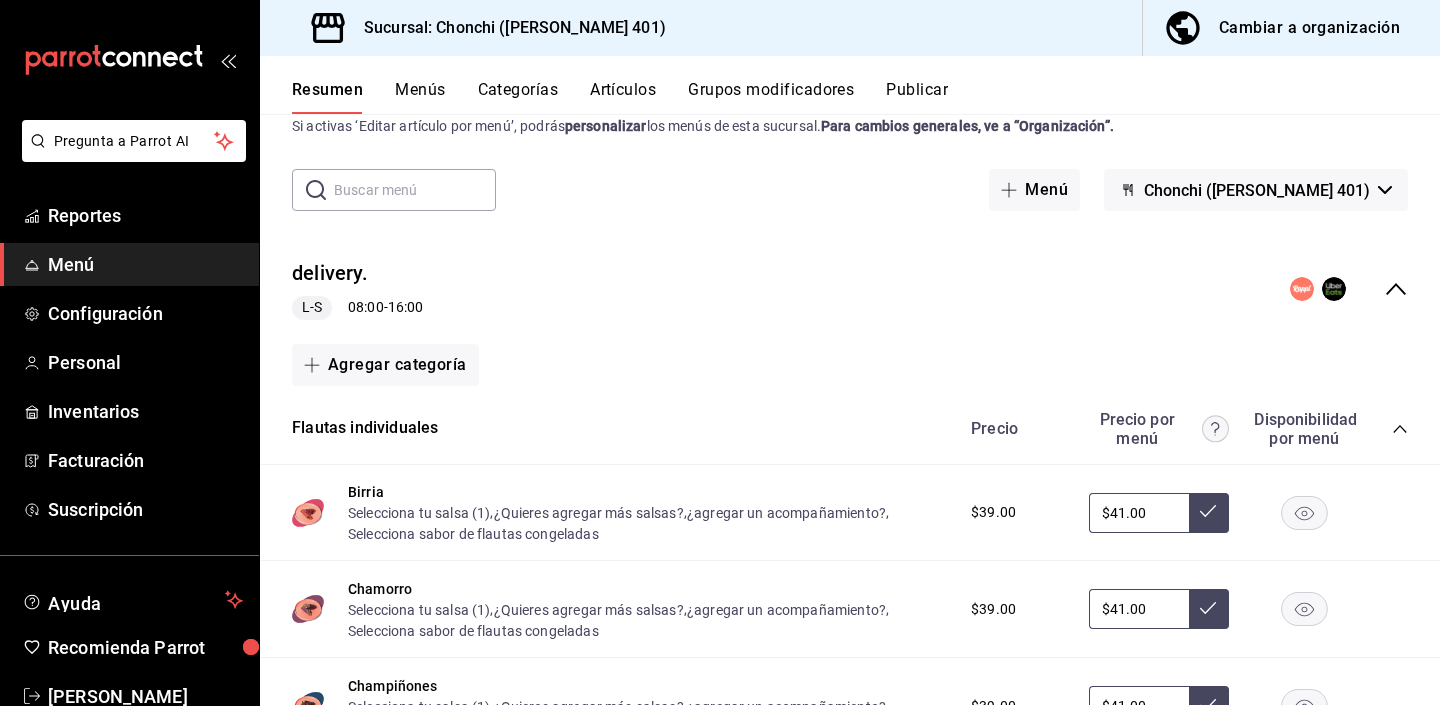 click 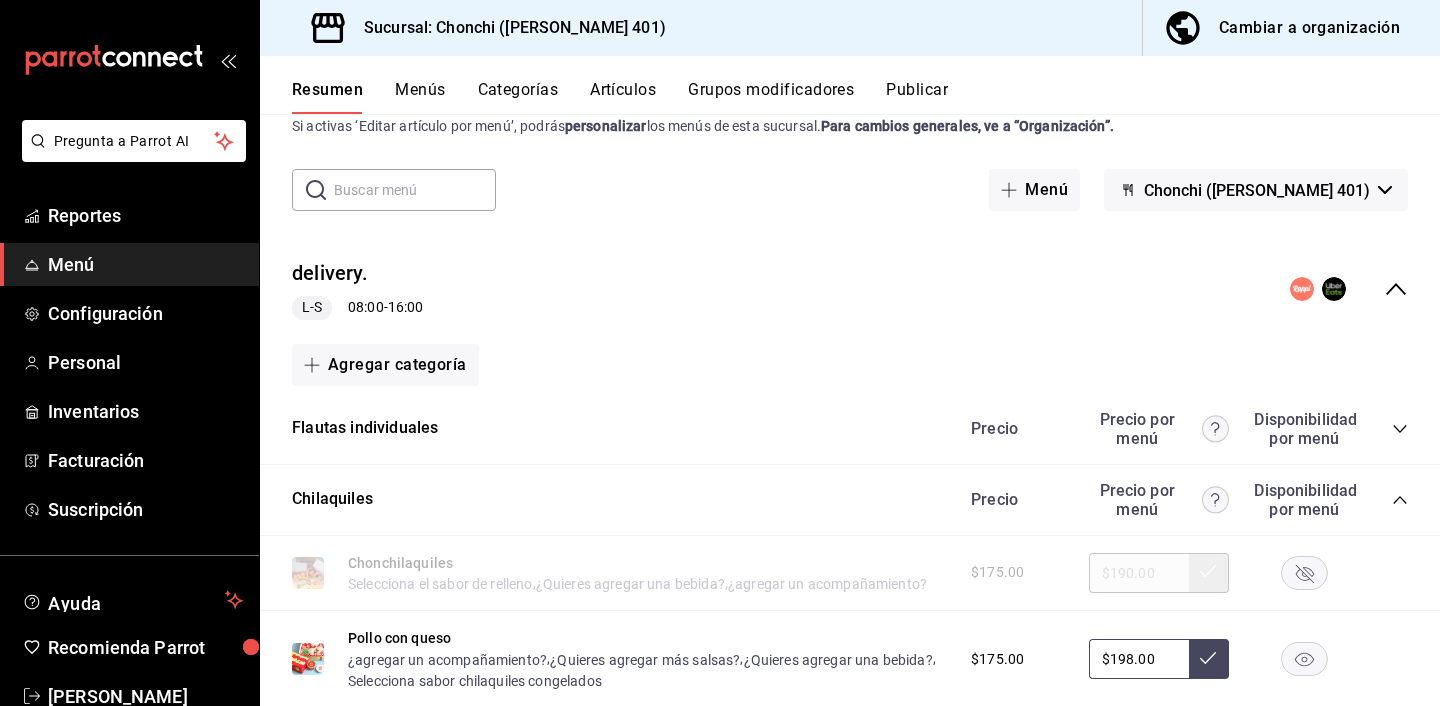click on "Grupos modificadores" at bounding box center [771, 97] 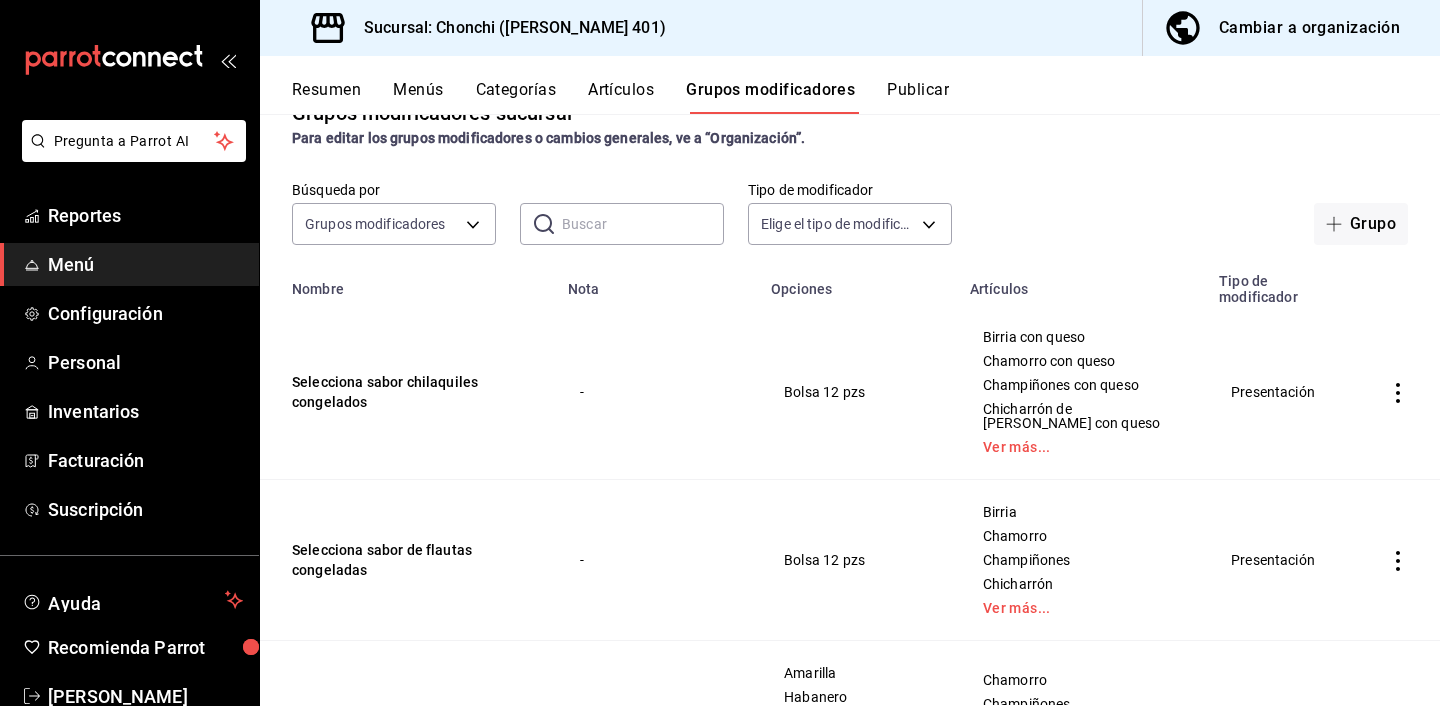 scroll, scrollTop: 55, scrollLeft: 0, axis: vertical 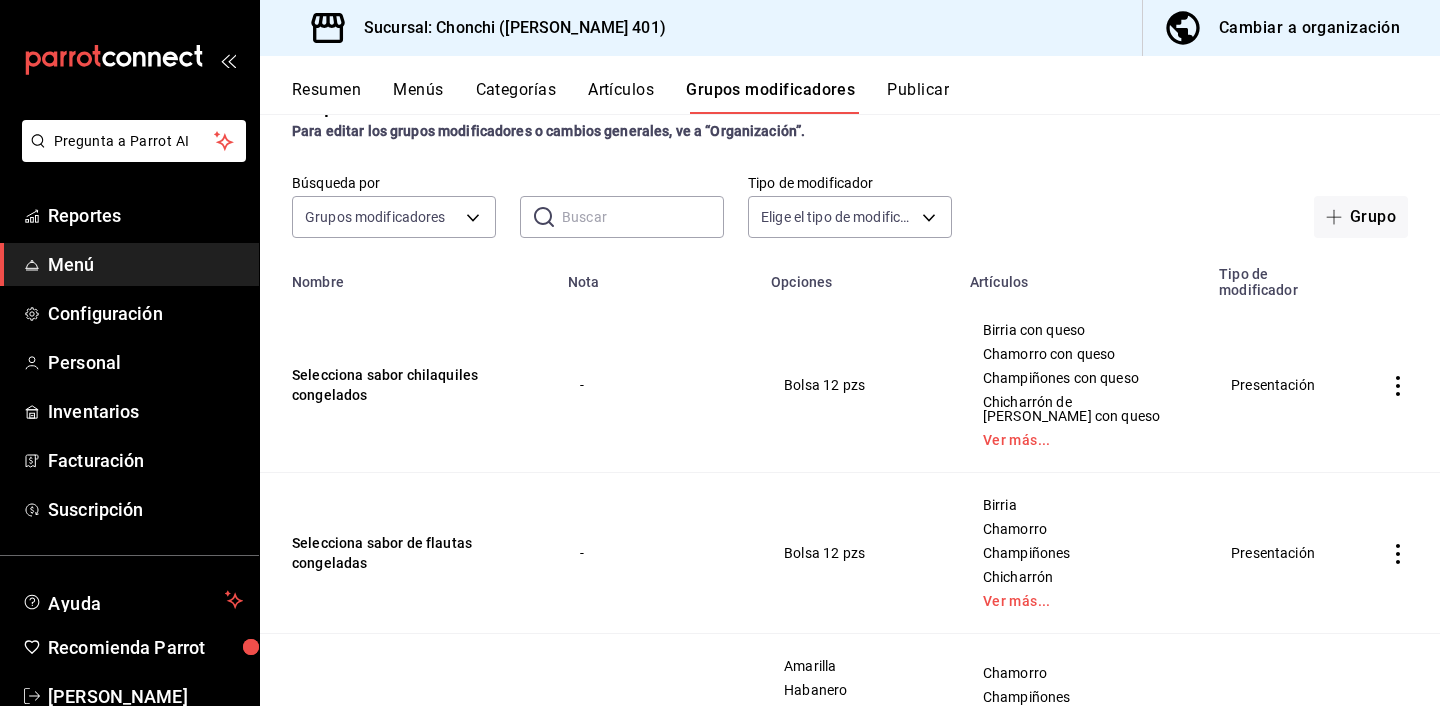 click 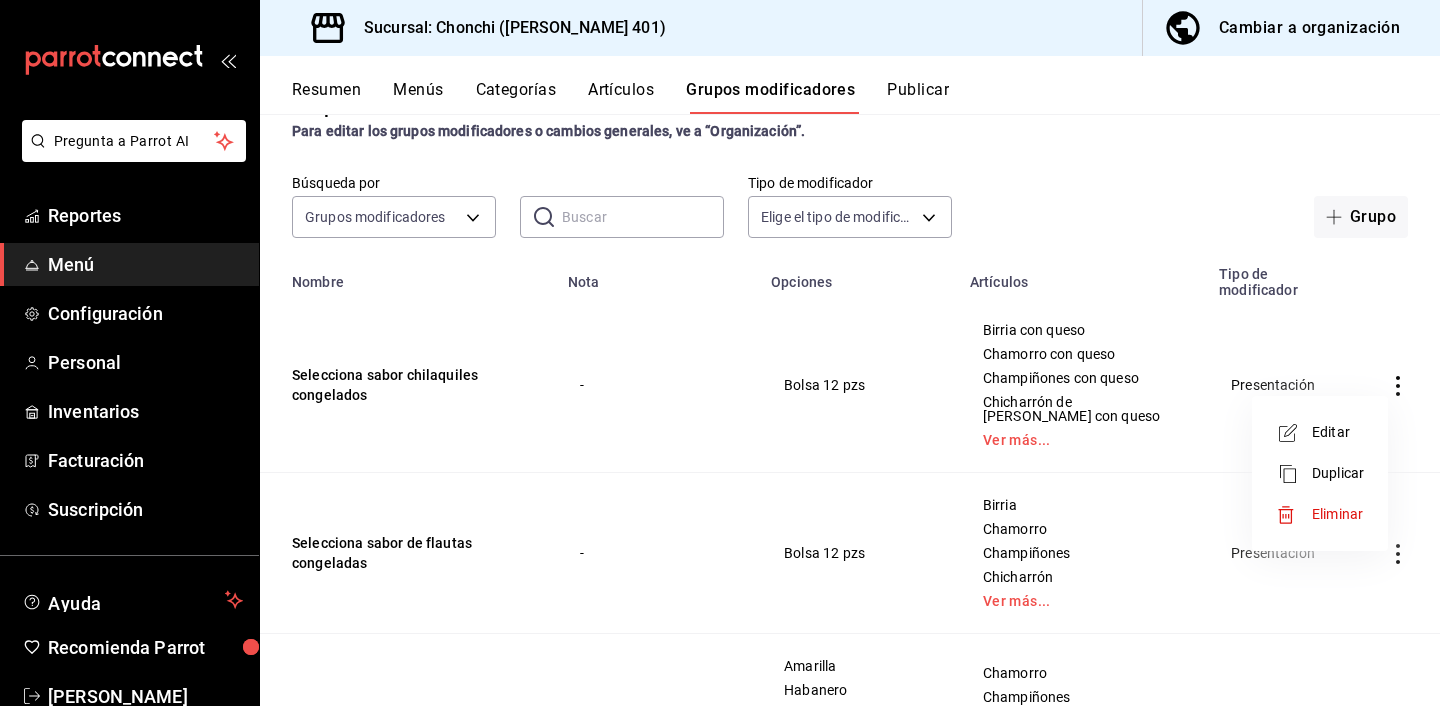 click on "Editar" at bounding box center (1338, 432) 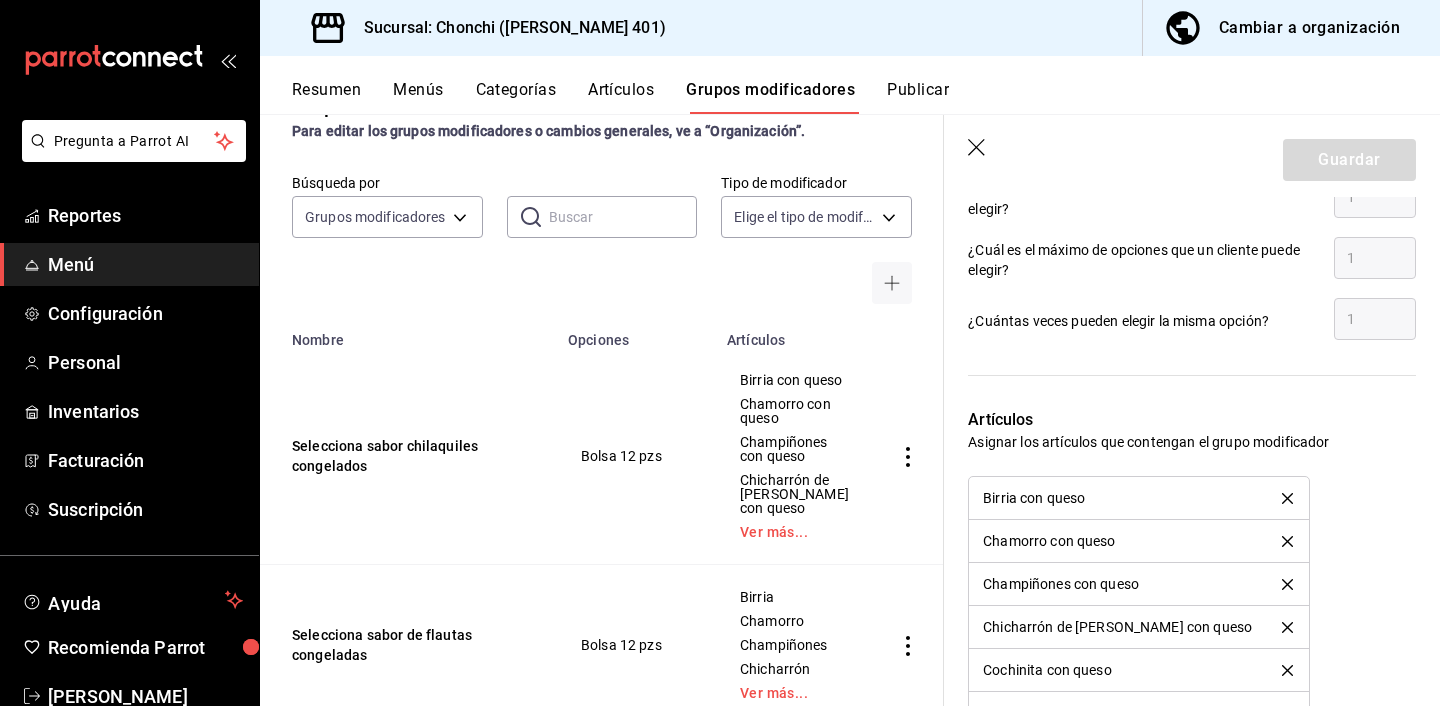 scroll, scrollTop: 1071, scrollLeft: 0, axis: vertical 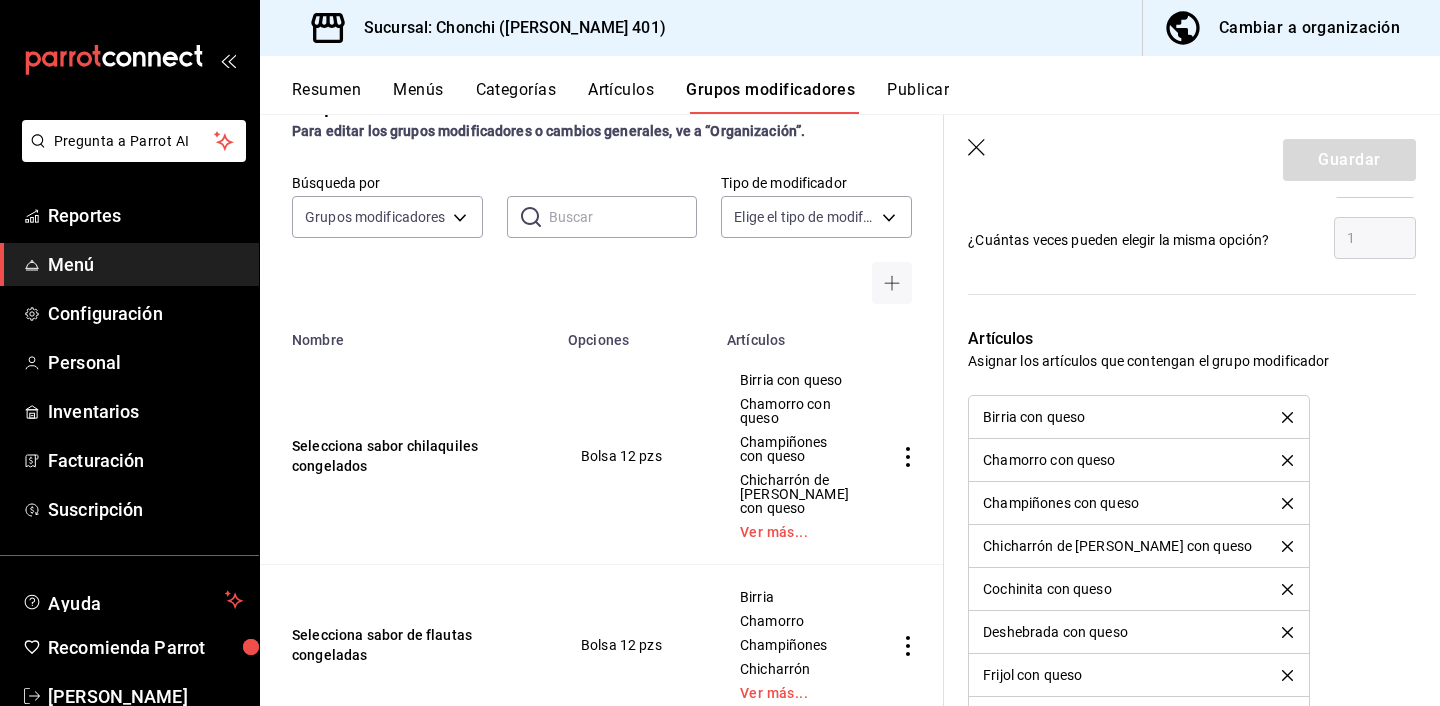 click at bounding box center [1287, 417] 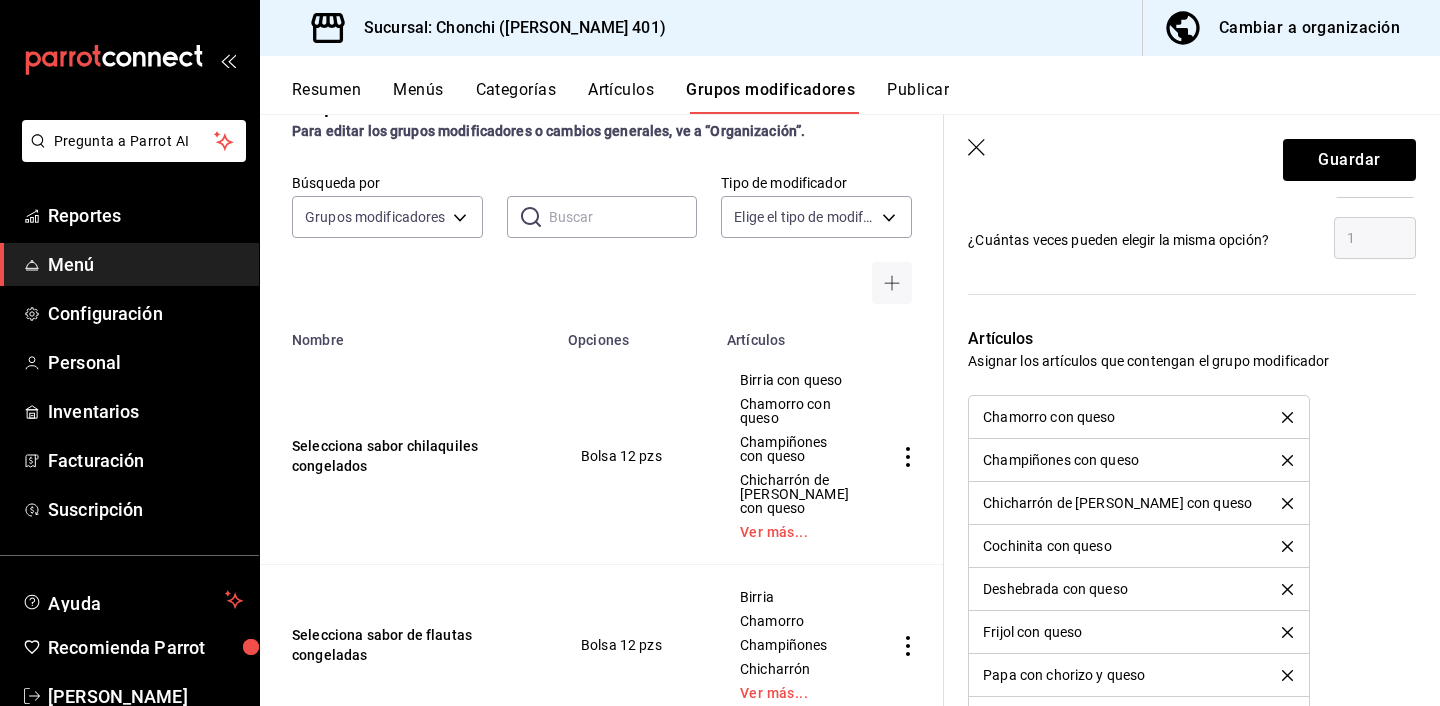 click at bounding box center [1287, 417] 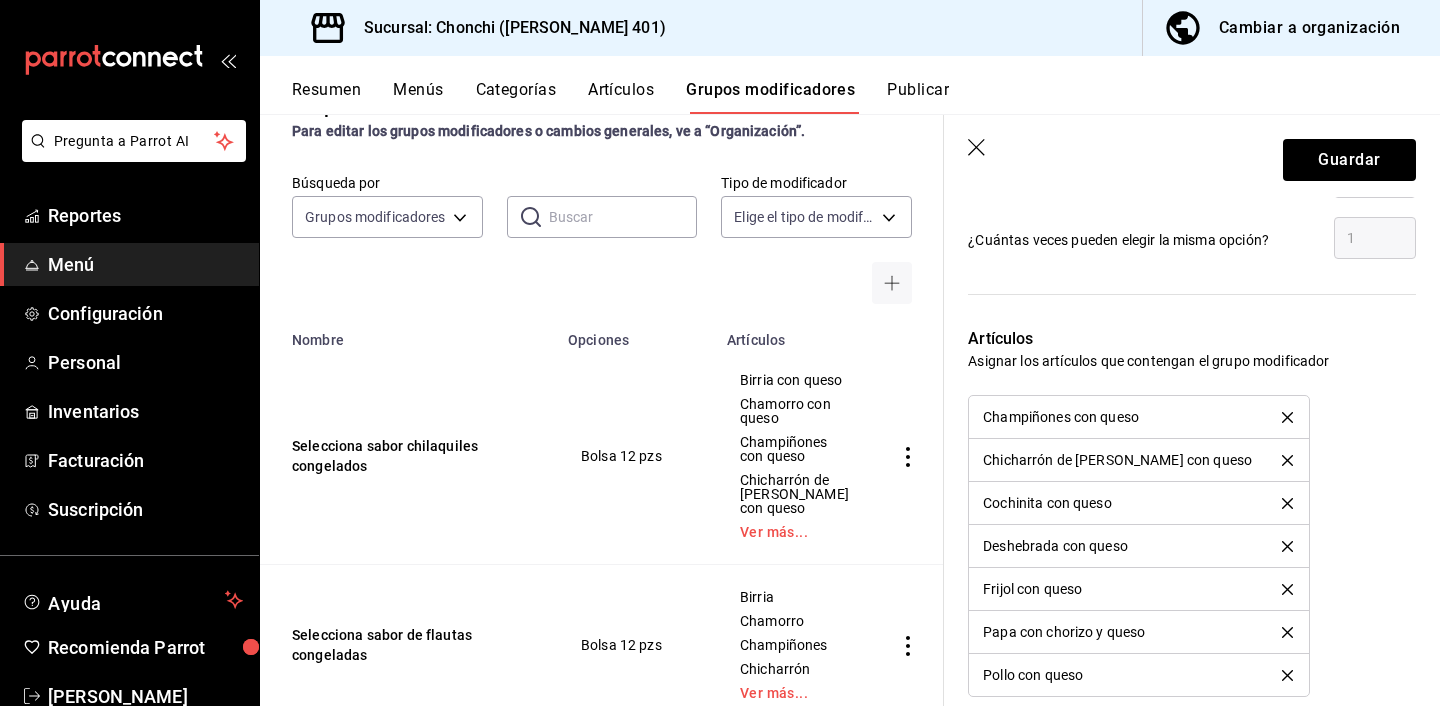 click at bounding box center (1287, 417) 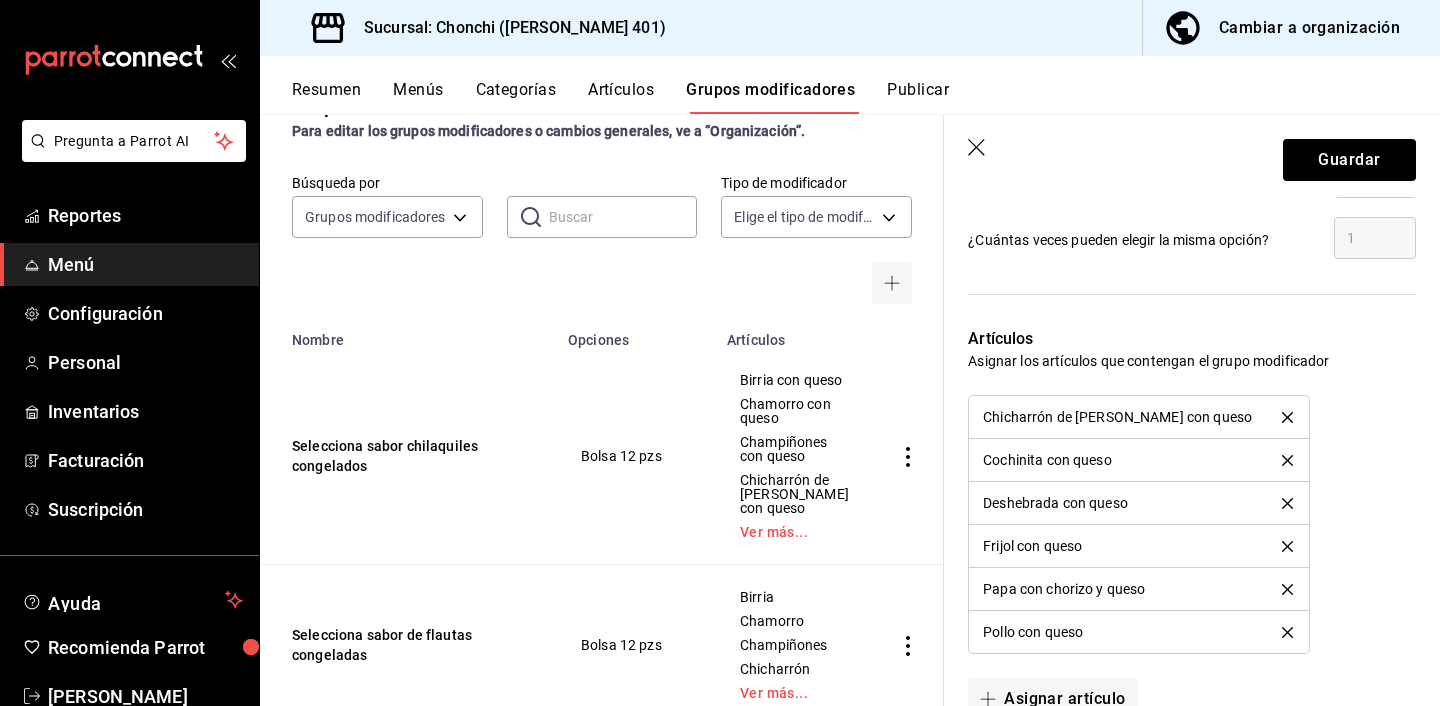 click at bounding box center (1287, 417) 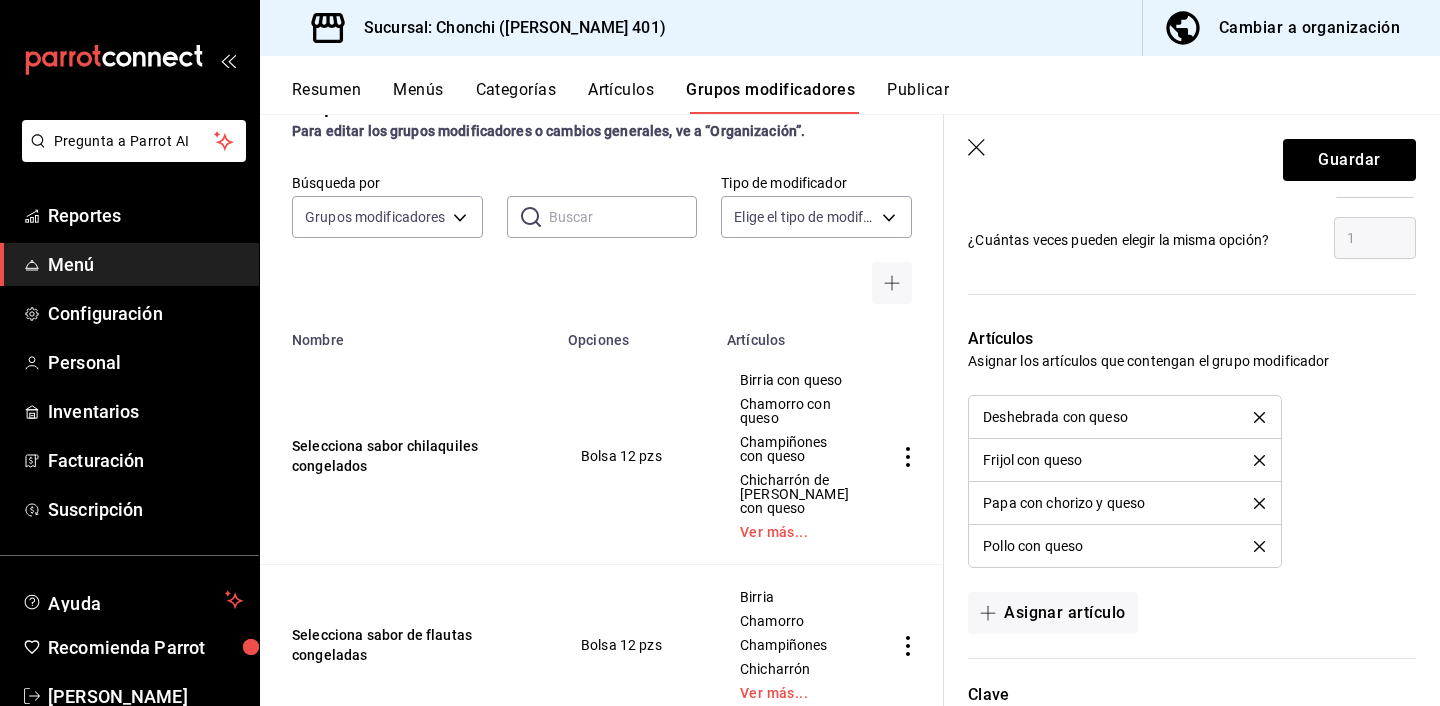 click at bounding box center [1259, 417] 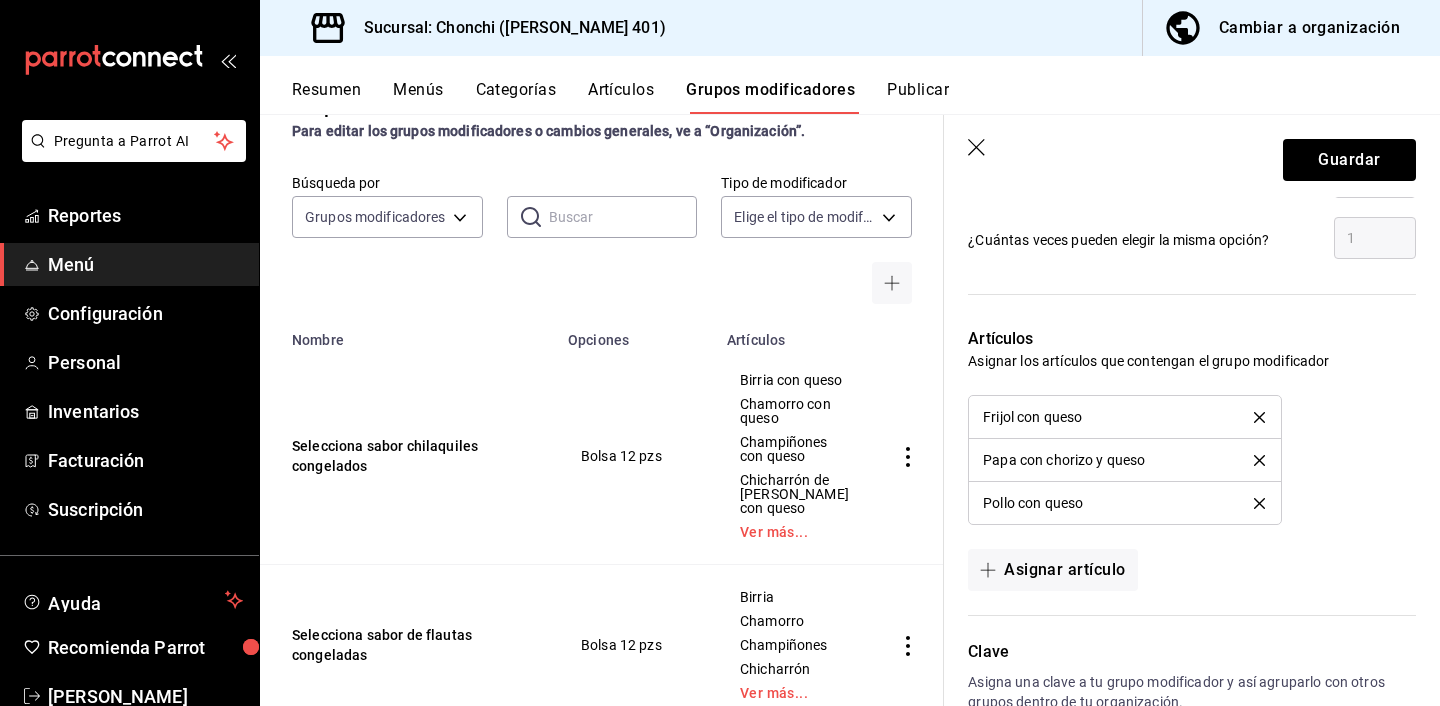 click at bounding box center (1259, 417) 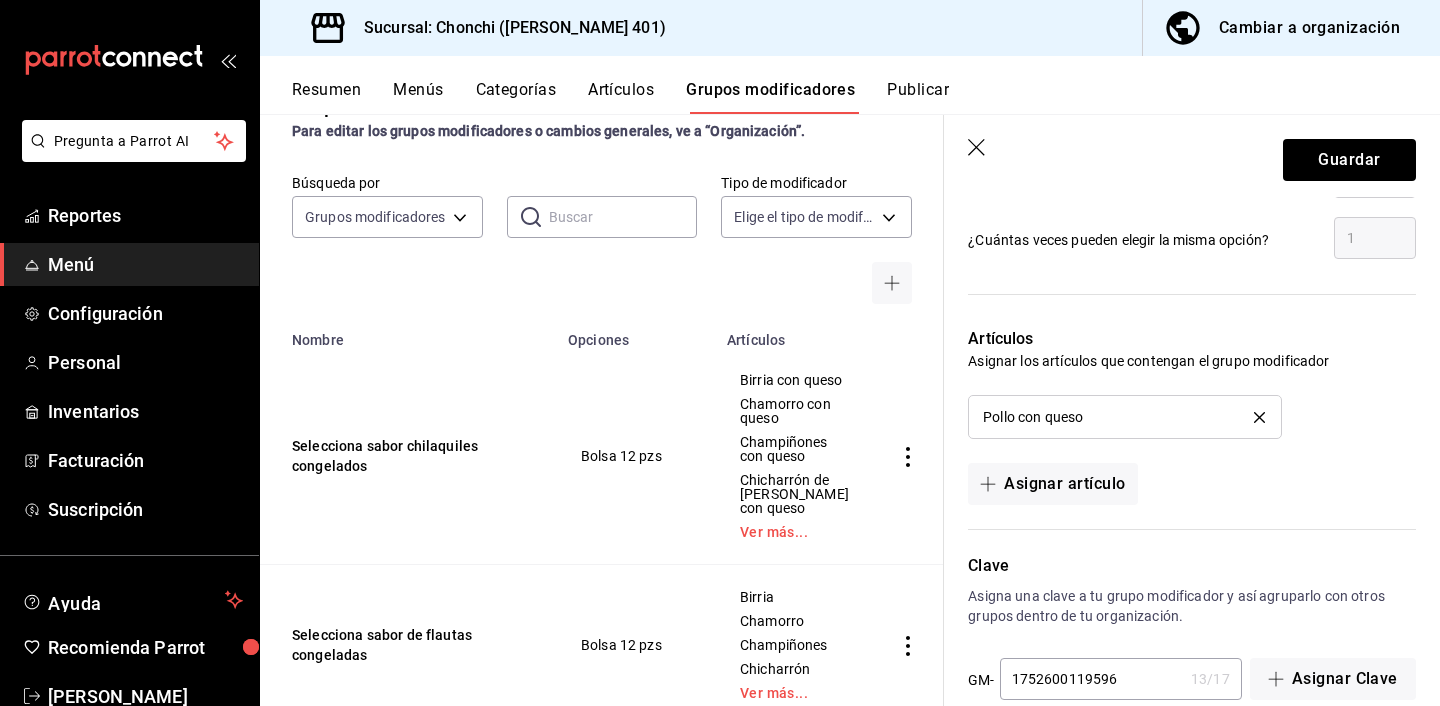 click at bounding box center [1259, 417] 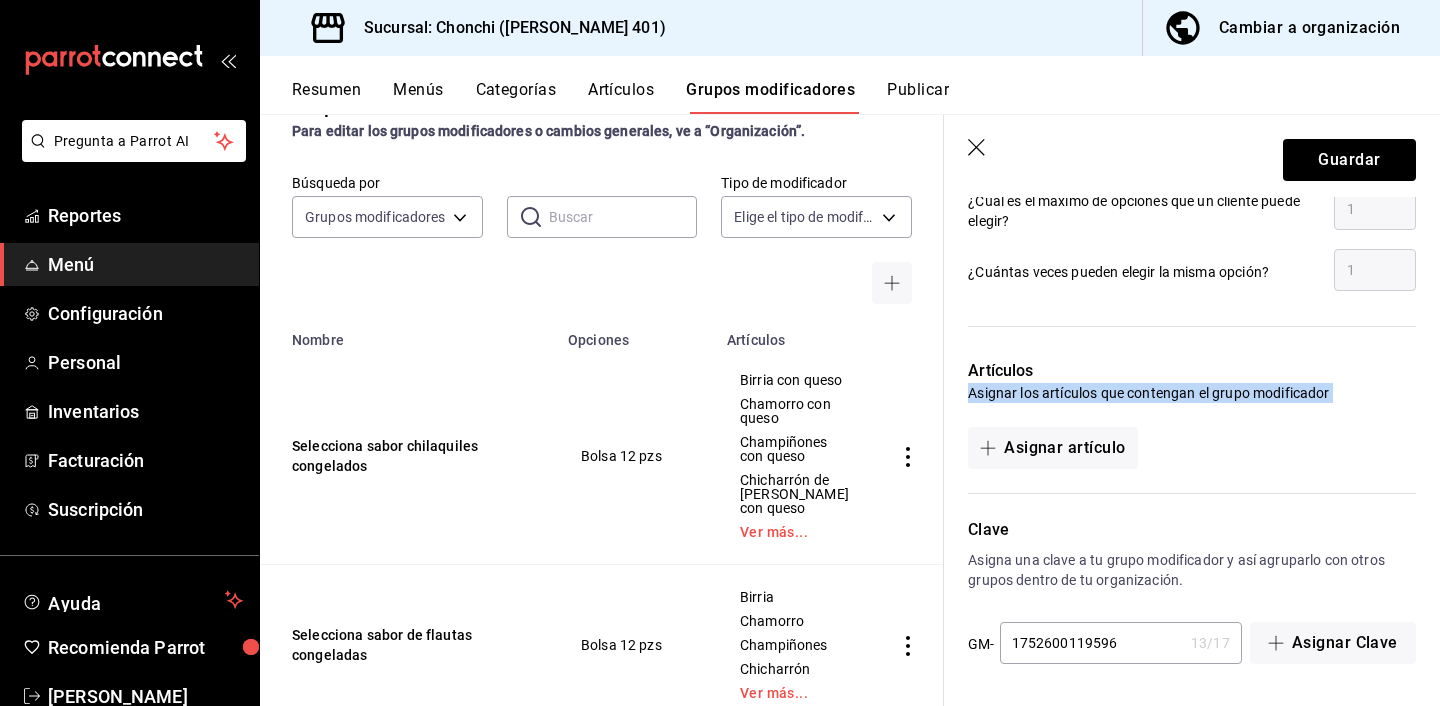click on "Artículos Asignar los artículos que contengan el grupo modificador Asignar artículo" at bounding box center [1180, 402] 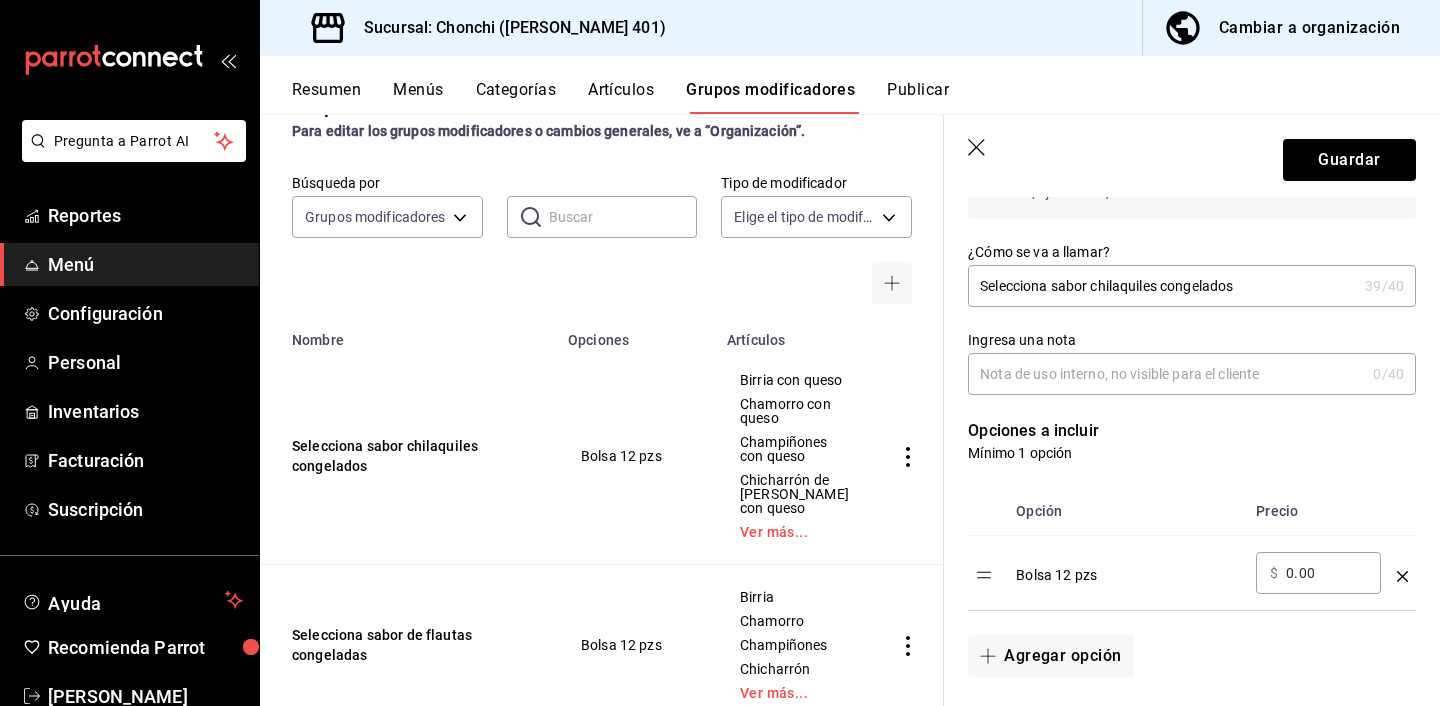 scroll, scrollTop: 49, scrollLeft: 0, axis: vertical 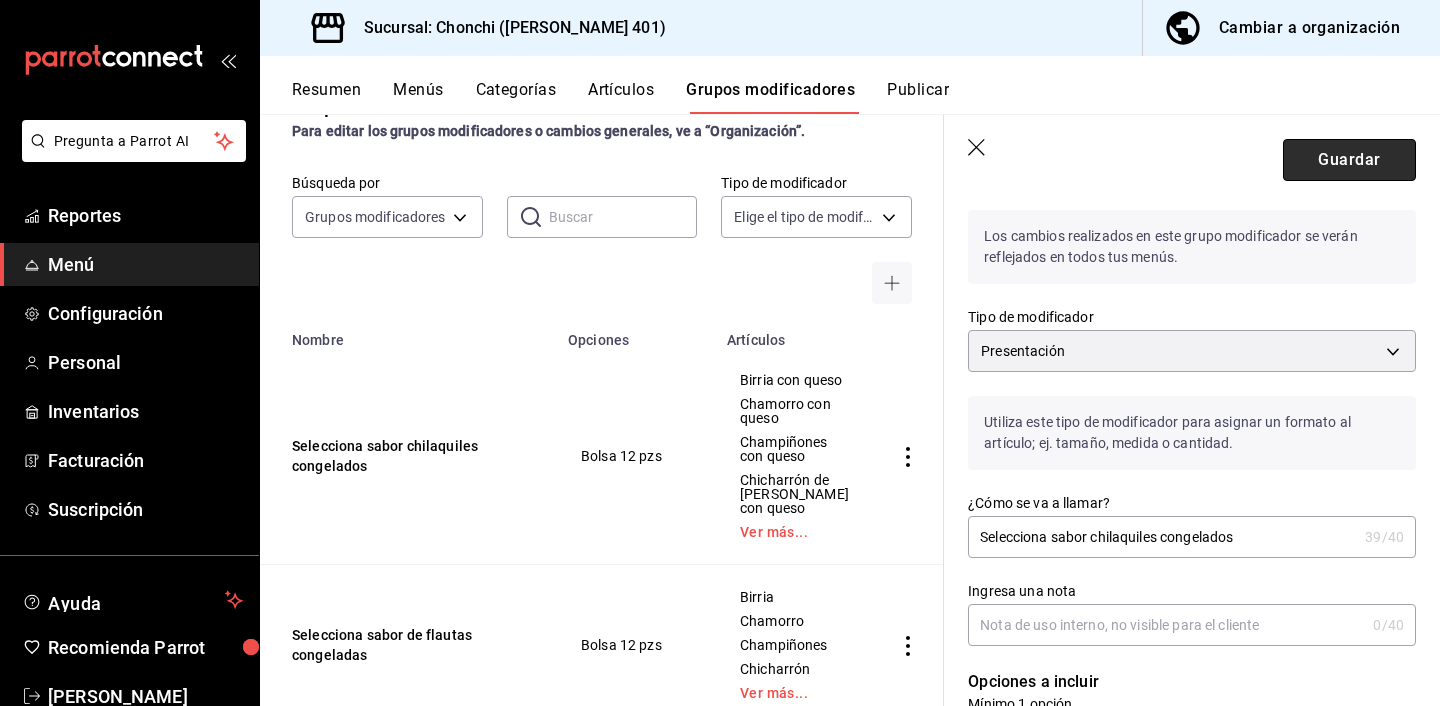 click on "Guardar" at bounding box center [1349, 160] 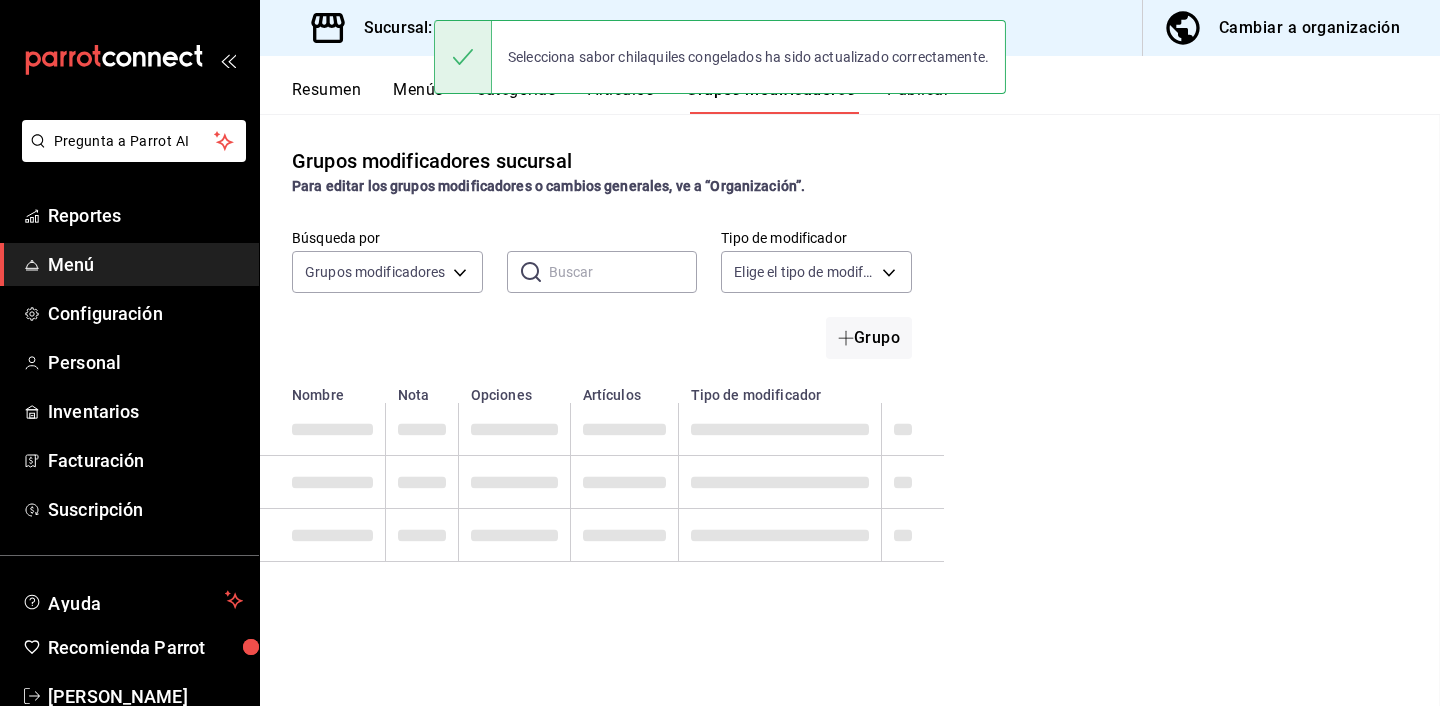 scroll, scrollTop: 0, scrollLeft: 0, axis: both 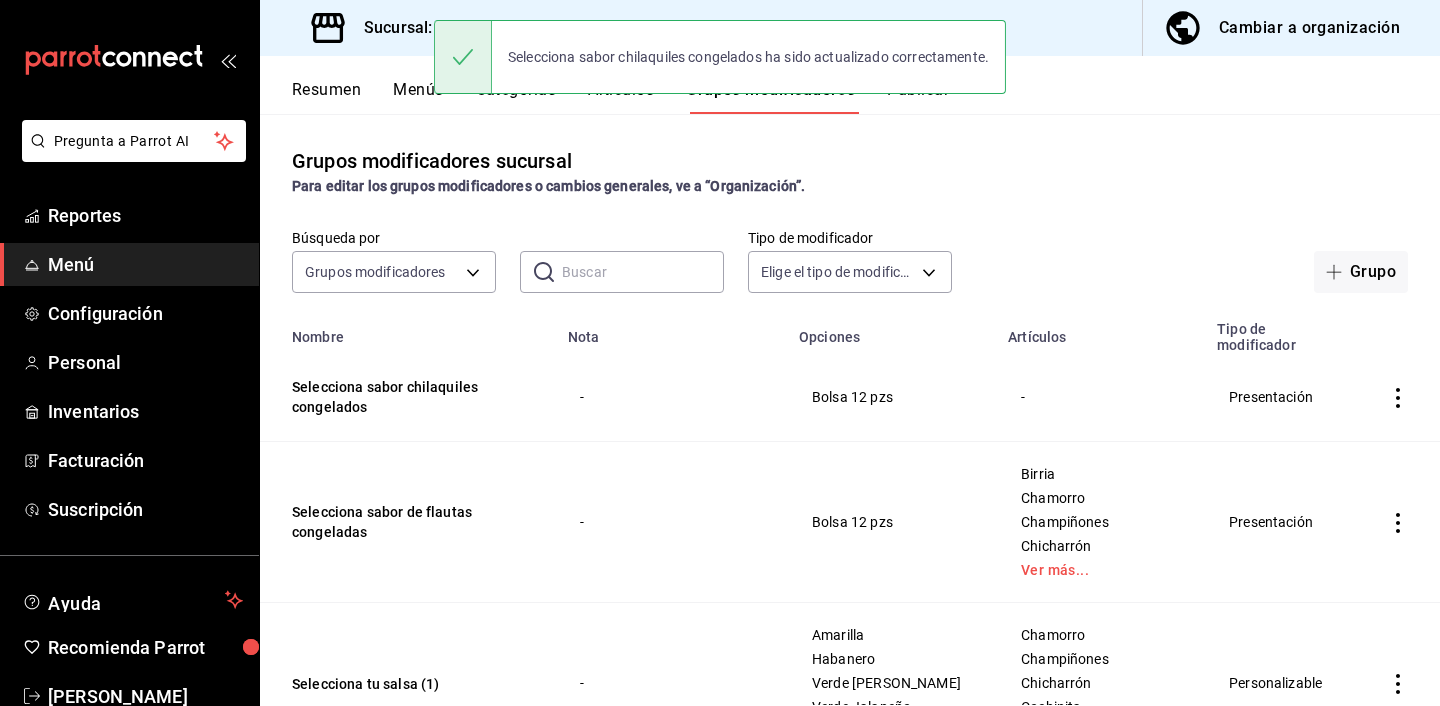 click 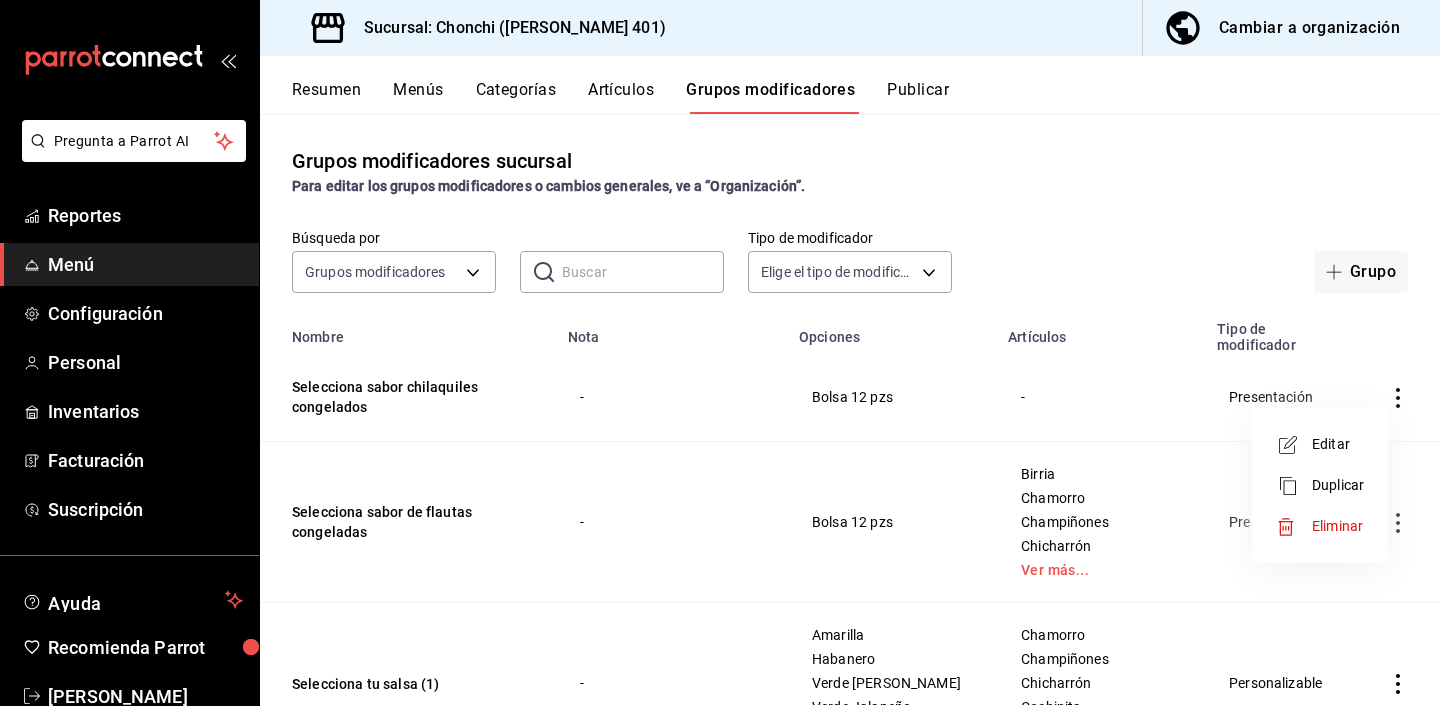 click on "Eliminar" at bounding box center (1320, 526) 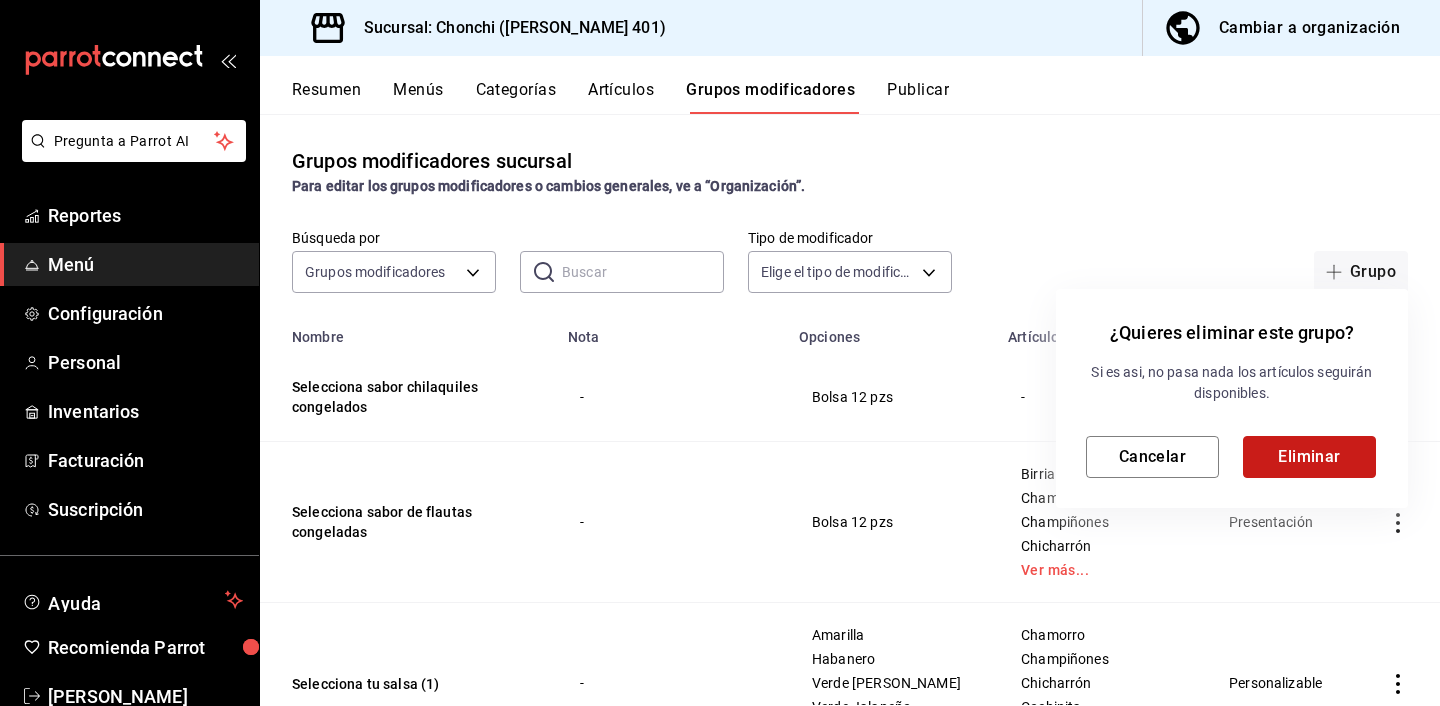 click on "Eliminar" at bounding box center [1309, 457] 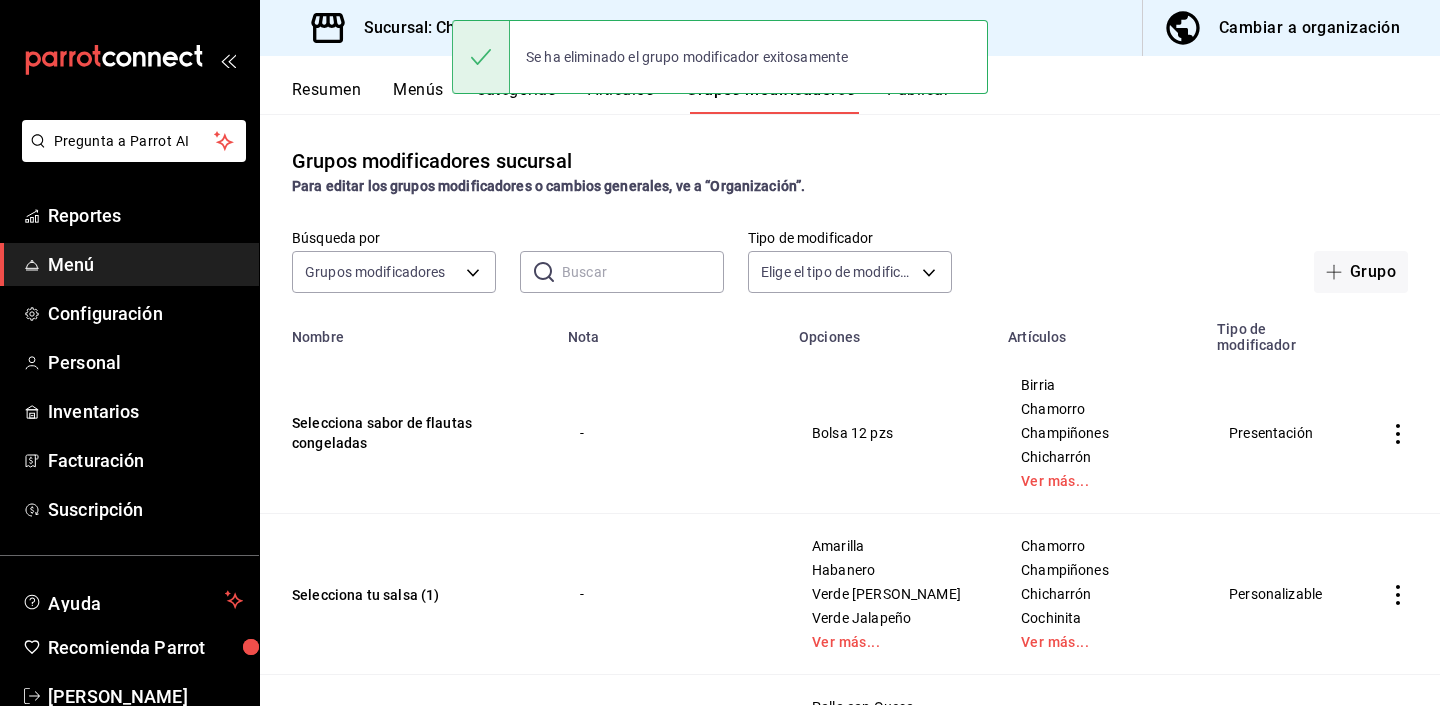 click 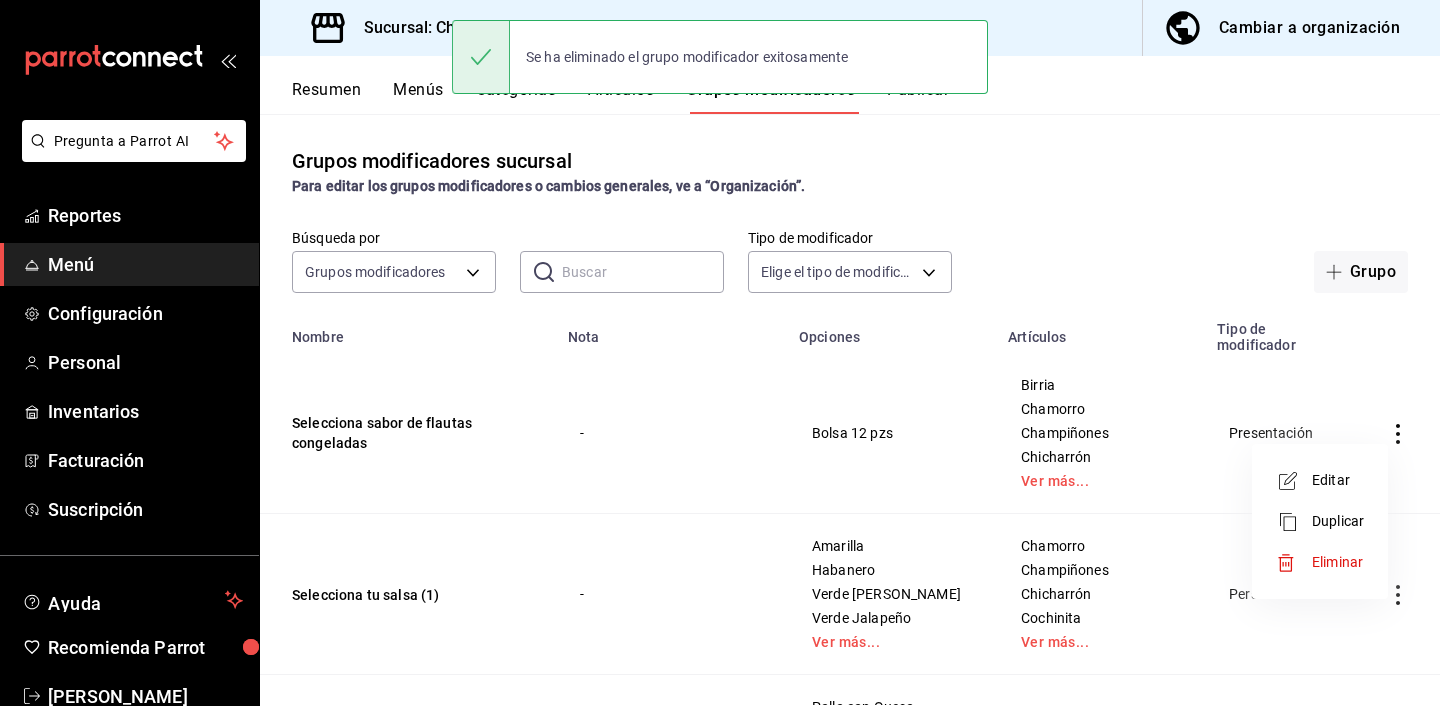 click on "Editar" at bounding box center (1320, 480) 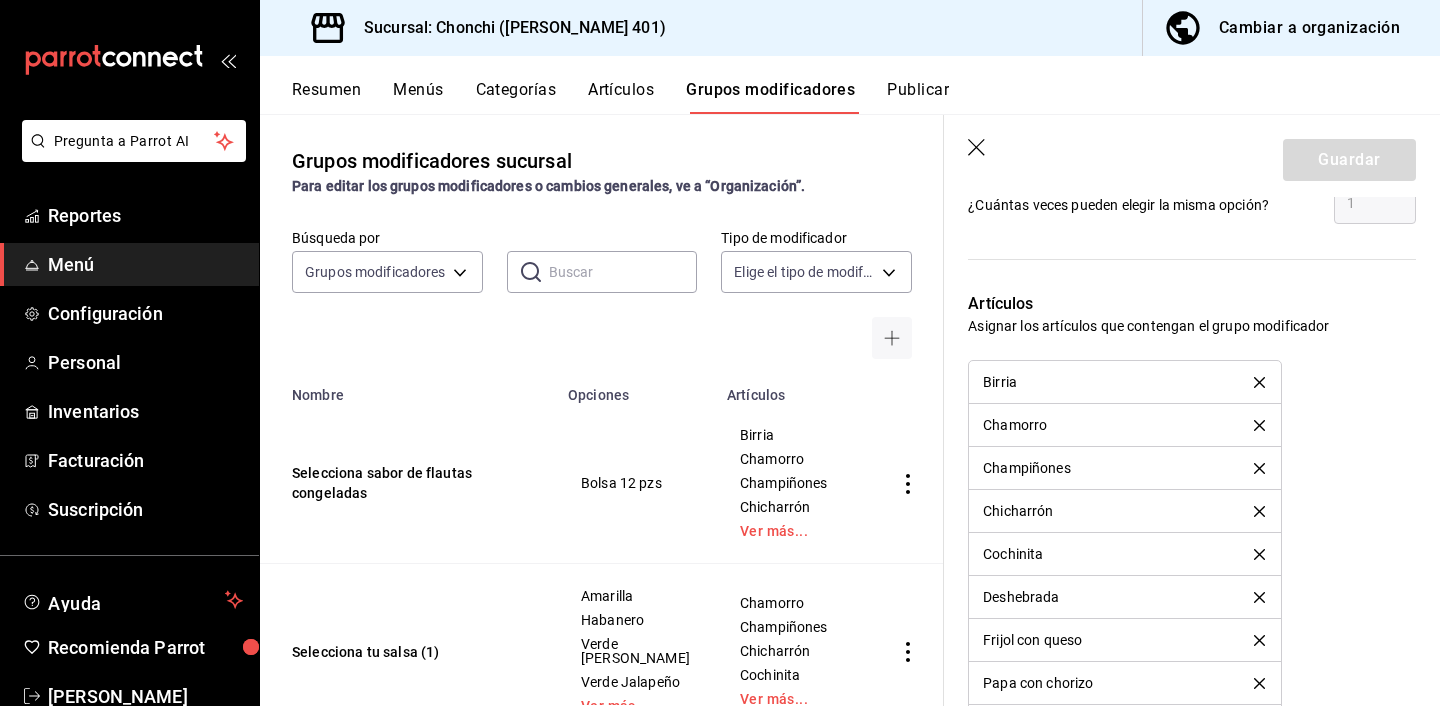 scroll, scrollTop: 1112, scrollLeft: 0, axis: vertical 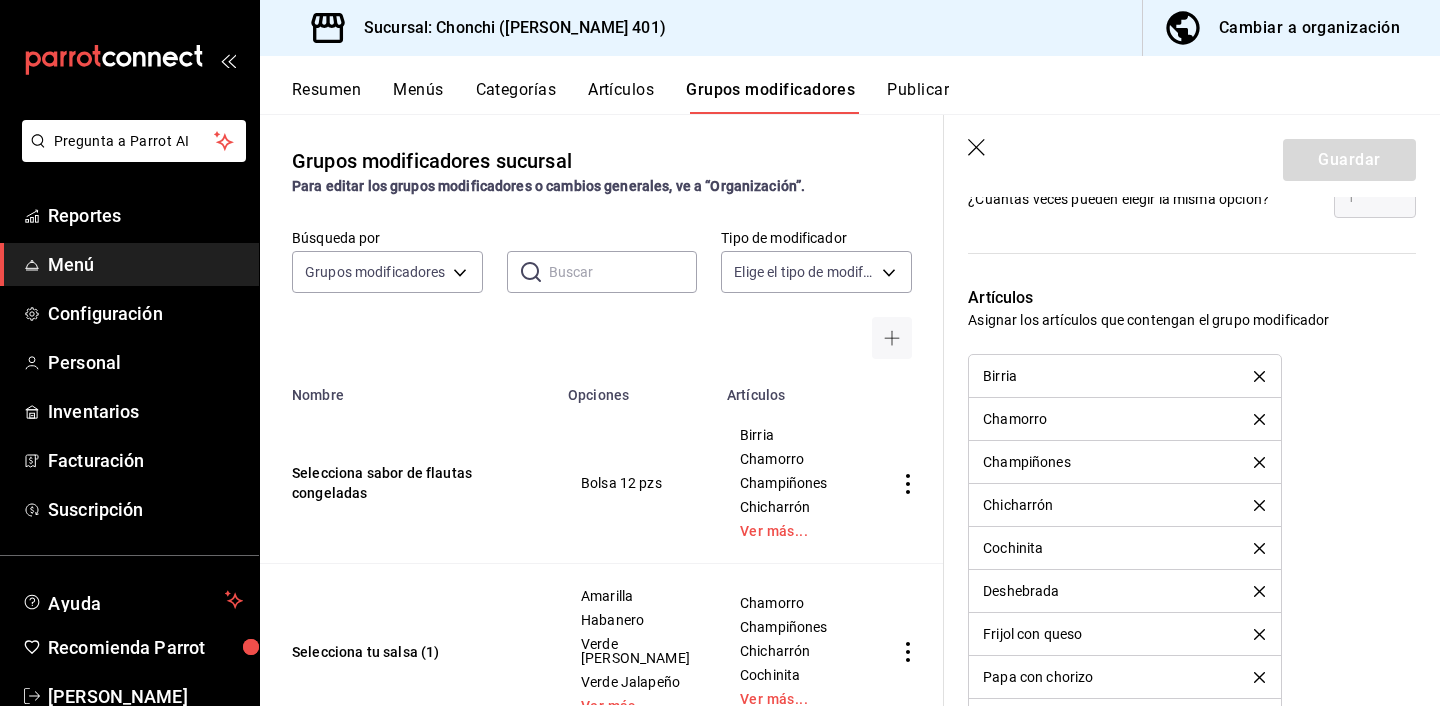 click at bounding box center (1259, 376) 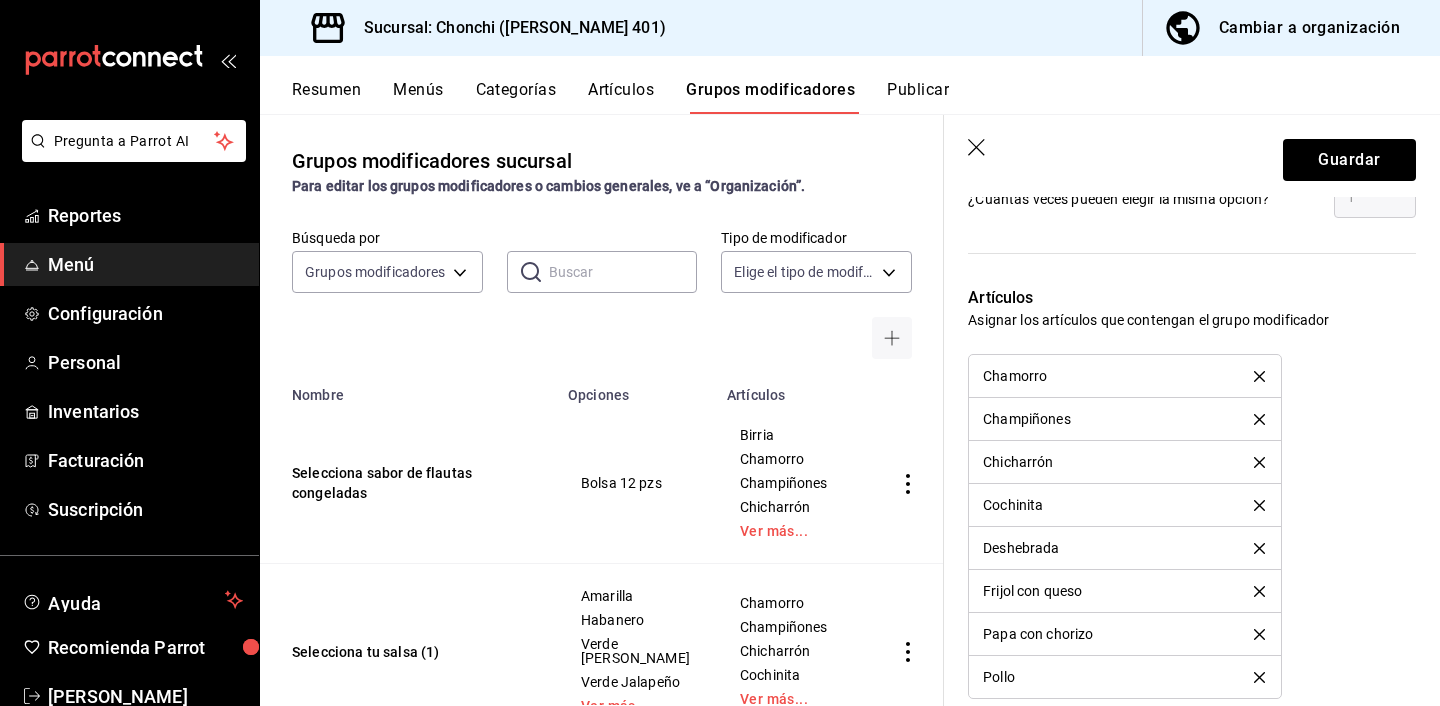 click at bounding box center (1259, 376) 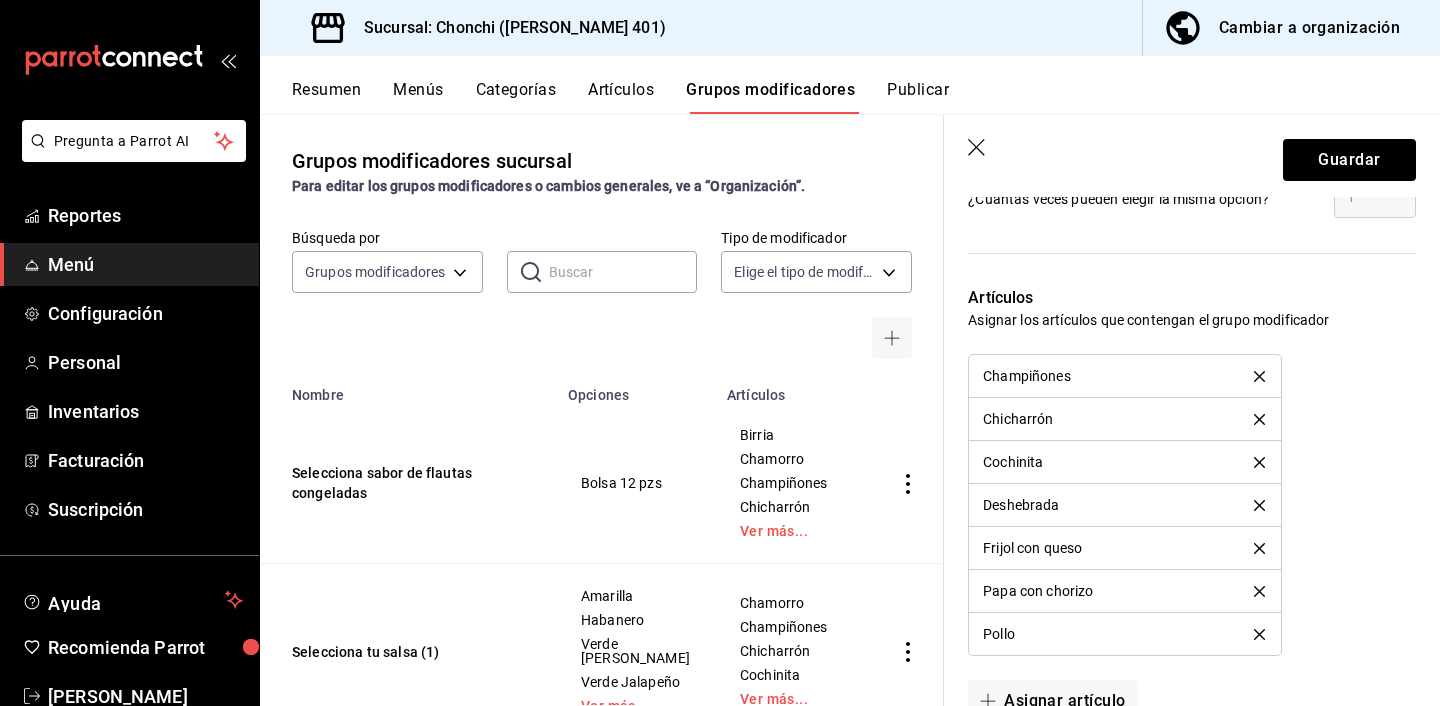 click at bounding box center [1259, 376] 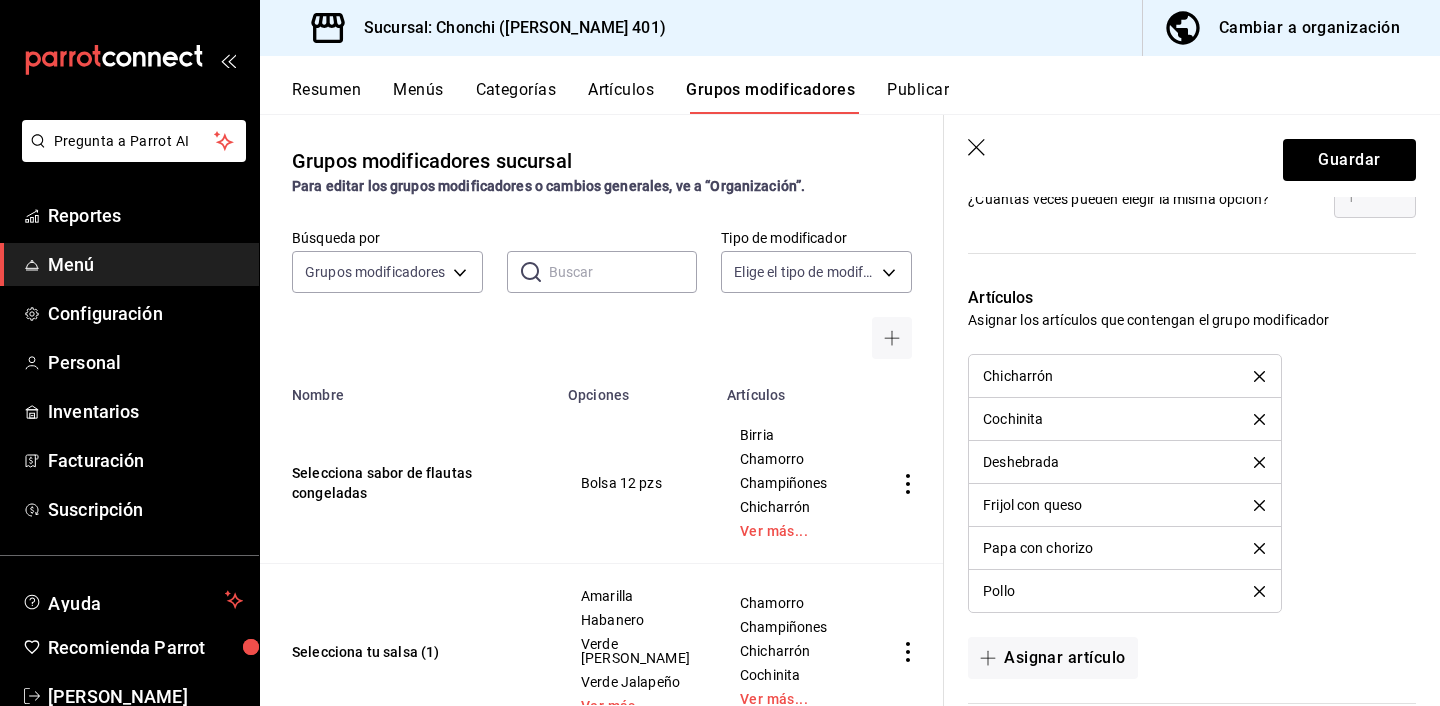 click at bounding box center [1259, 376] 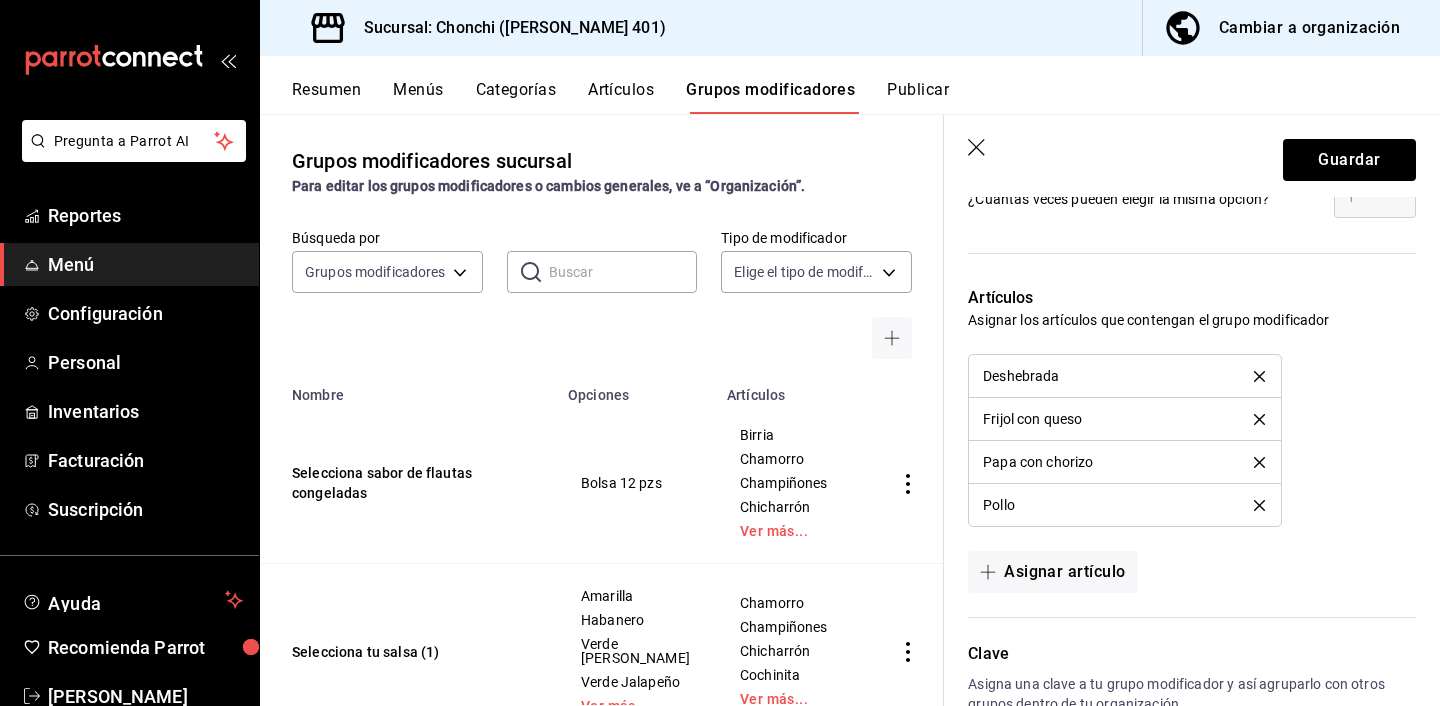 click at bounding box center (1259, 376) 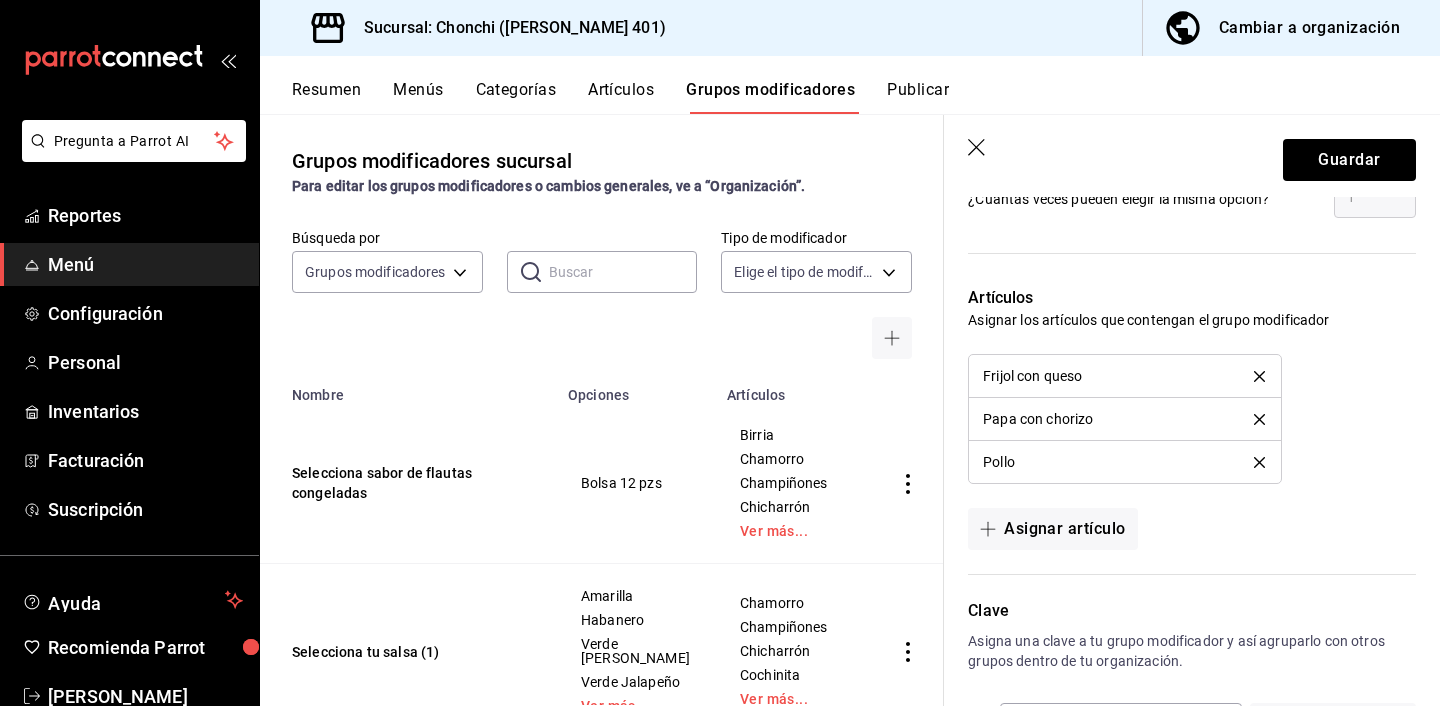 click at bounding box center [1259, 376] 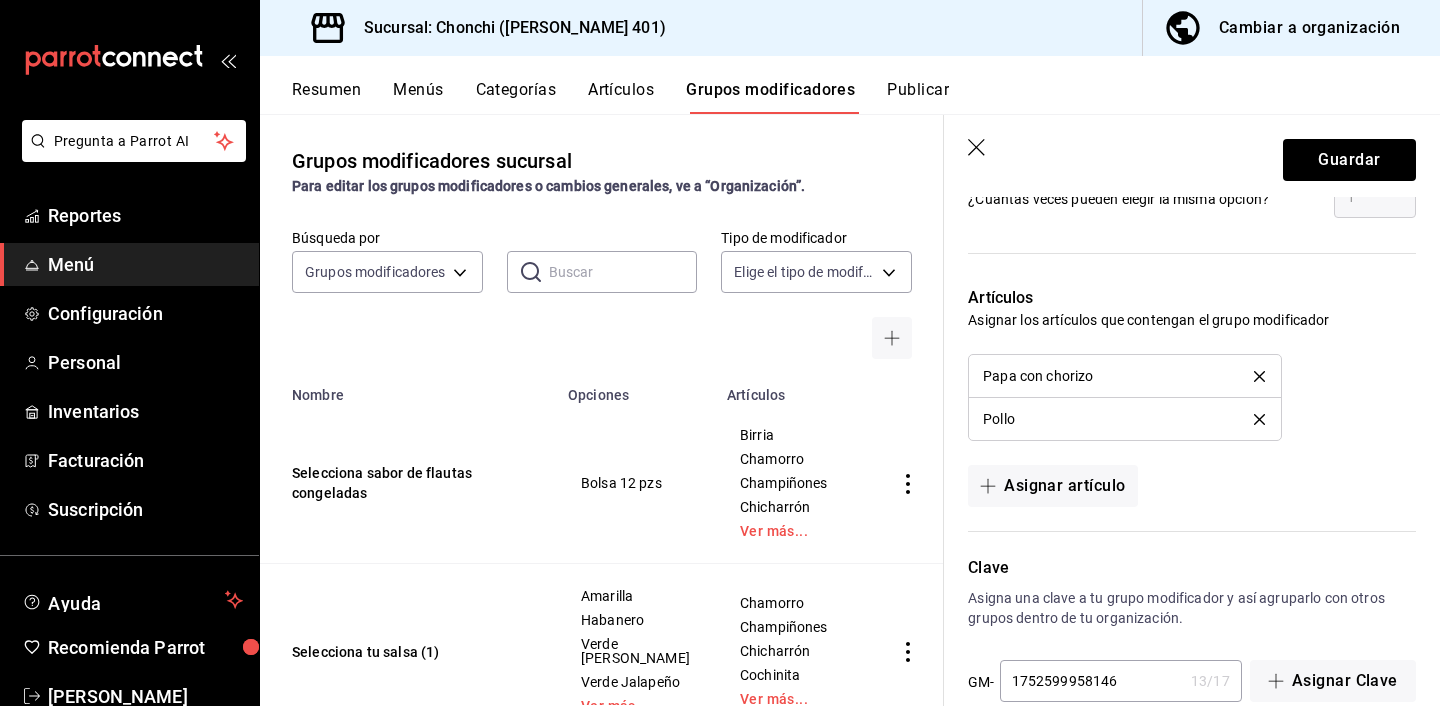 click at bounding box center (1259, 376) 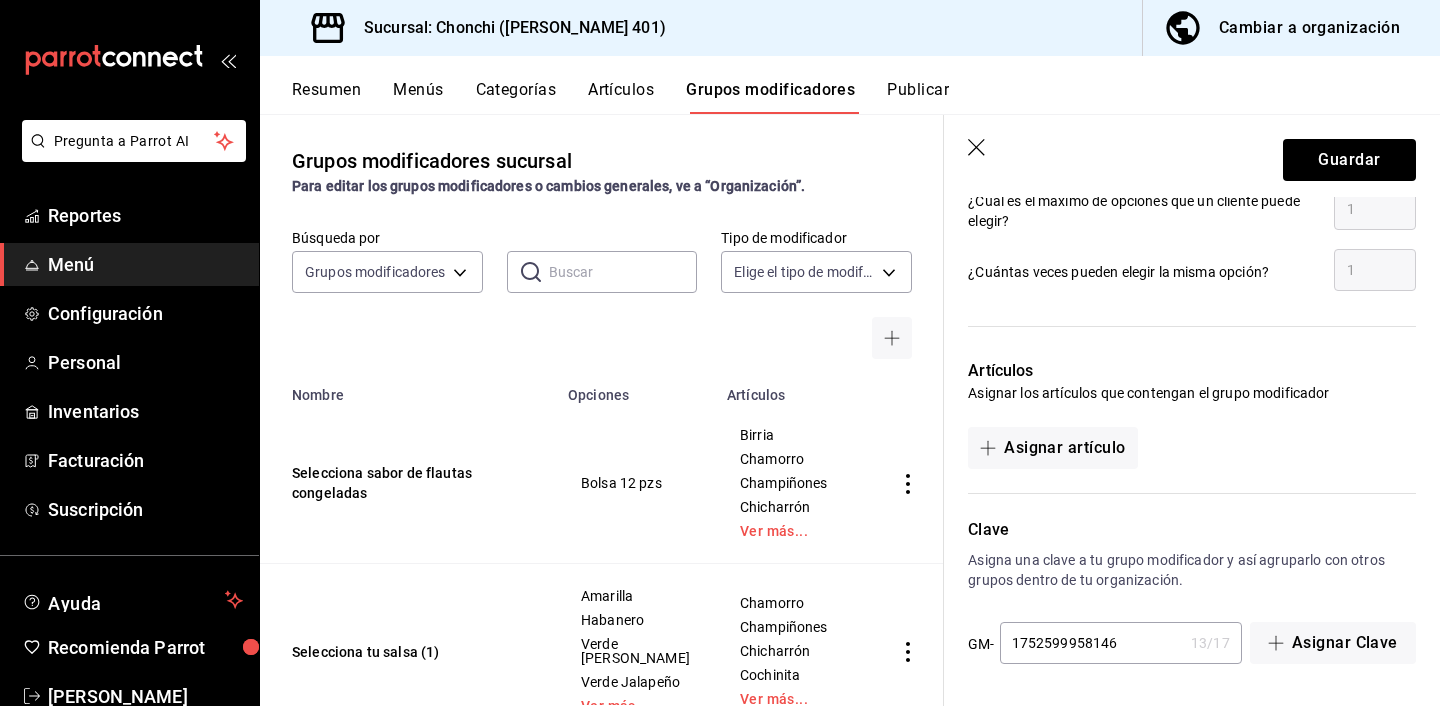 scroll, scrollTop: 1039, scrollLeft: 0, axis: vertical 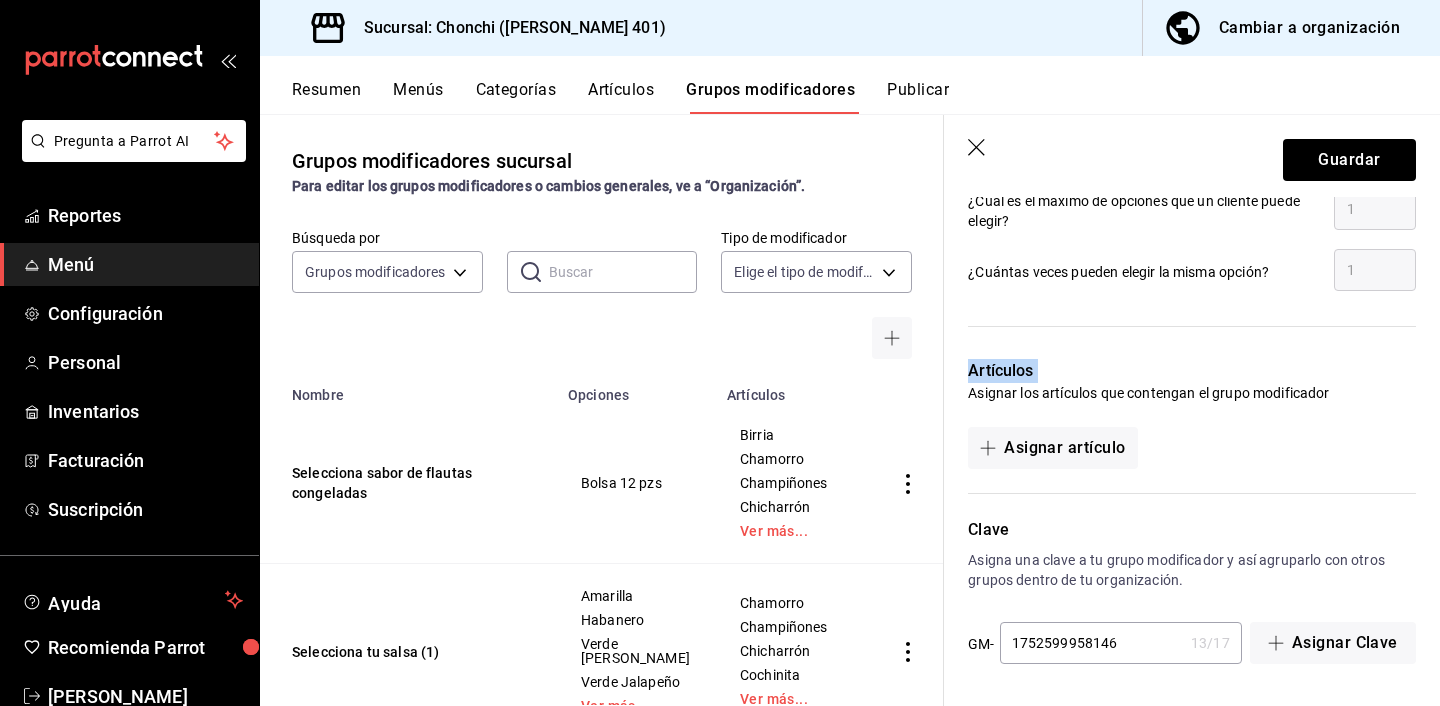 click on "Artículos" at bounding box center [1192, 371] 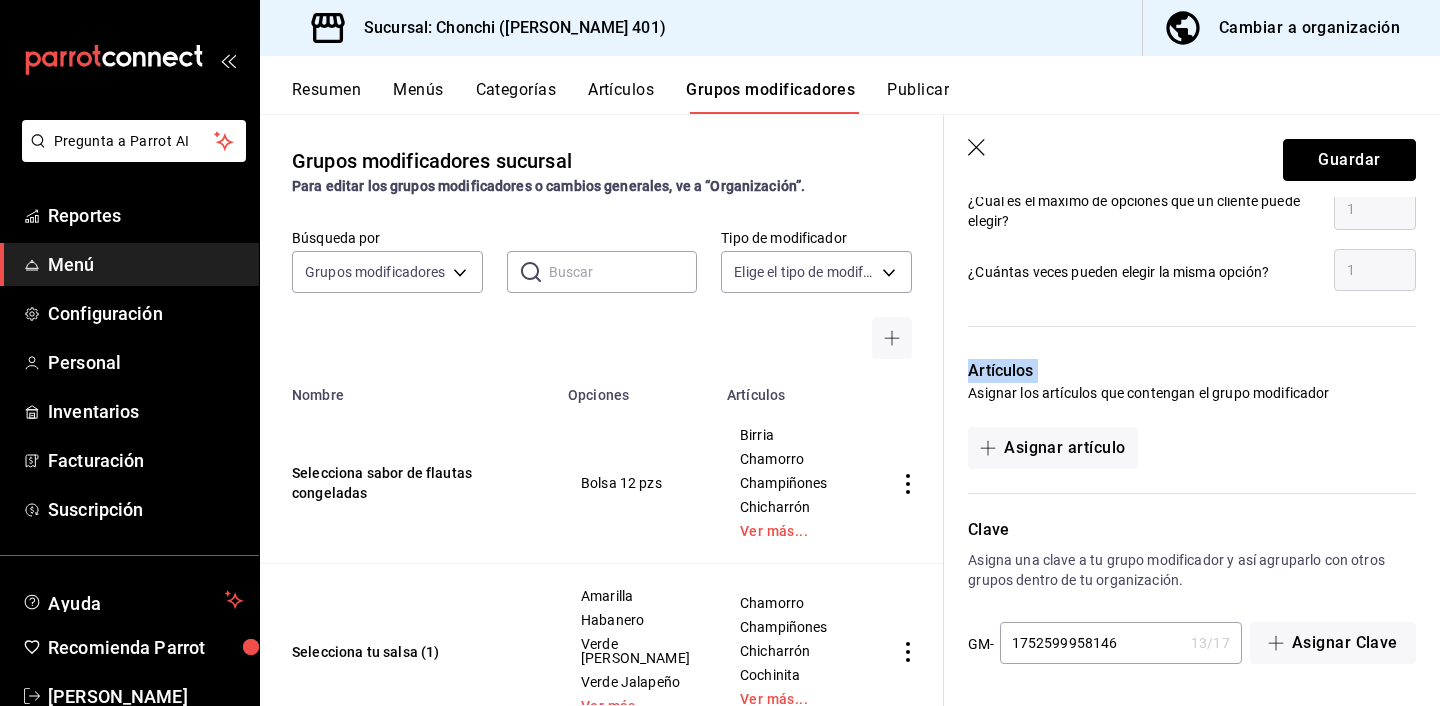 click on "Guardar" at bounding box center [1349, 160] 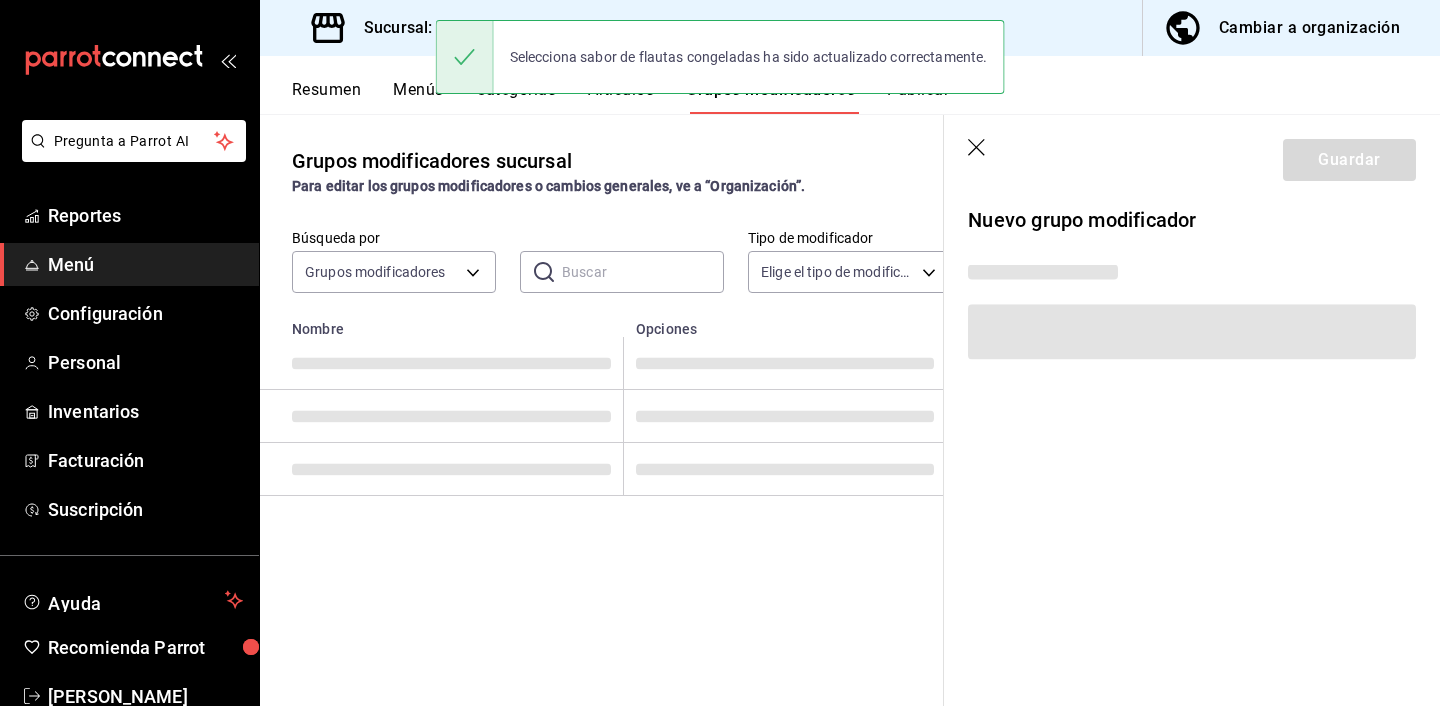 scroll, scrollTop: 0, scrollLeft: 0, axis: both 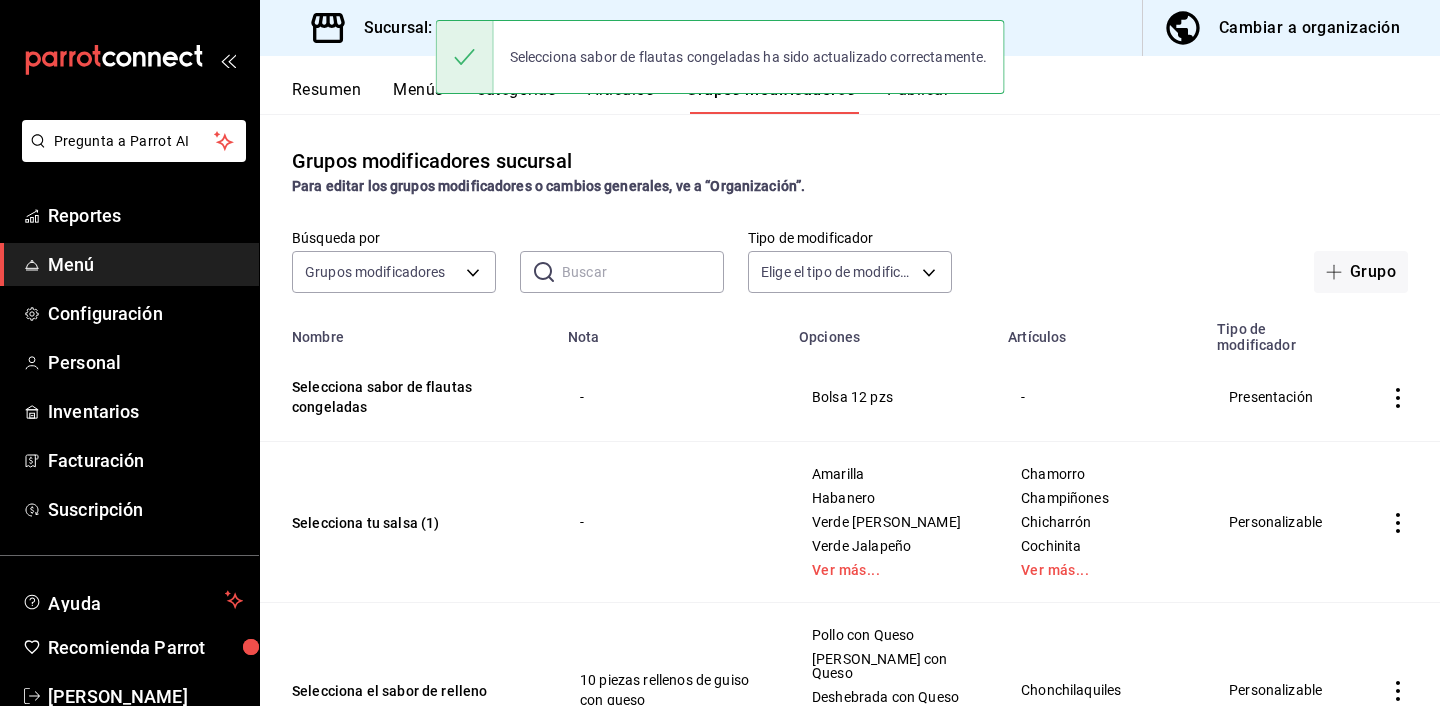 click 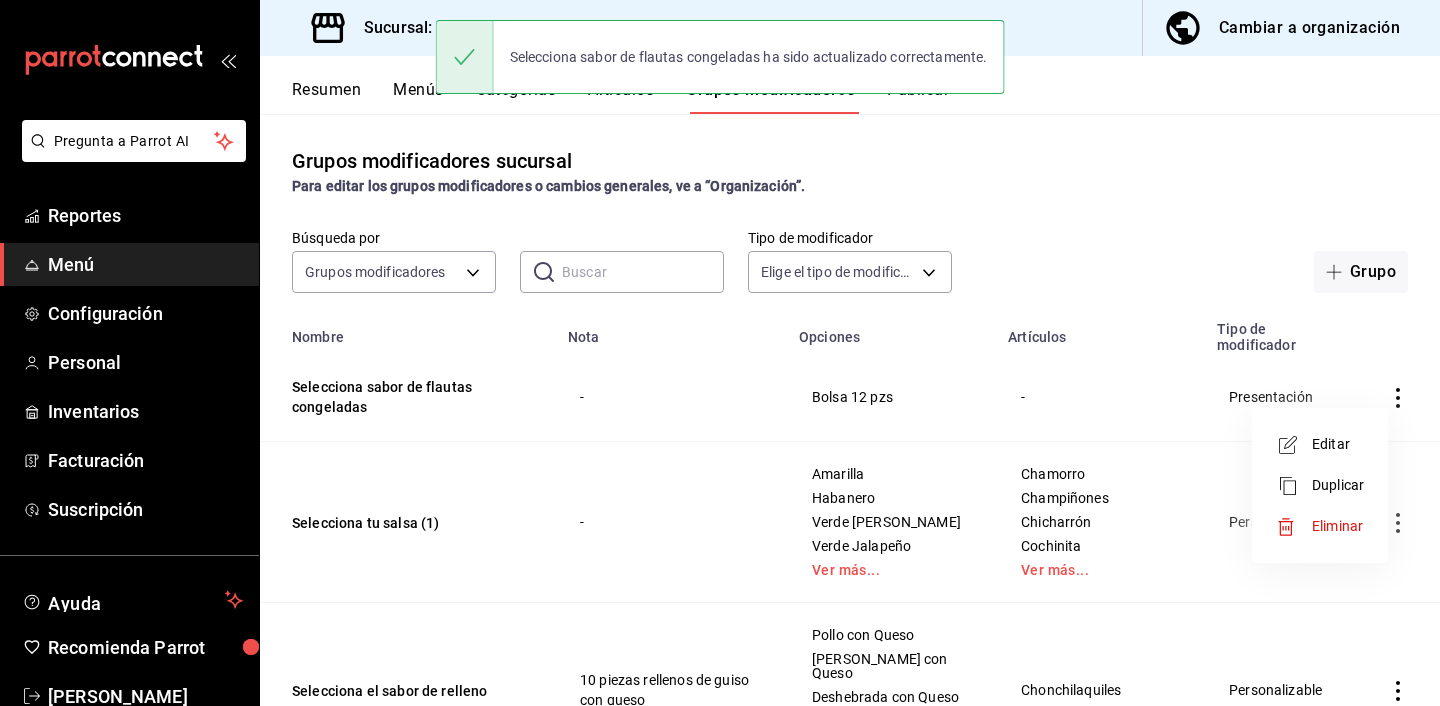 click on "Eliminar" at bounding box center (1337, 526) 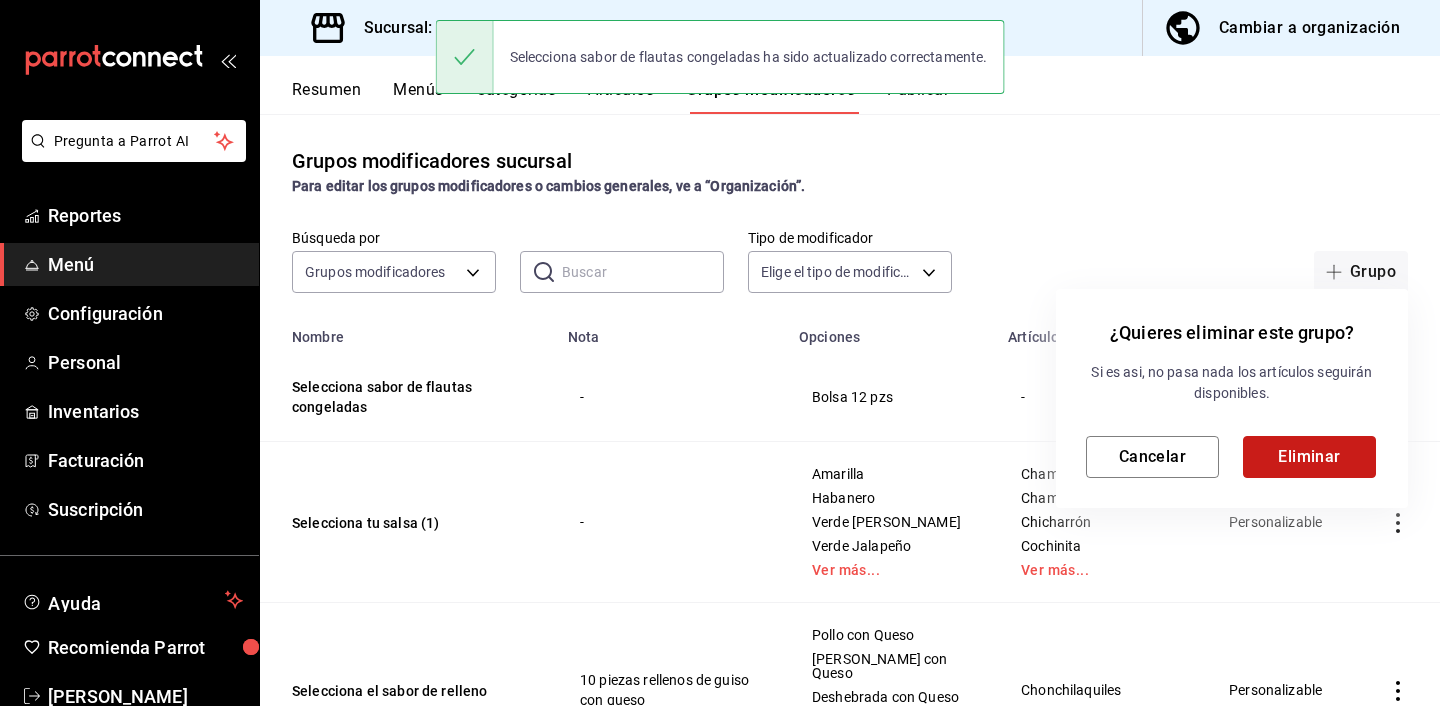 click on "Eliminar" at bounding box center [1309, 457] 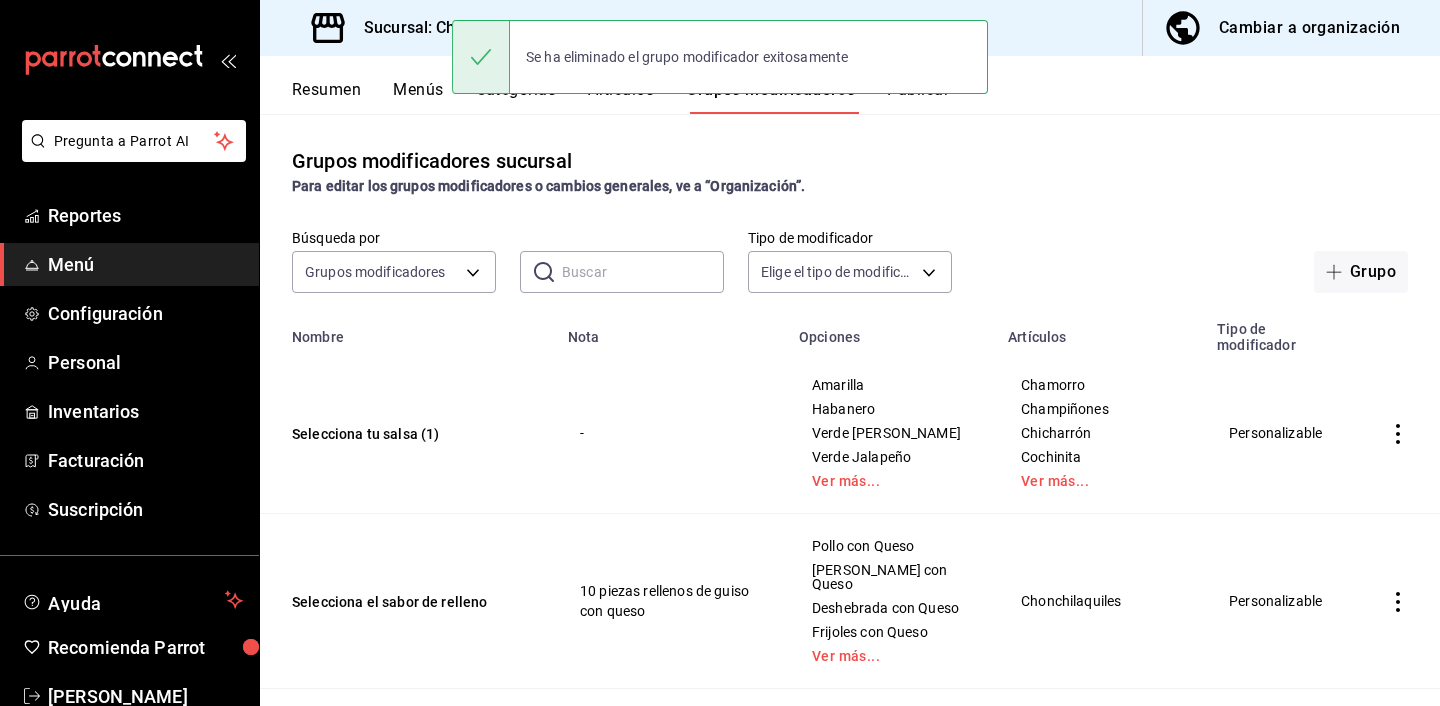 click on "Publicar" at bounding box center (918, 97) 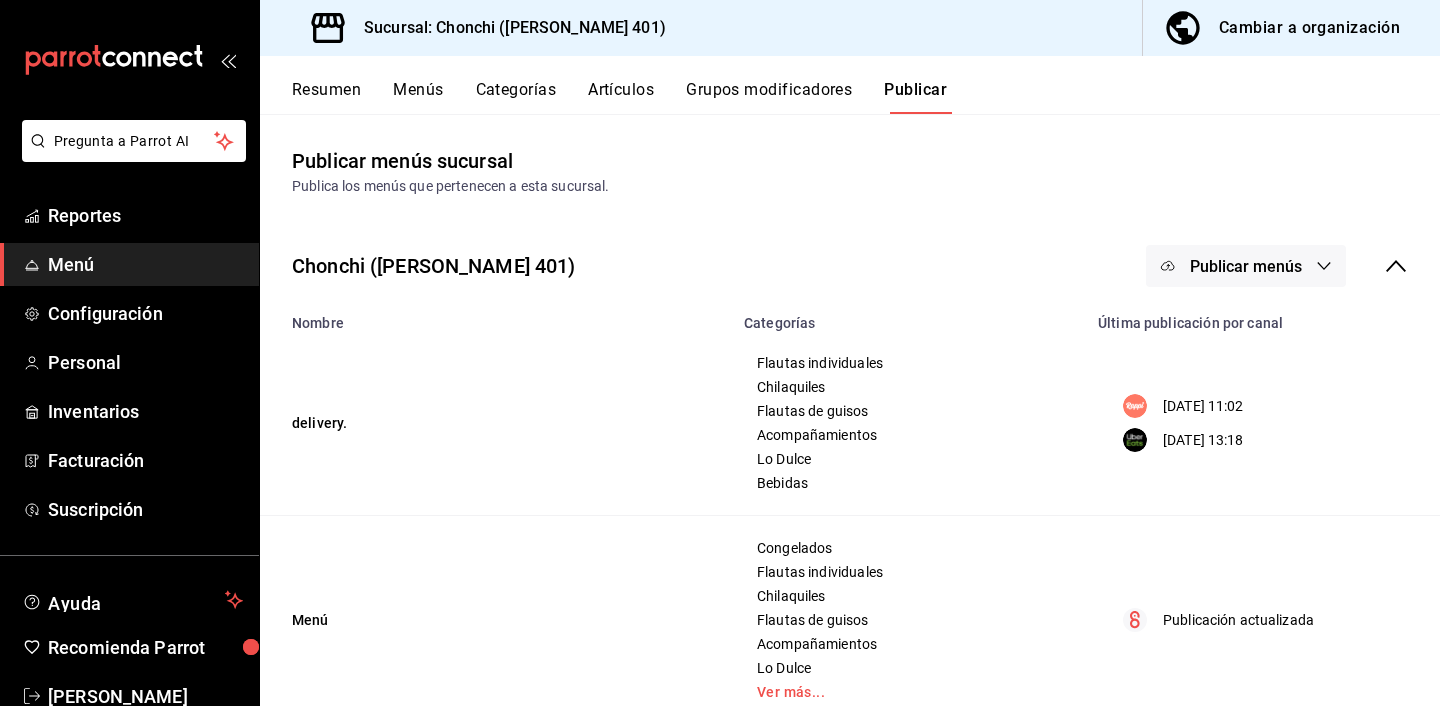 click on "Chonchi (Calzada 401) Publicar menús" at bounding box center (850, 266) 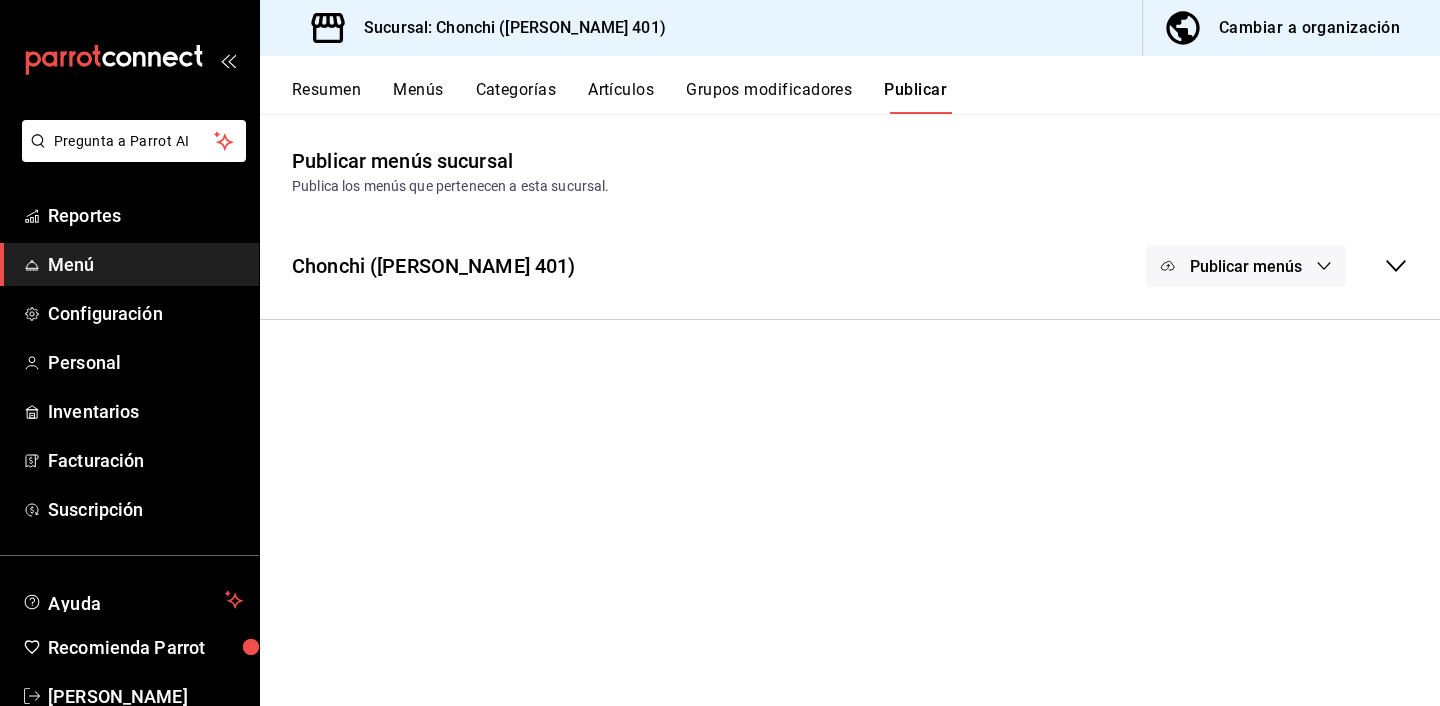 click on "Publicar menús" at bounding box center (1246, 266) 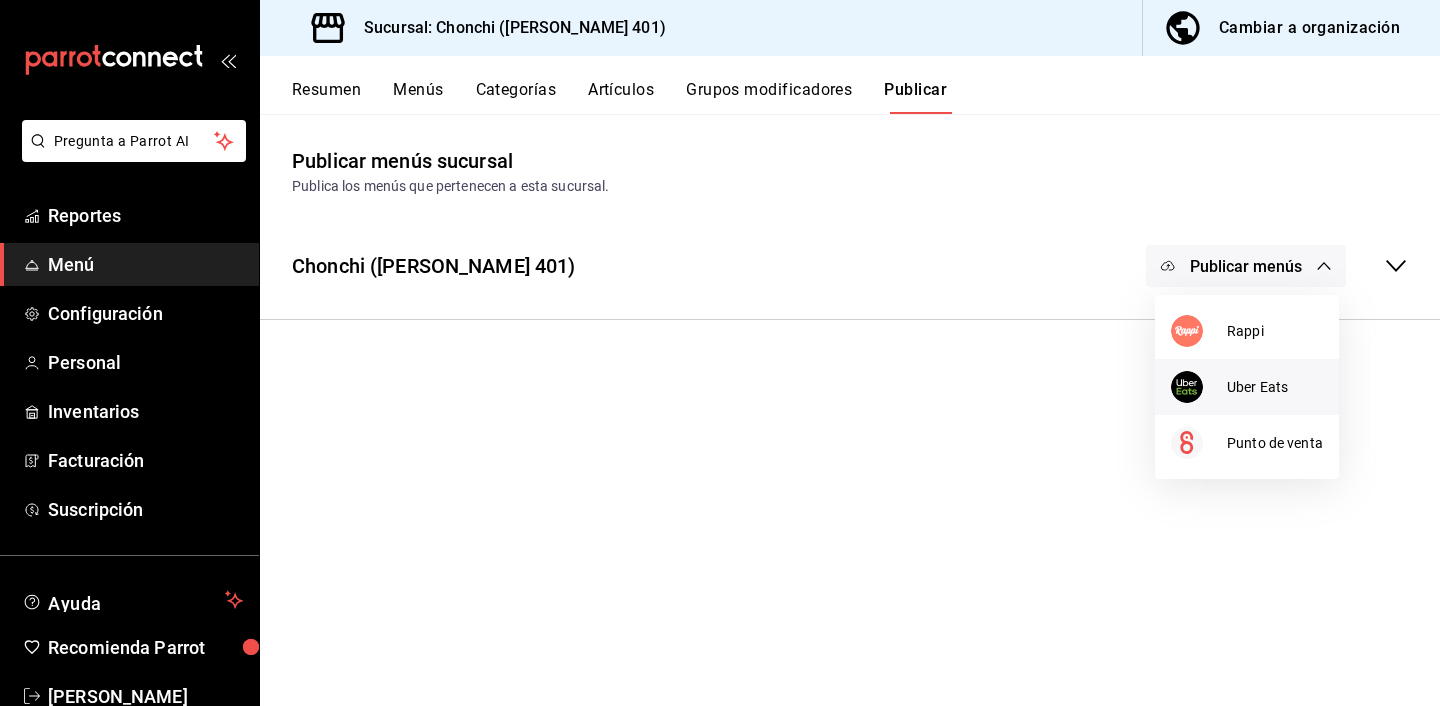 click on "Uber Eats" at bounding box center (1275, 387) 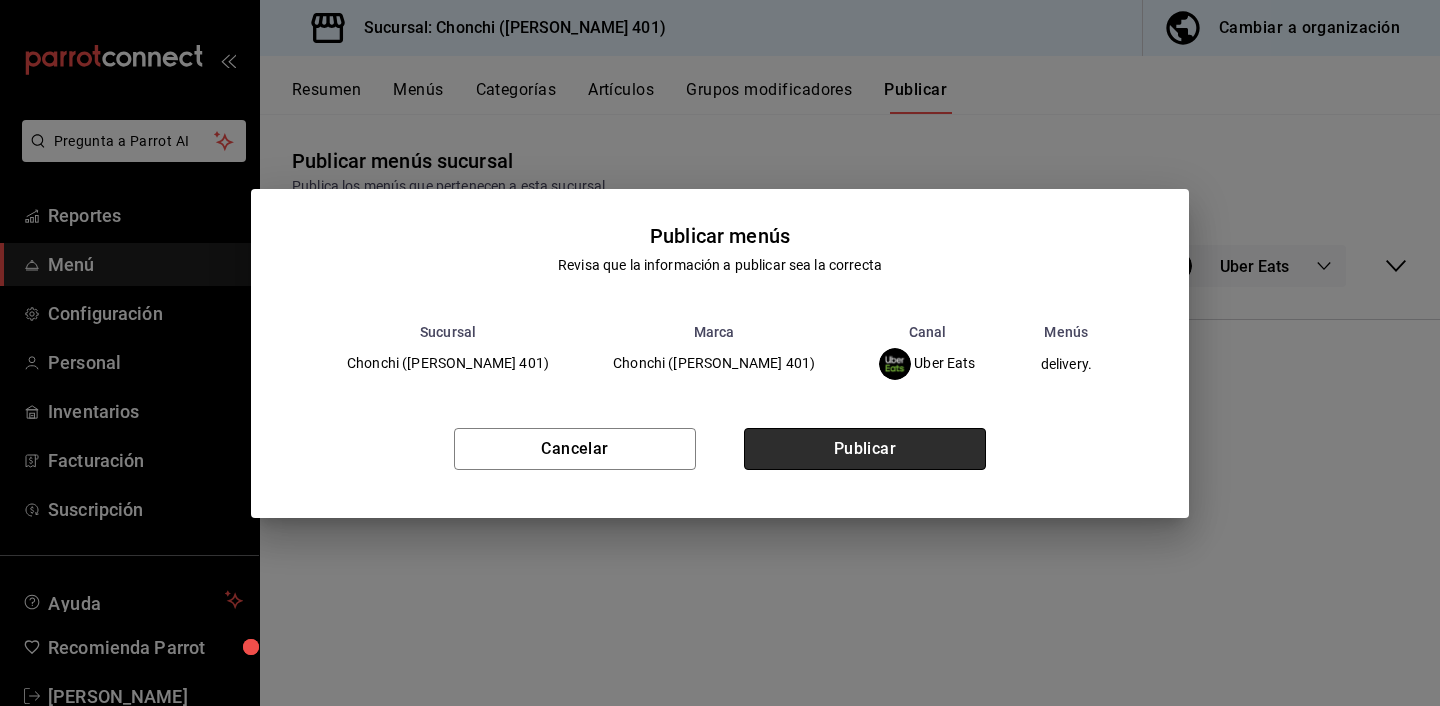 click on "Publicar" at bounding box center [865, 449] 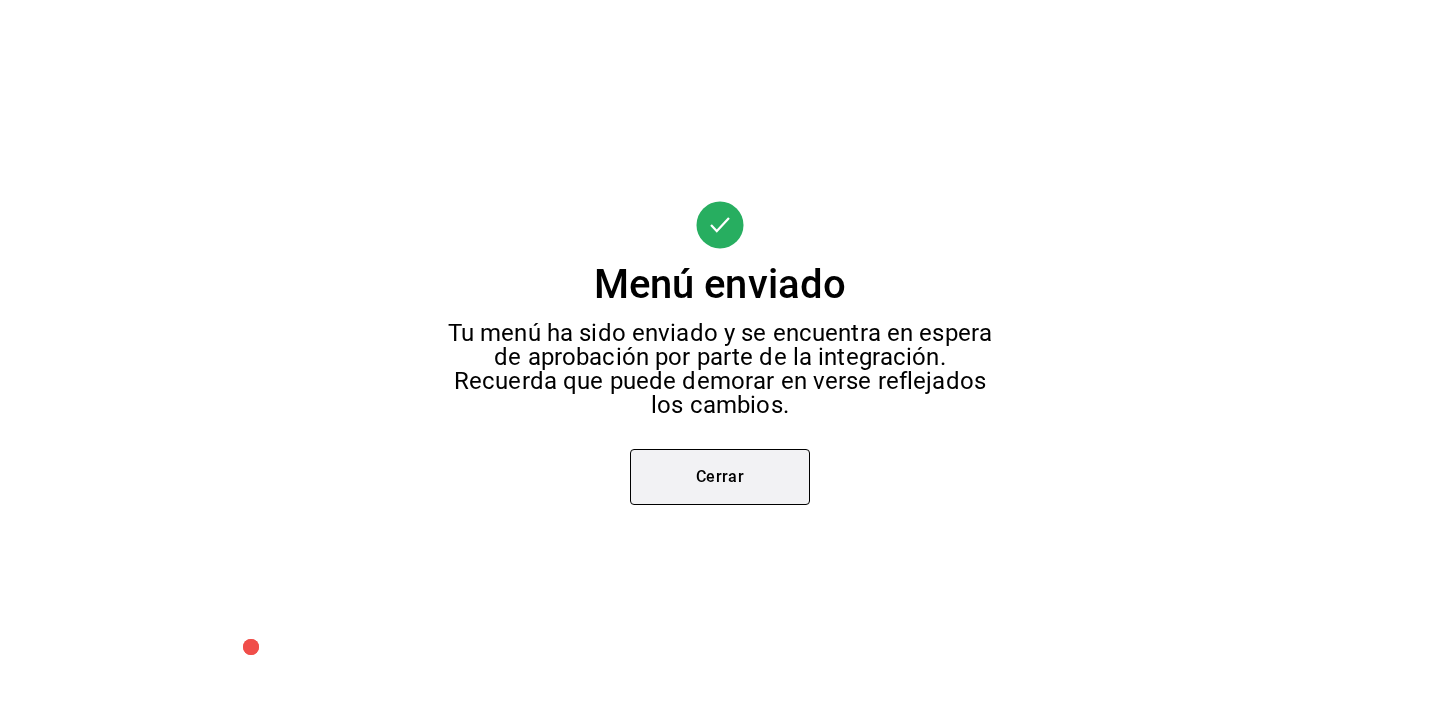 click on "Cerrar" at bounding box center (720, 477) 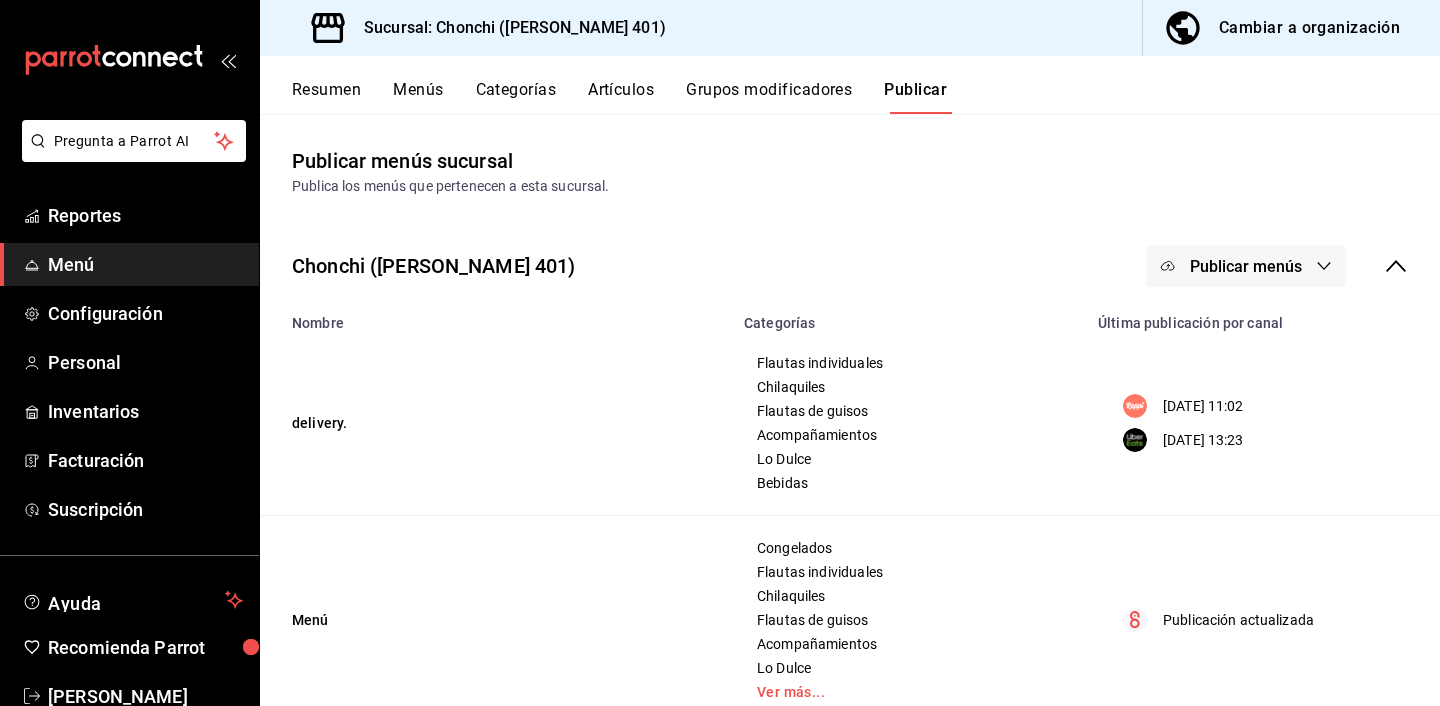 click on "Publicar menús" at bounding box center [1246, 266] 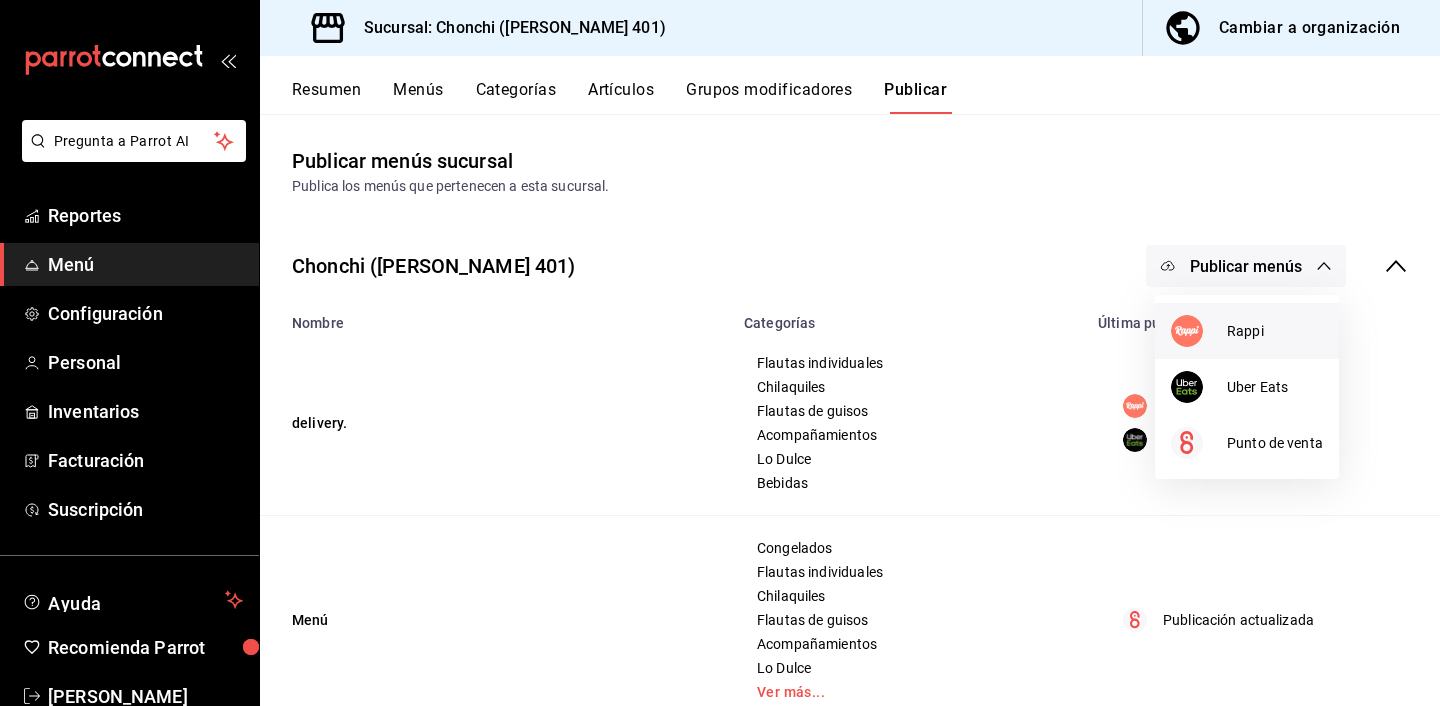 click at bounding box center (1187, 331) 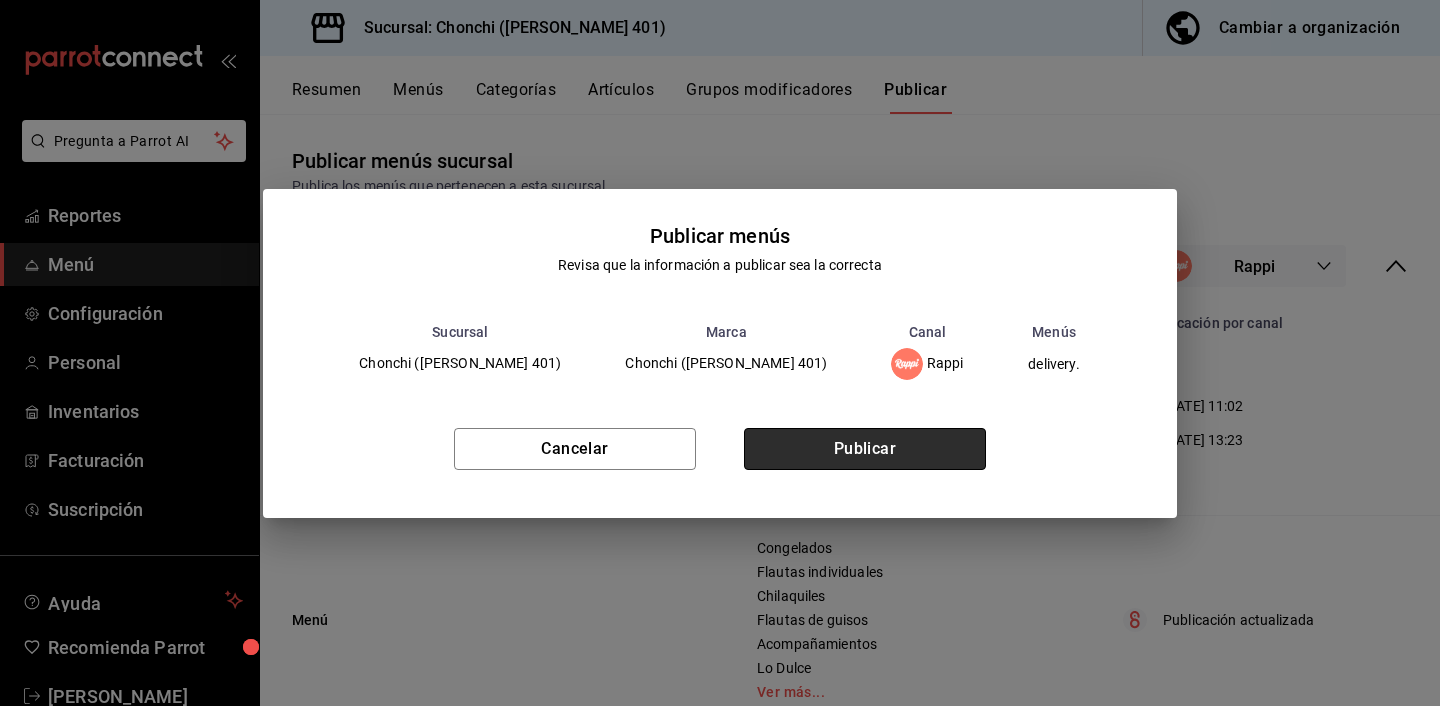 click on "Publicar" at bounding box center (865, 449) 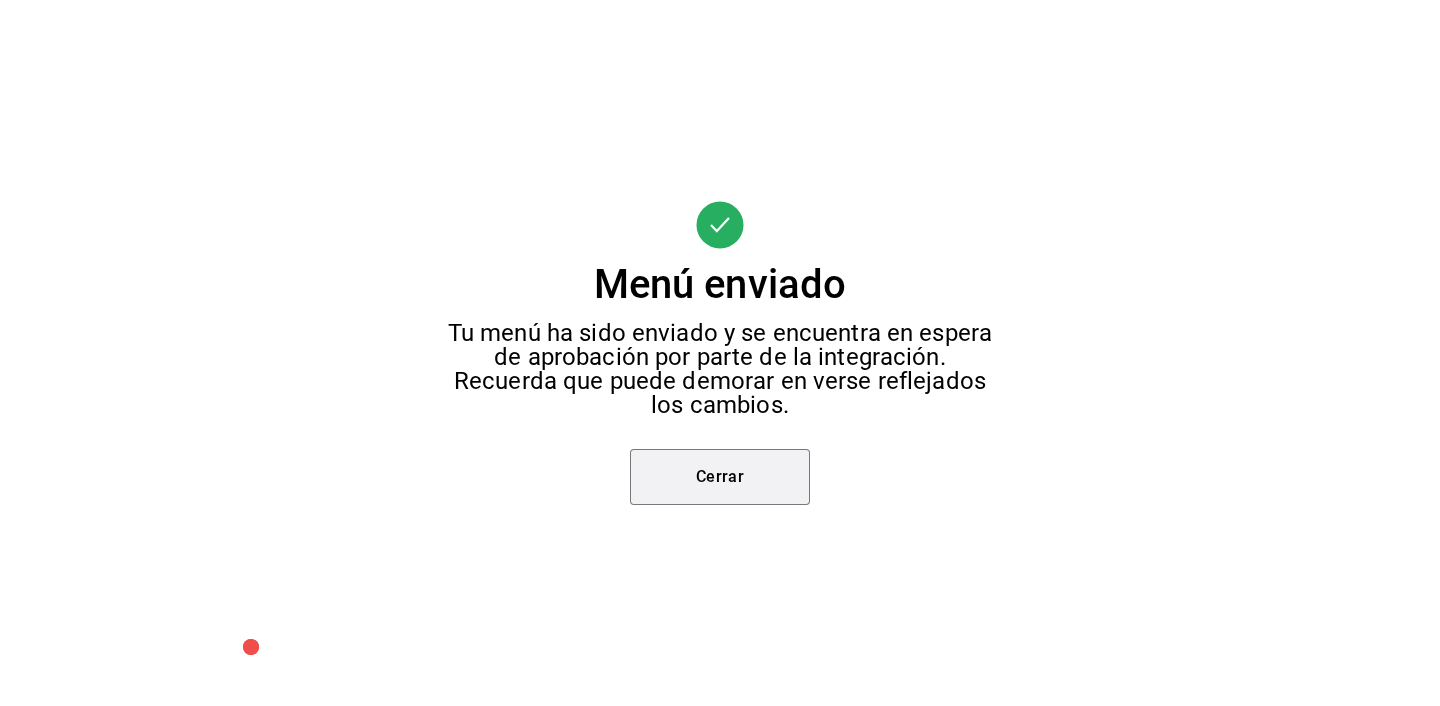 click on "Cerrar" at bounding box center (720, 477) 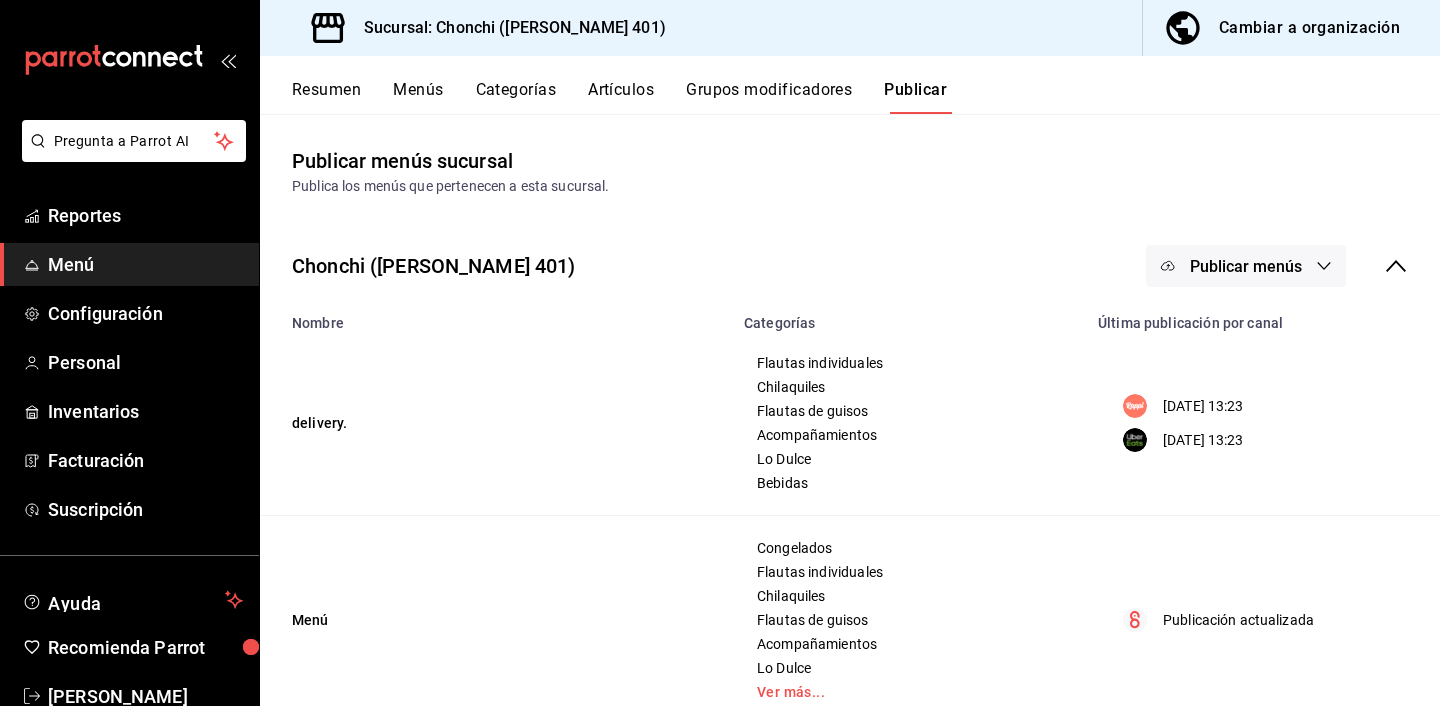 click on "Publicar menús" at bounding box center (1246, 266) 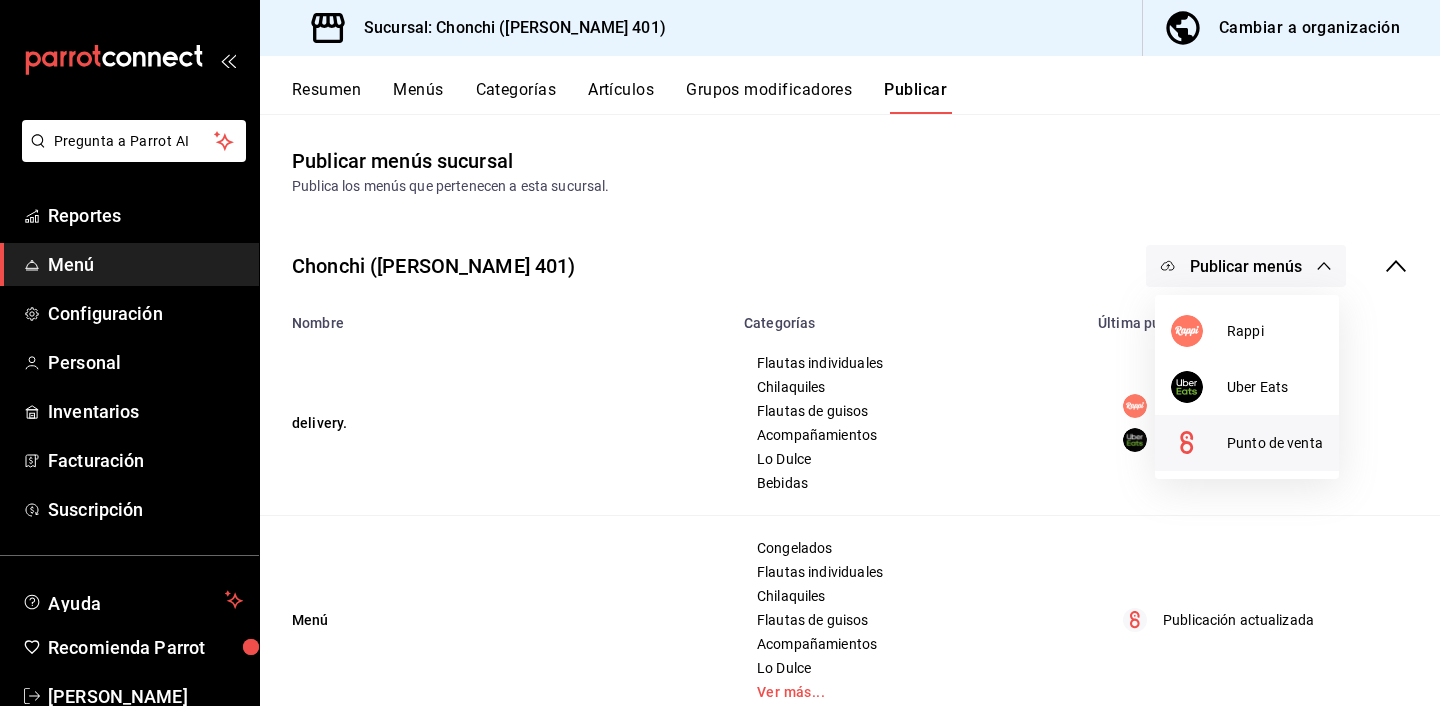 click on "Punto de venta" at bounding box center [1275, 443] 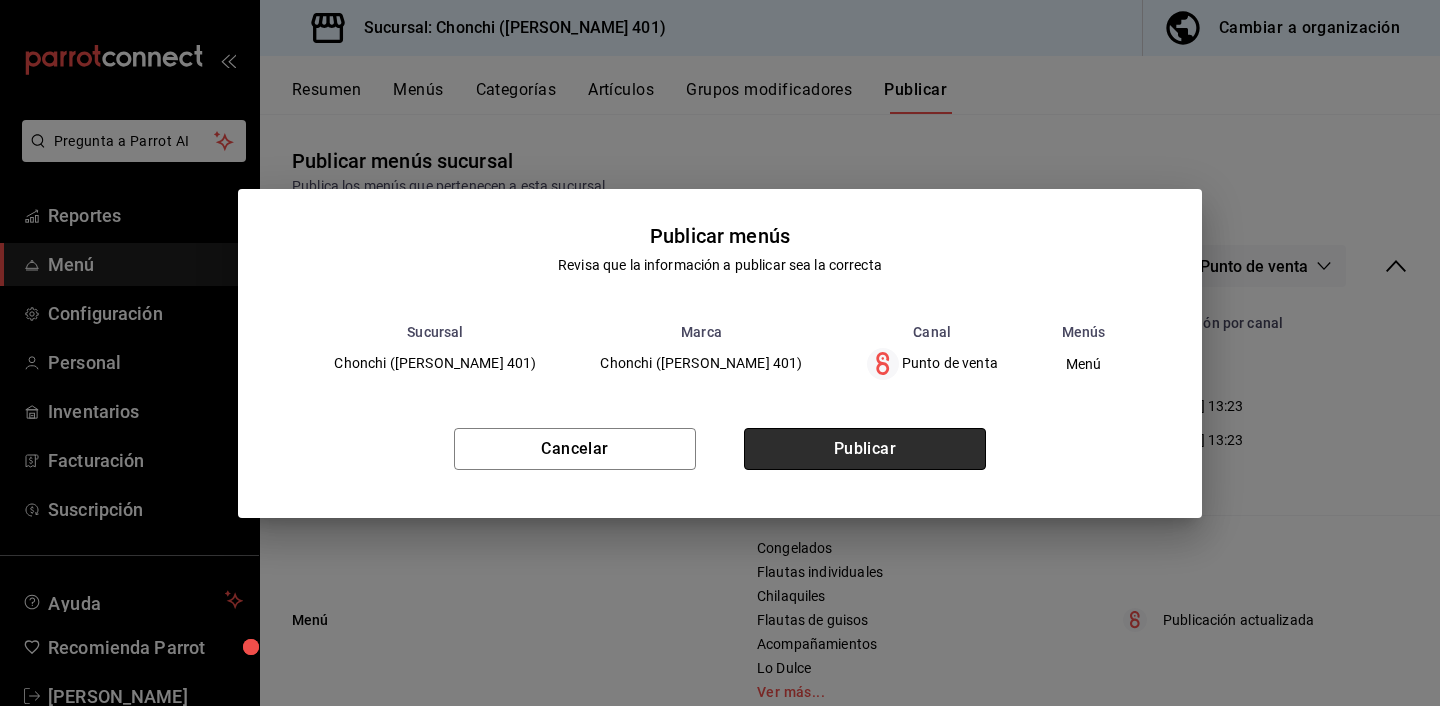 click on "Publicar" at bounding box center [865, 449] 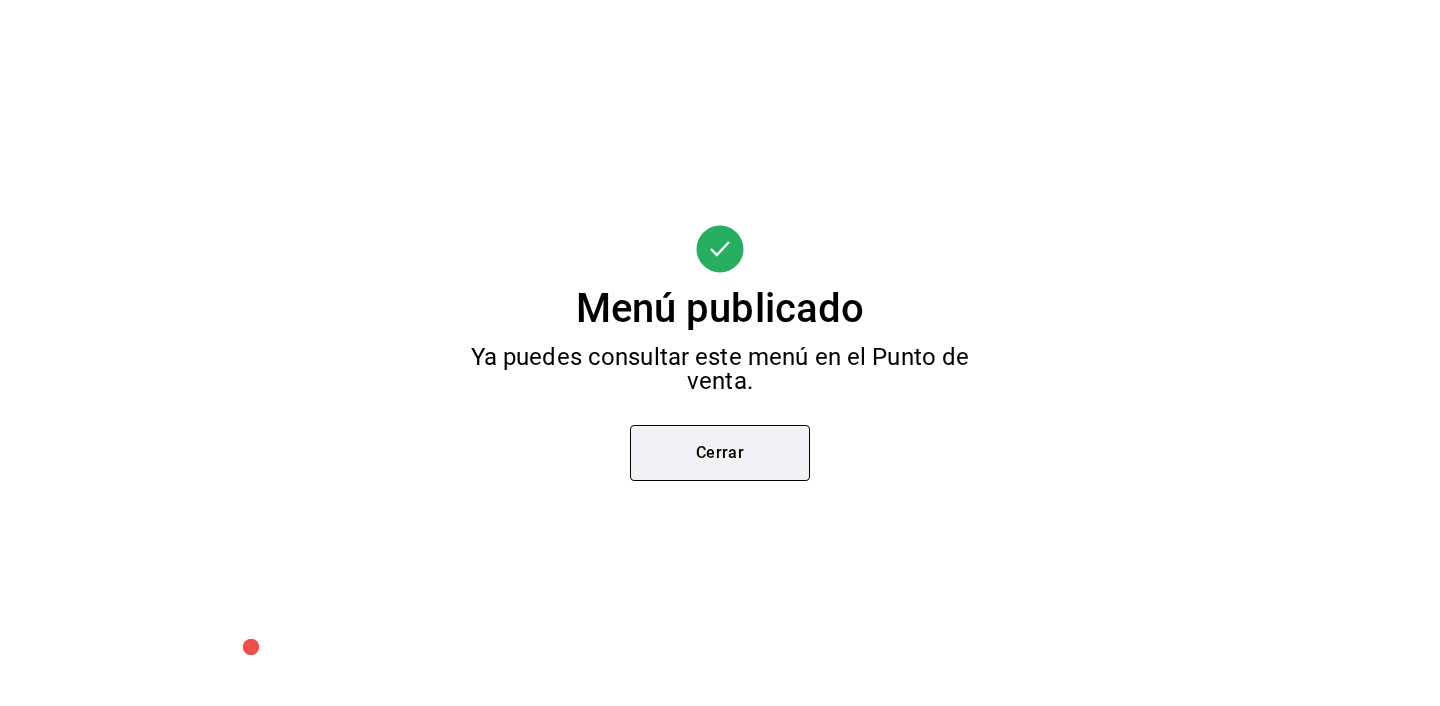 click on "Cerrar" at bounding box center [720, 453] 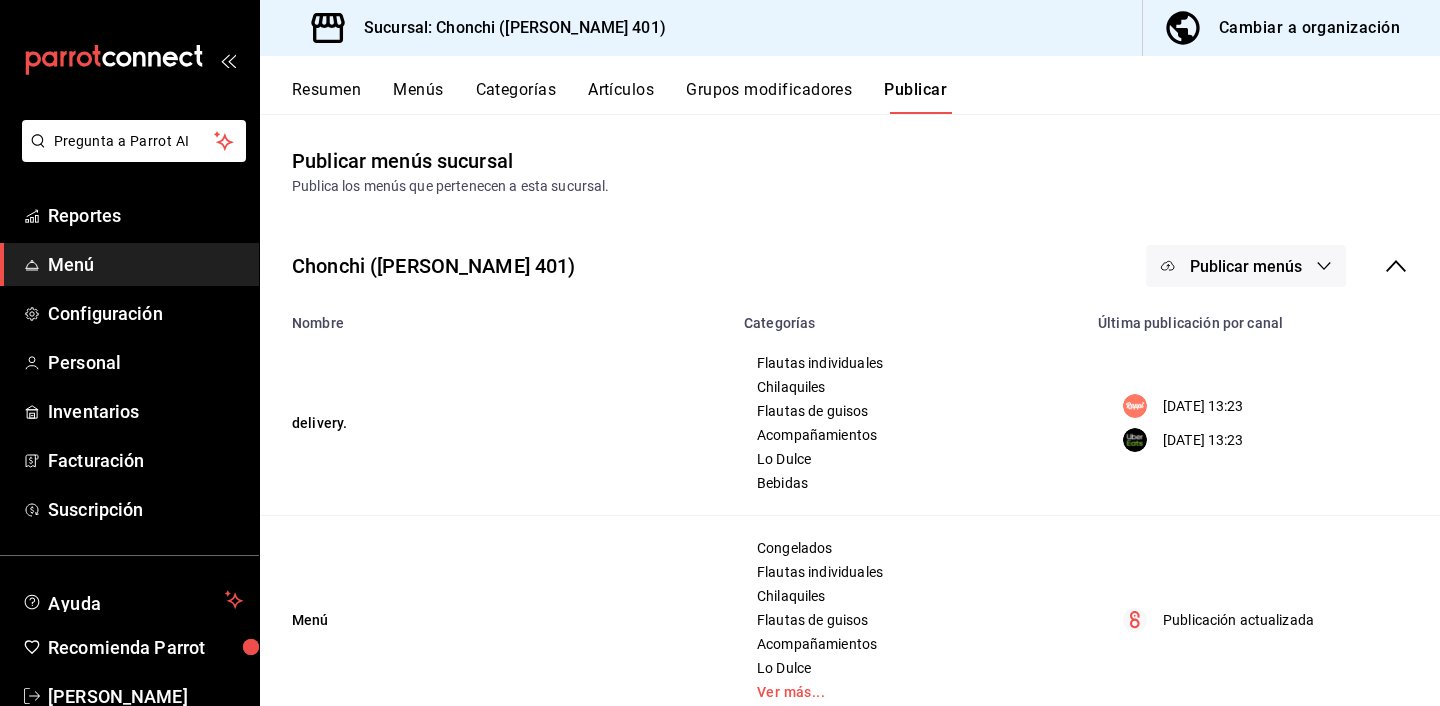 click on "Resumen Menús Categorías Artículos Grupos modificadores Publicar" at bounding box center [850, 85] 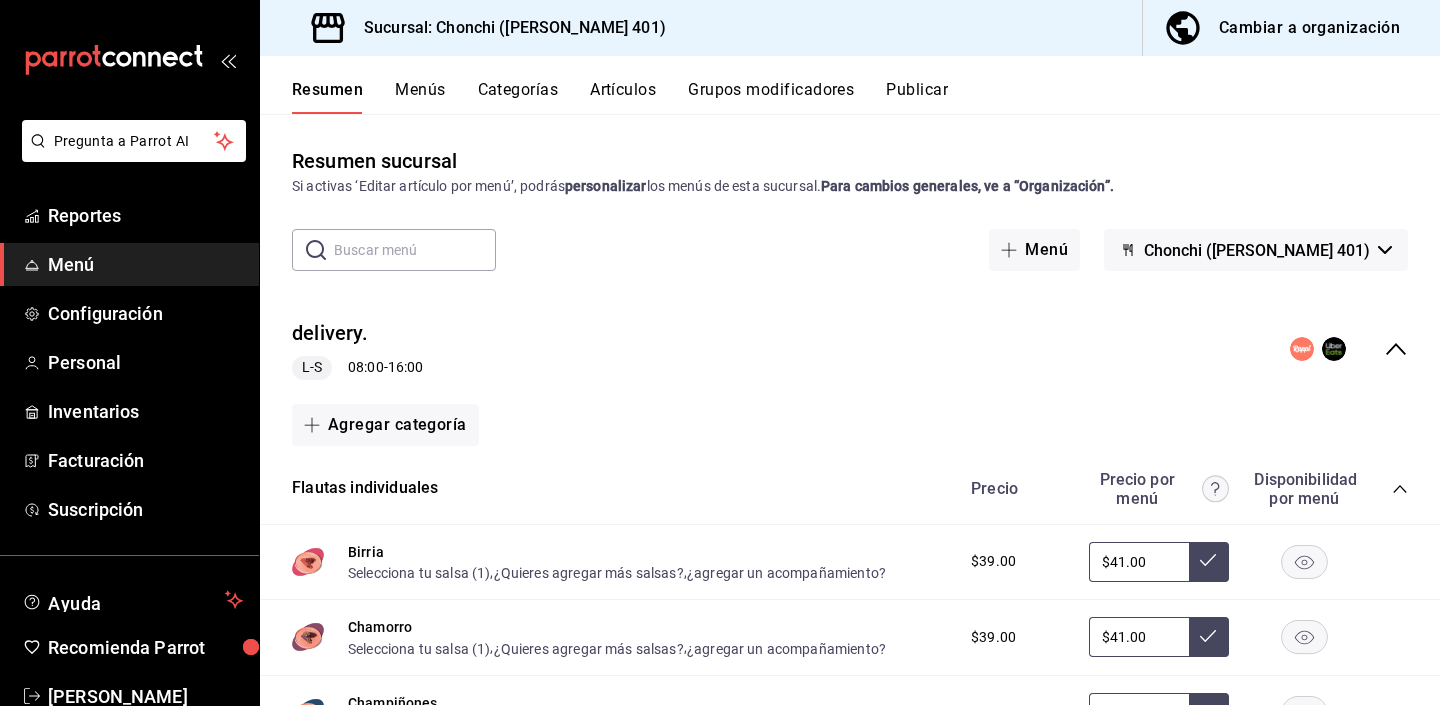 click 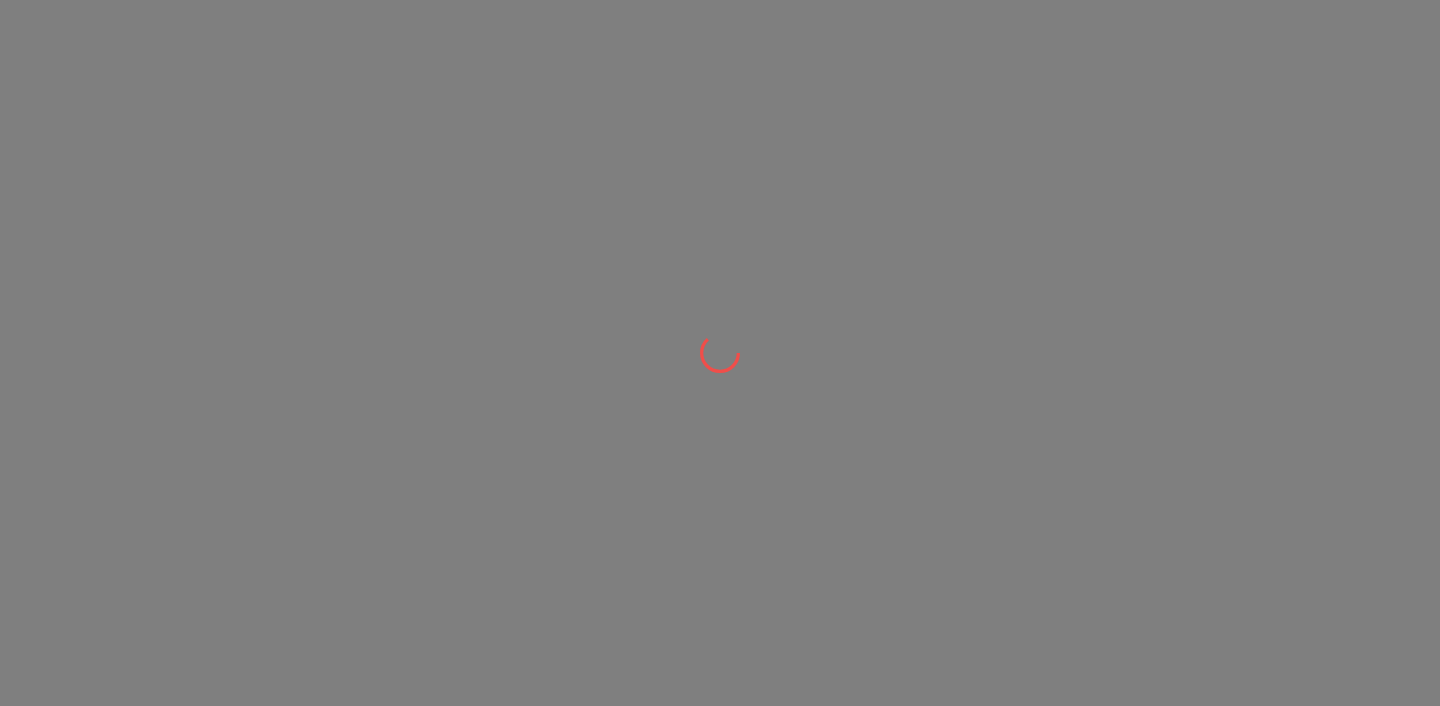 scroll, scrollTop: 0, scrollLeft: 0, axis: both 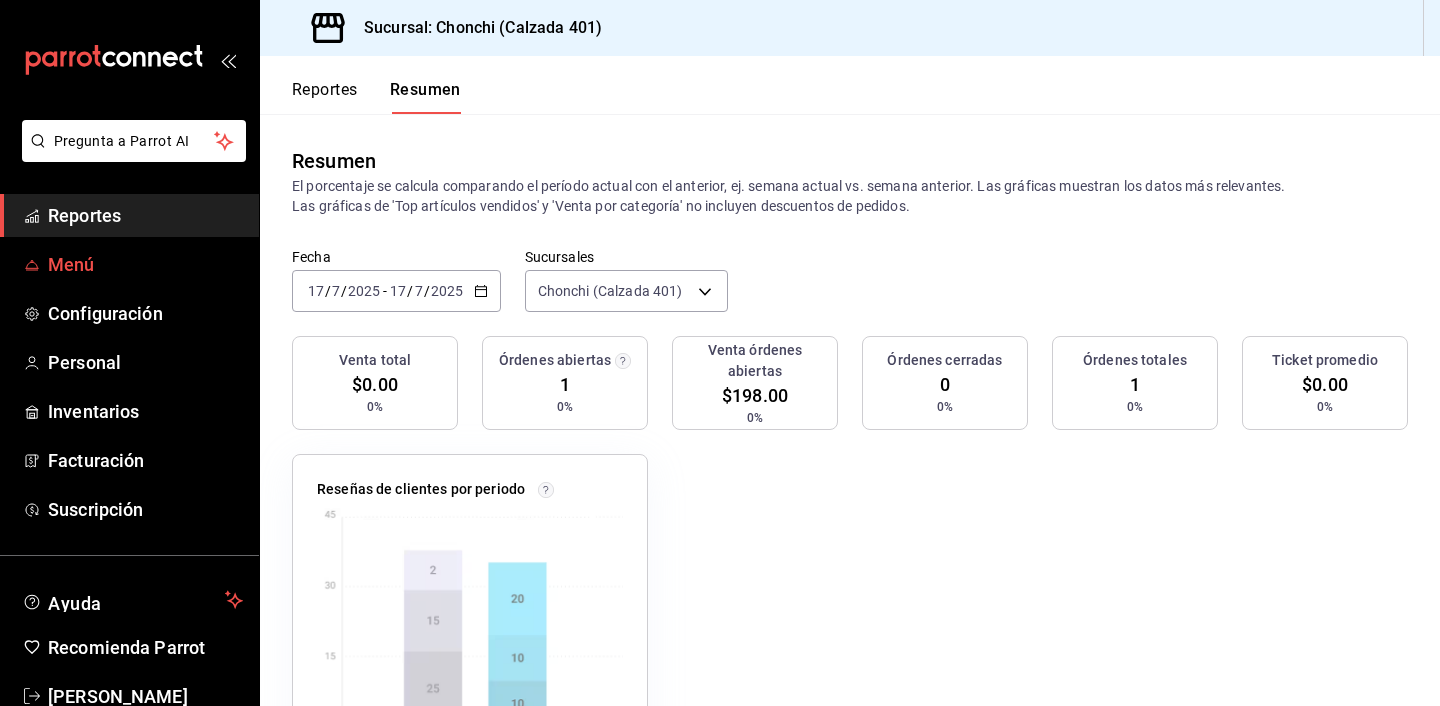 click on "Menú" at bounding box center [145, 264] 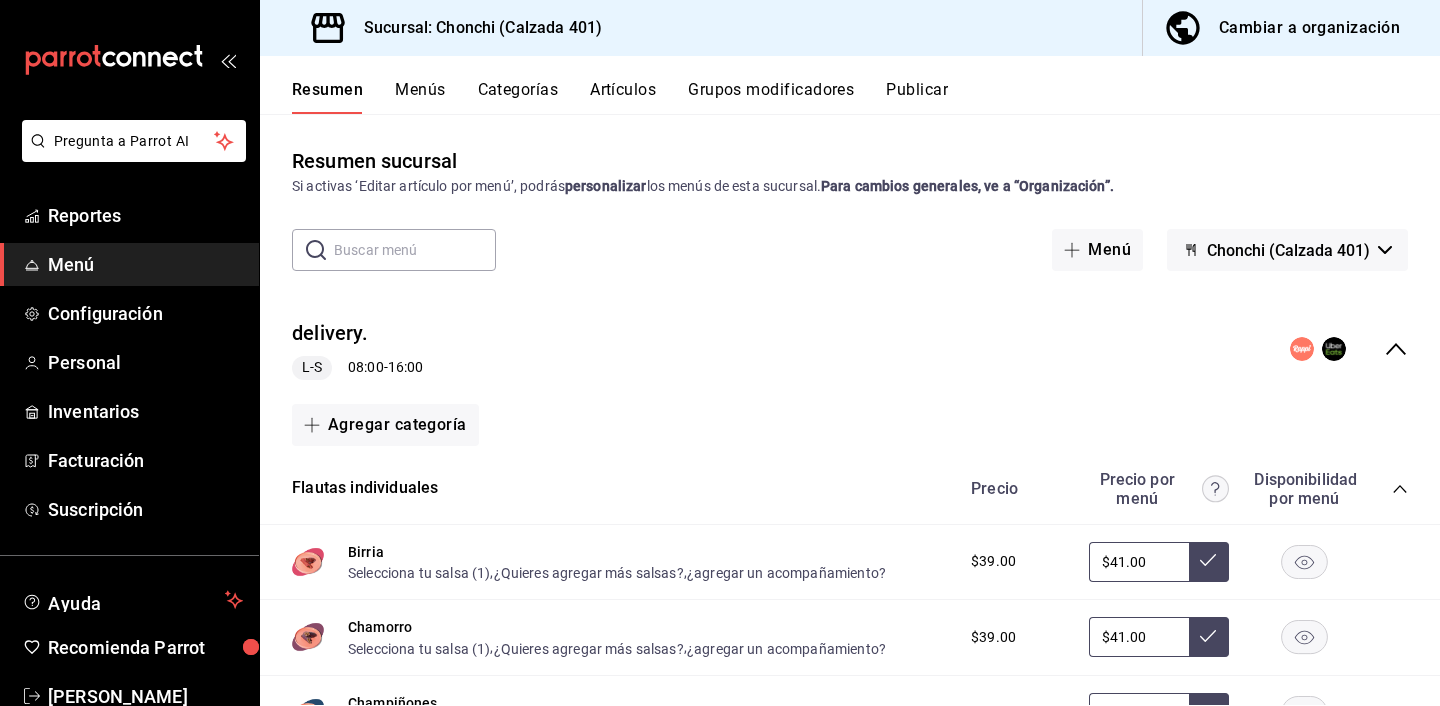 click 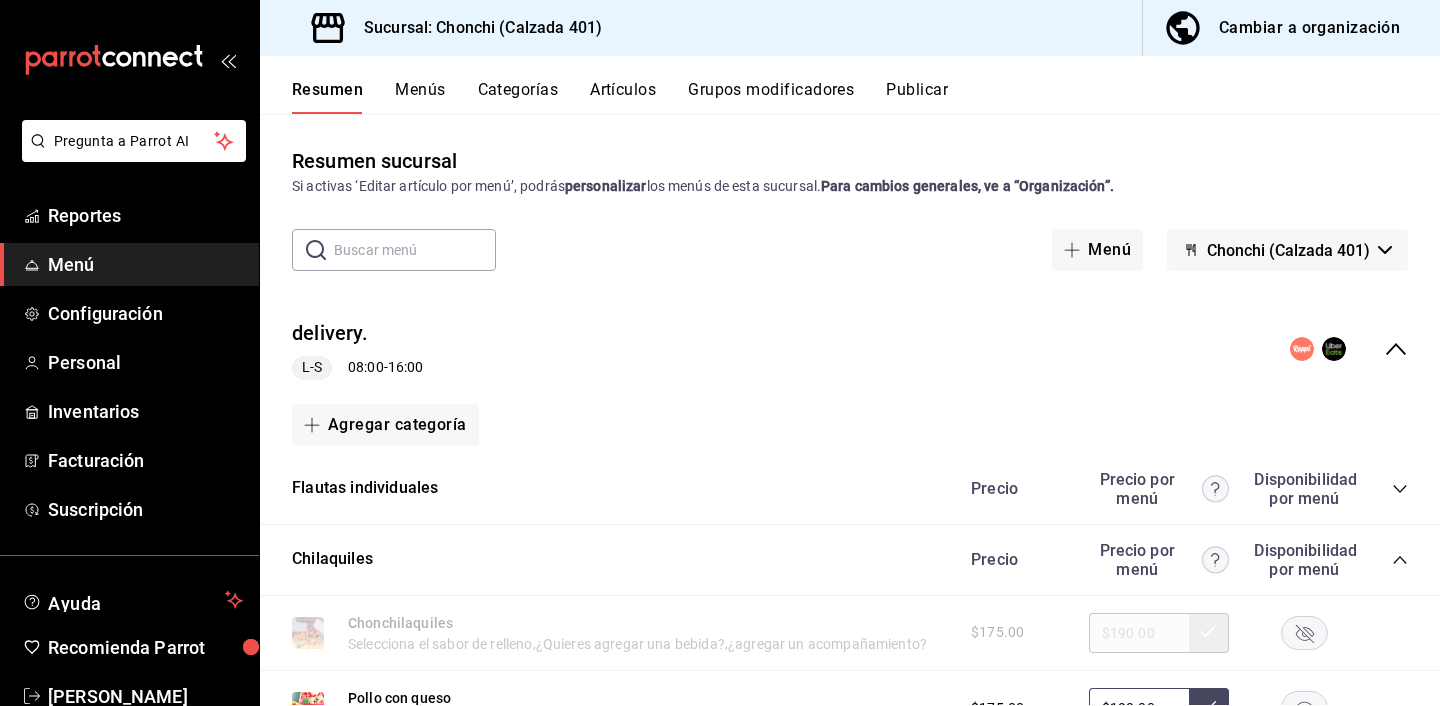 click 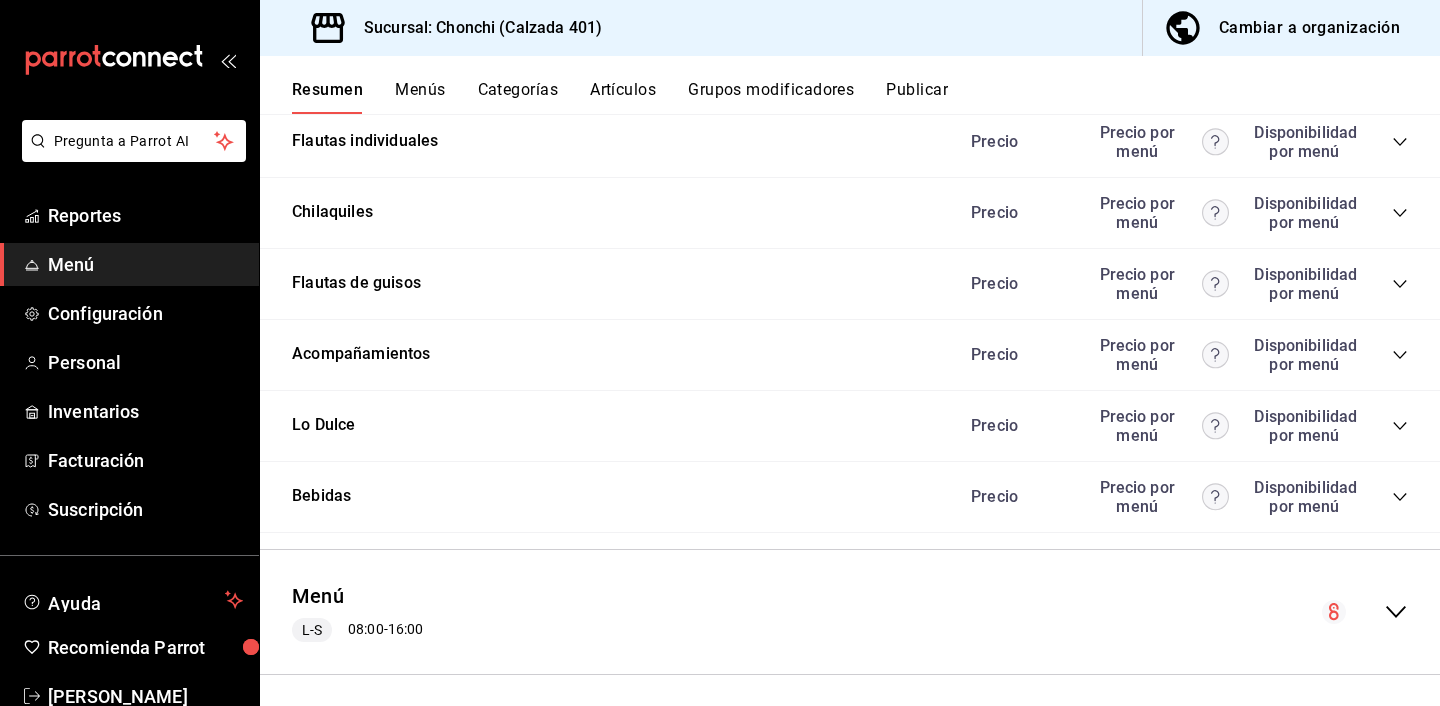scroll, scrollTop: 357, scrollLeft: 0, axis: vertical 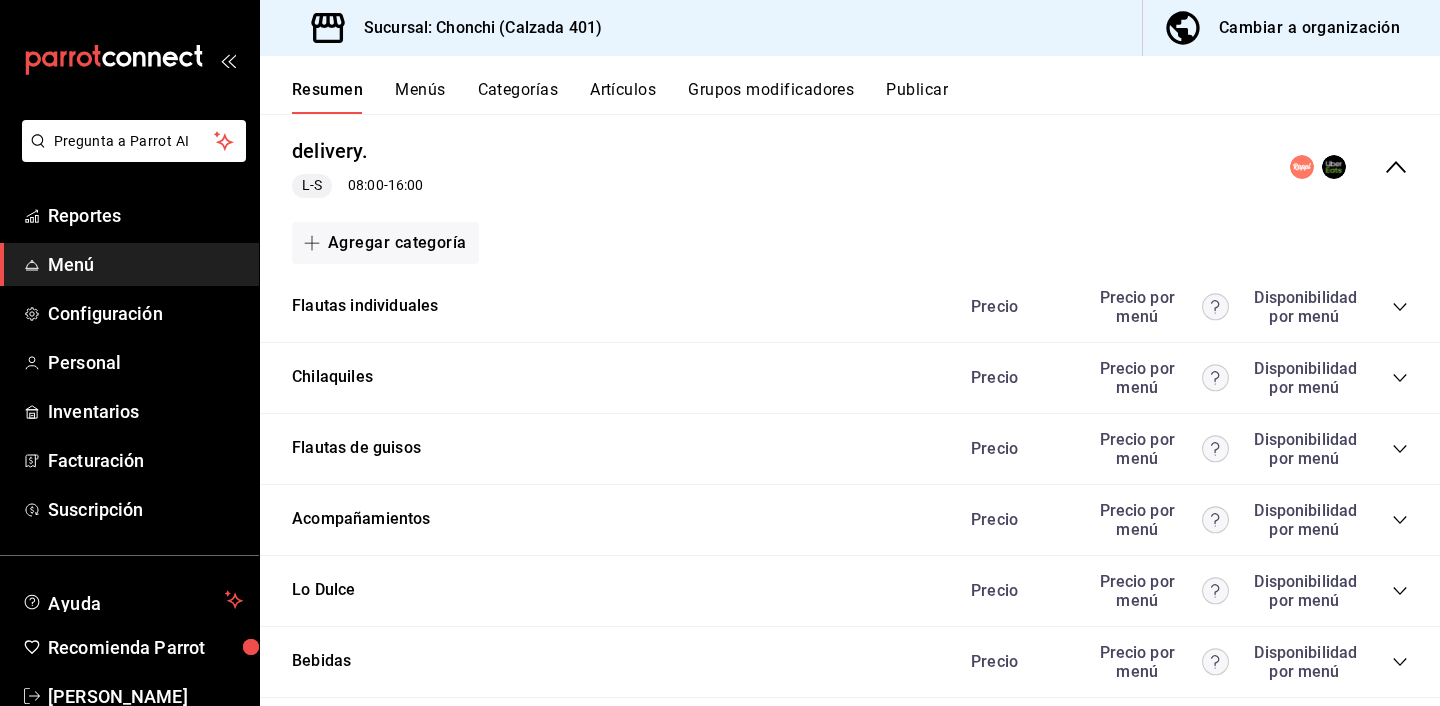 click 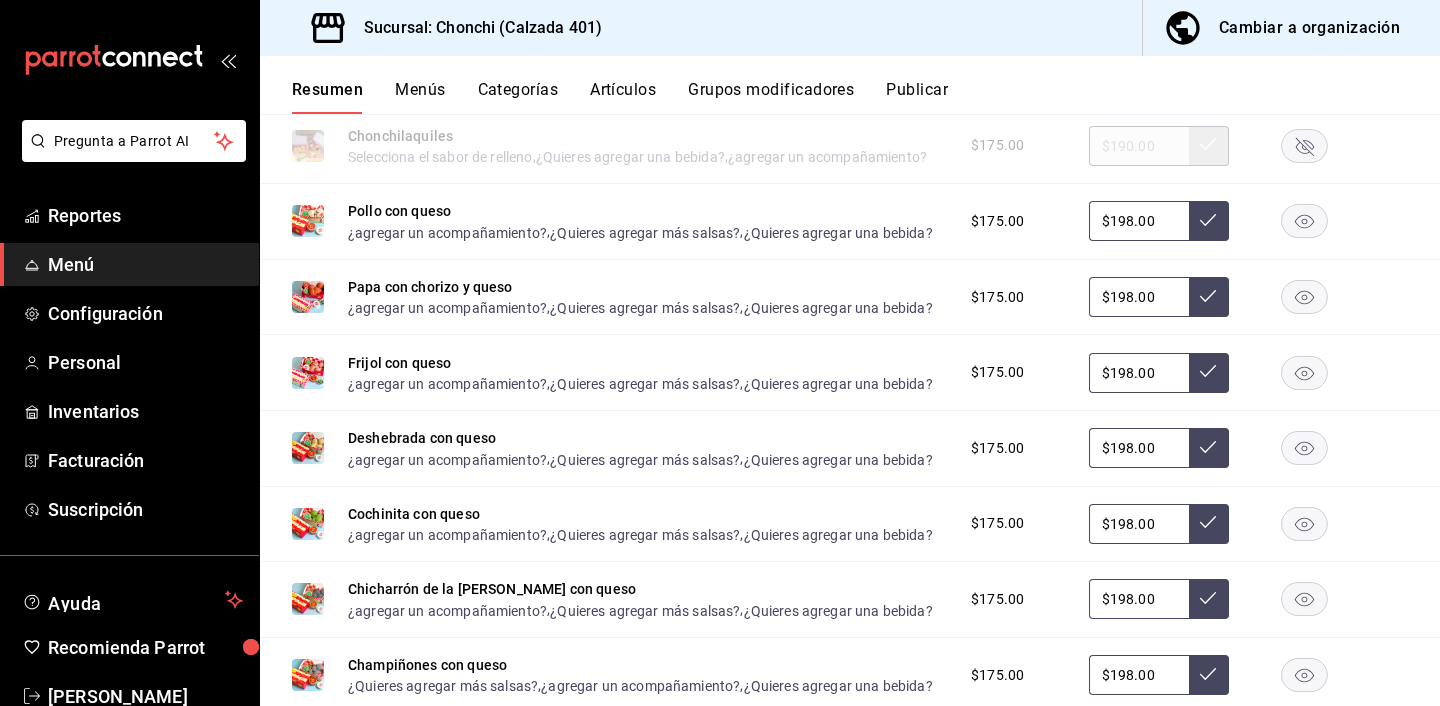 scroll, scrollTop: 532, scrollLeft: 0, axis: vertical 